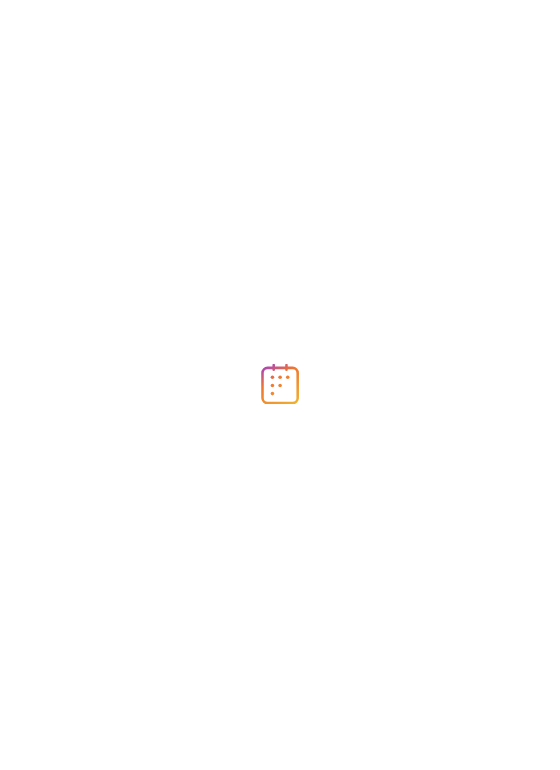 scroll, scrollTop: 0, scrollLeft: 0, axis: both 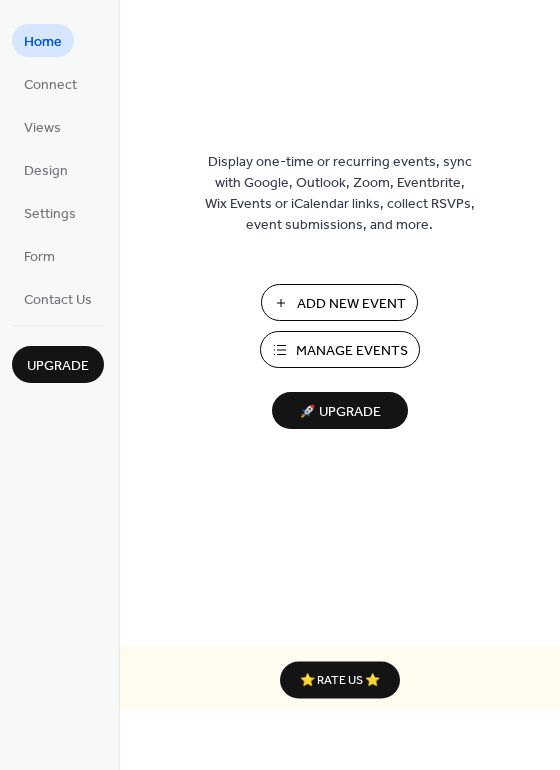 click on "Add New Event" at bounding box center [351, 304] 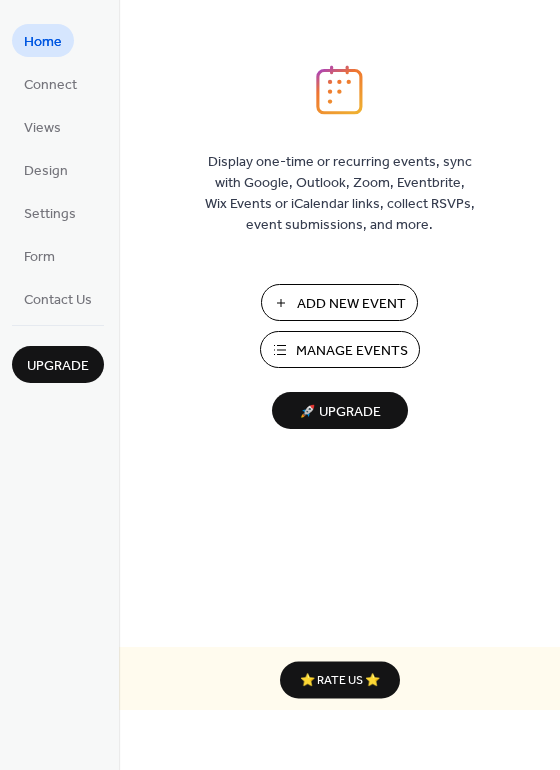 click on "Manage Events" at bounding box center [352, 351] 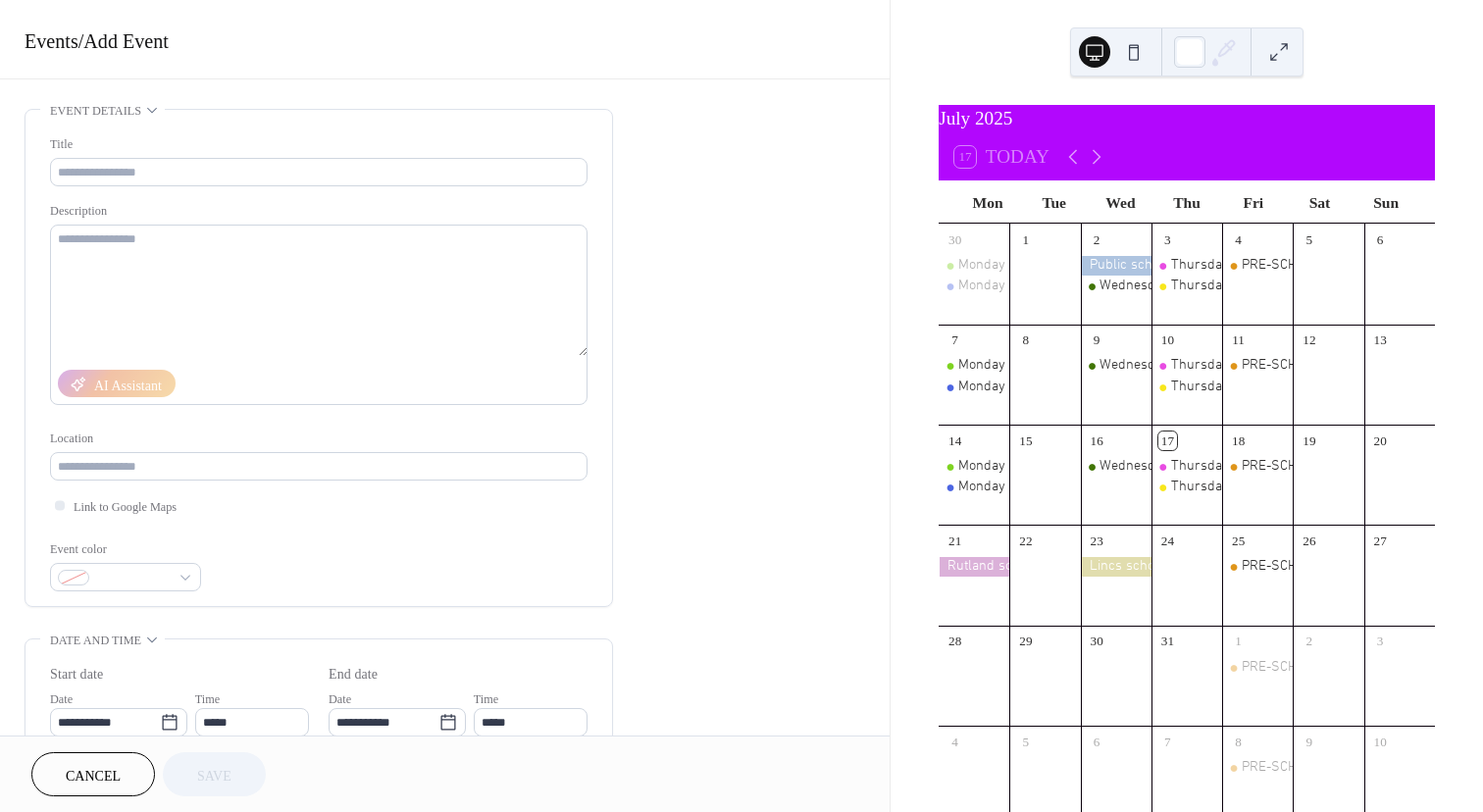 scroll, scrollTop: 0, scrollLeft: 0, axis: both 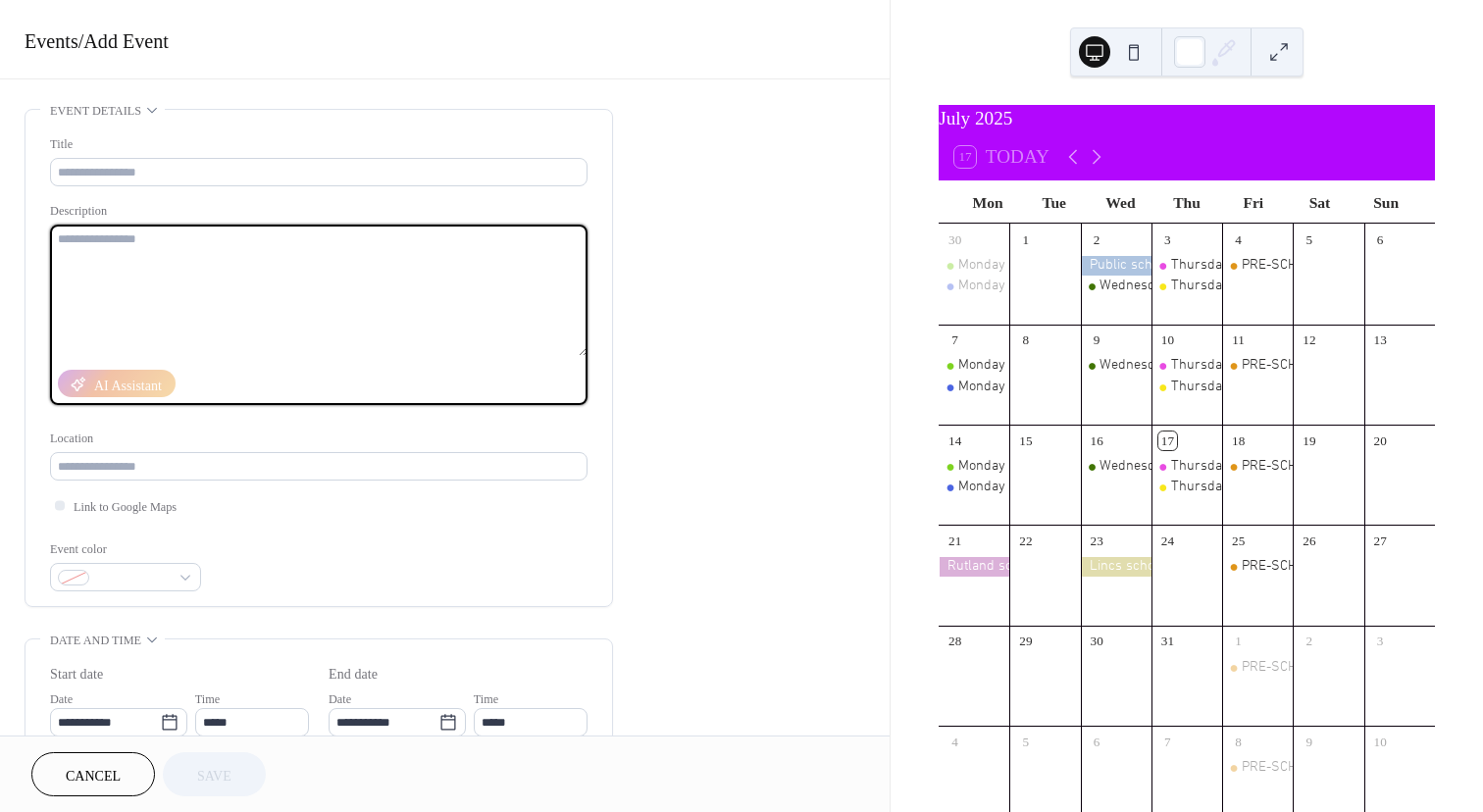 click at bounding box center (319, 290) 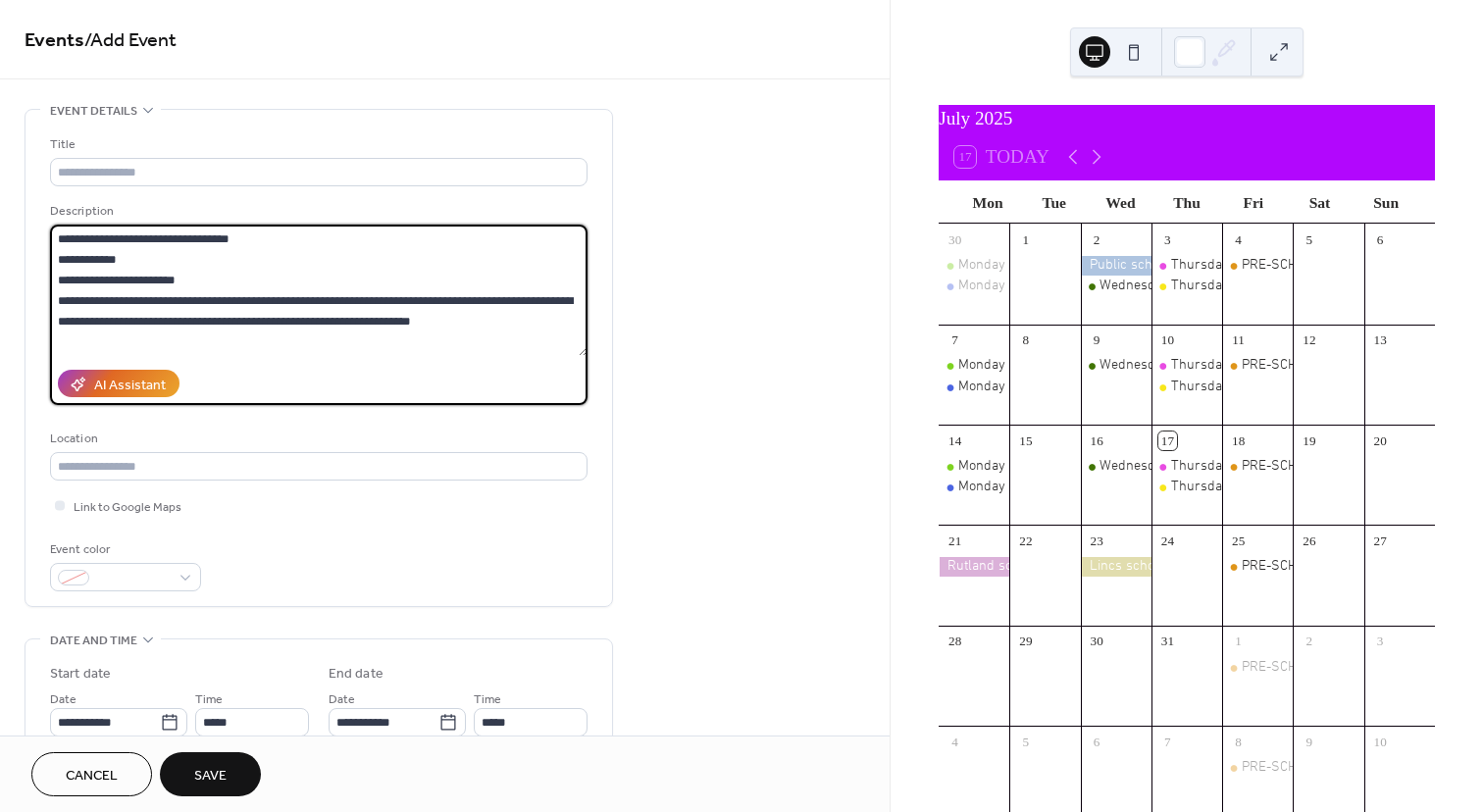 drag, startPoint x: 266, startPoint y: 239, endPoint x: 58, endPoint y: 239, distance: 208 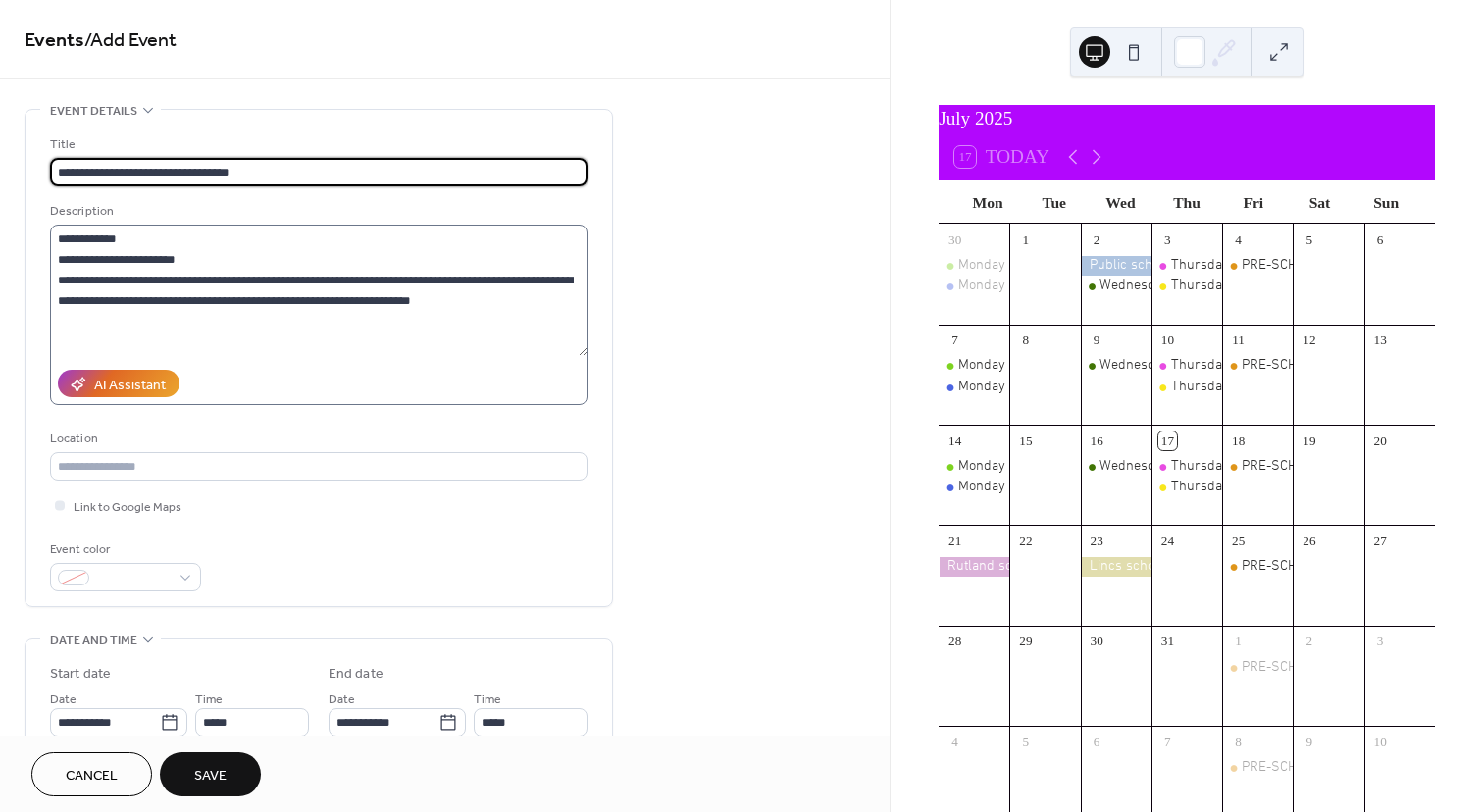 type on "**********" 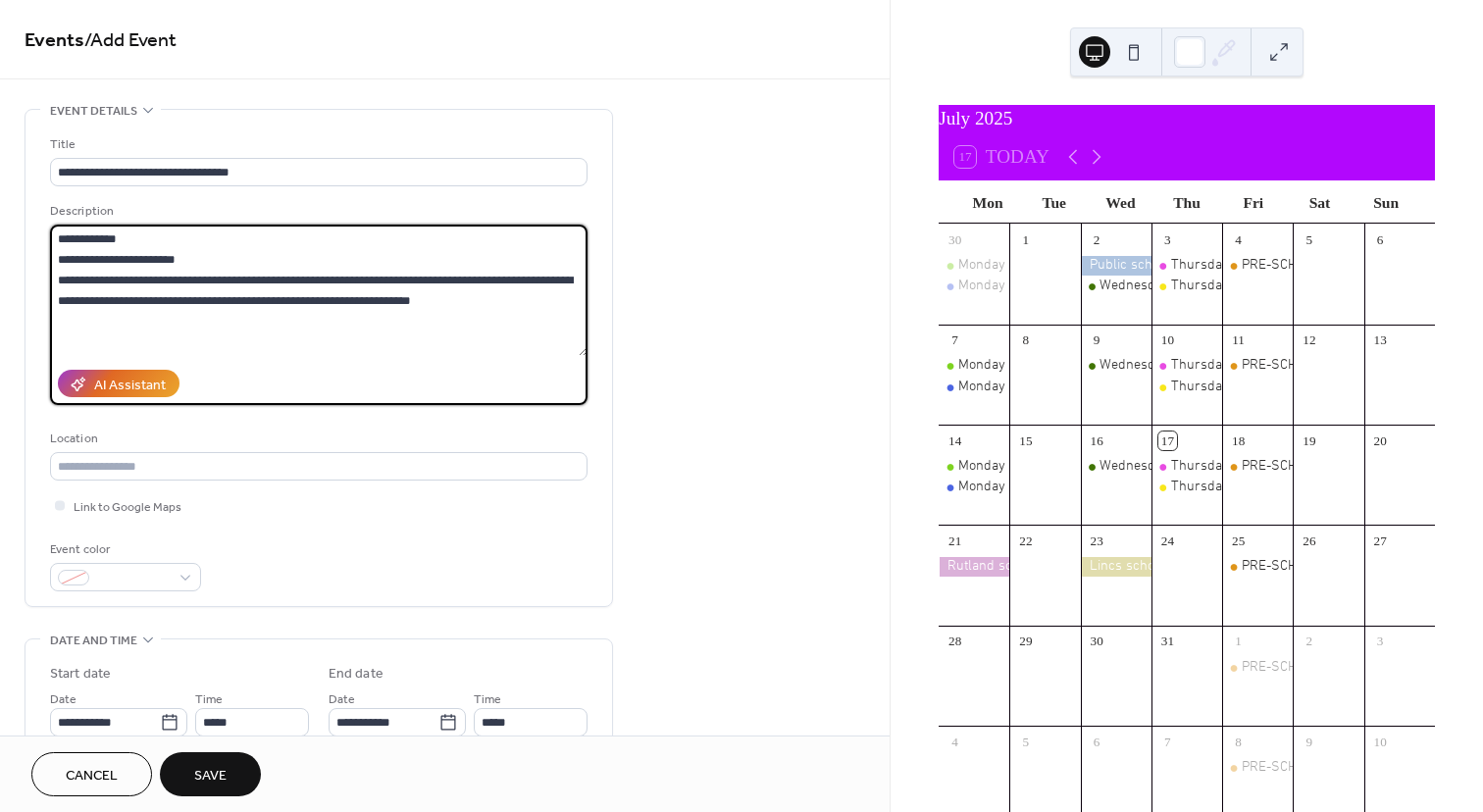 click on "**********" at bounding box center [319, 290] 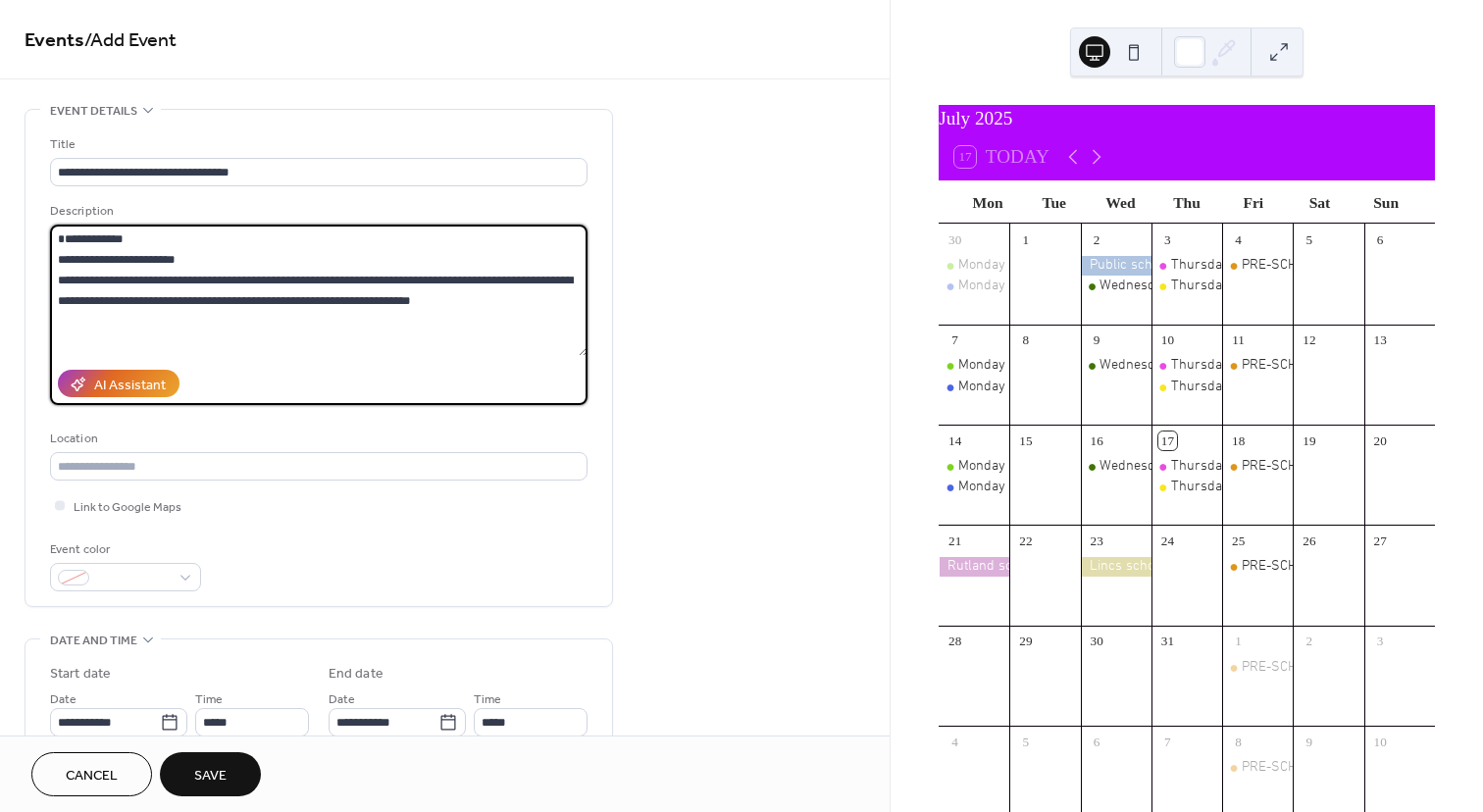 click on "**********" at bounding box center (319, 290) 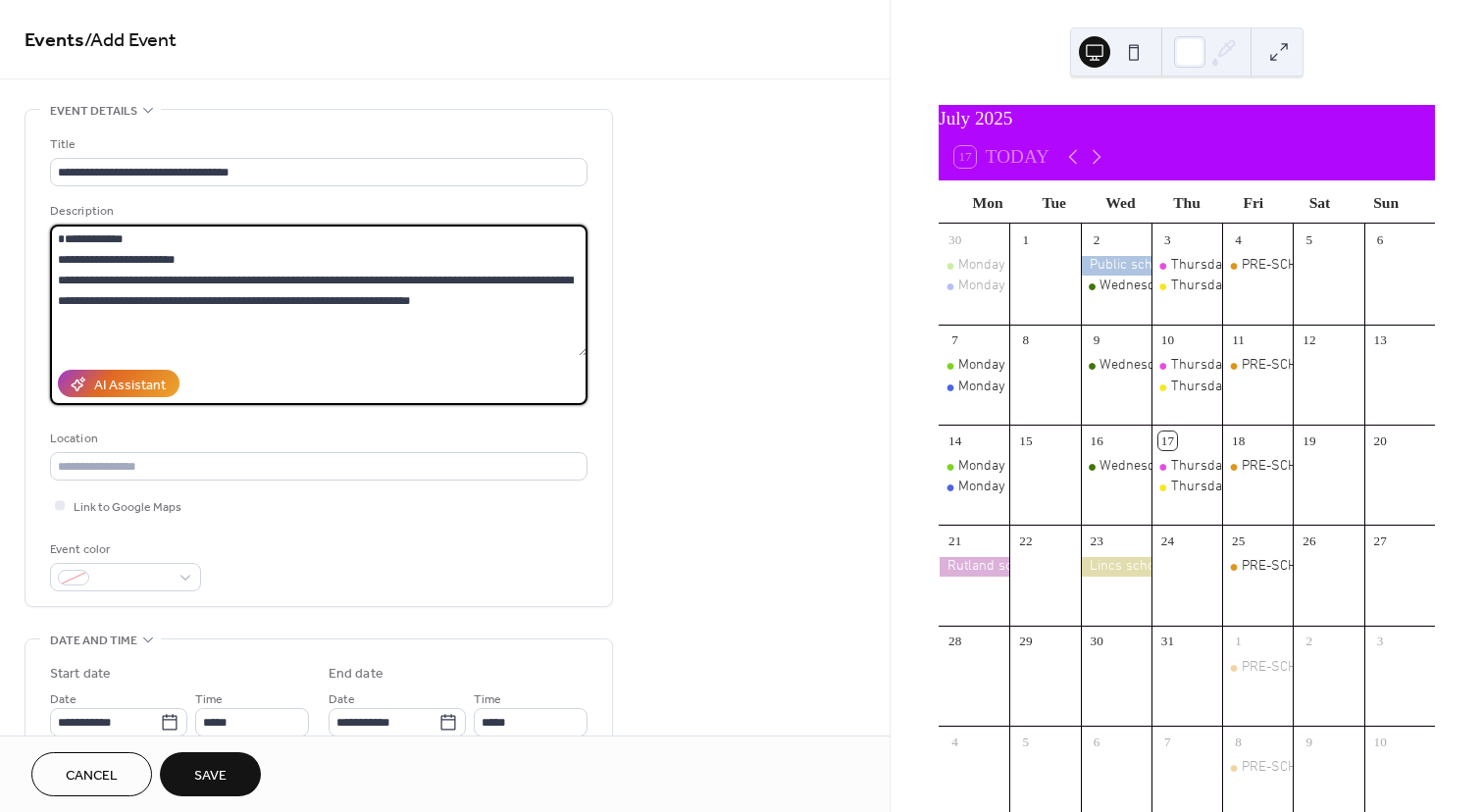 paste on "**********" 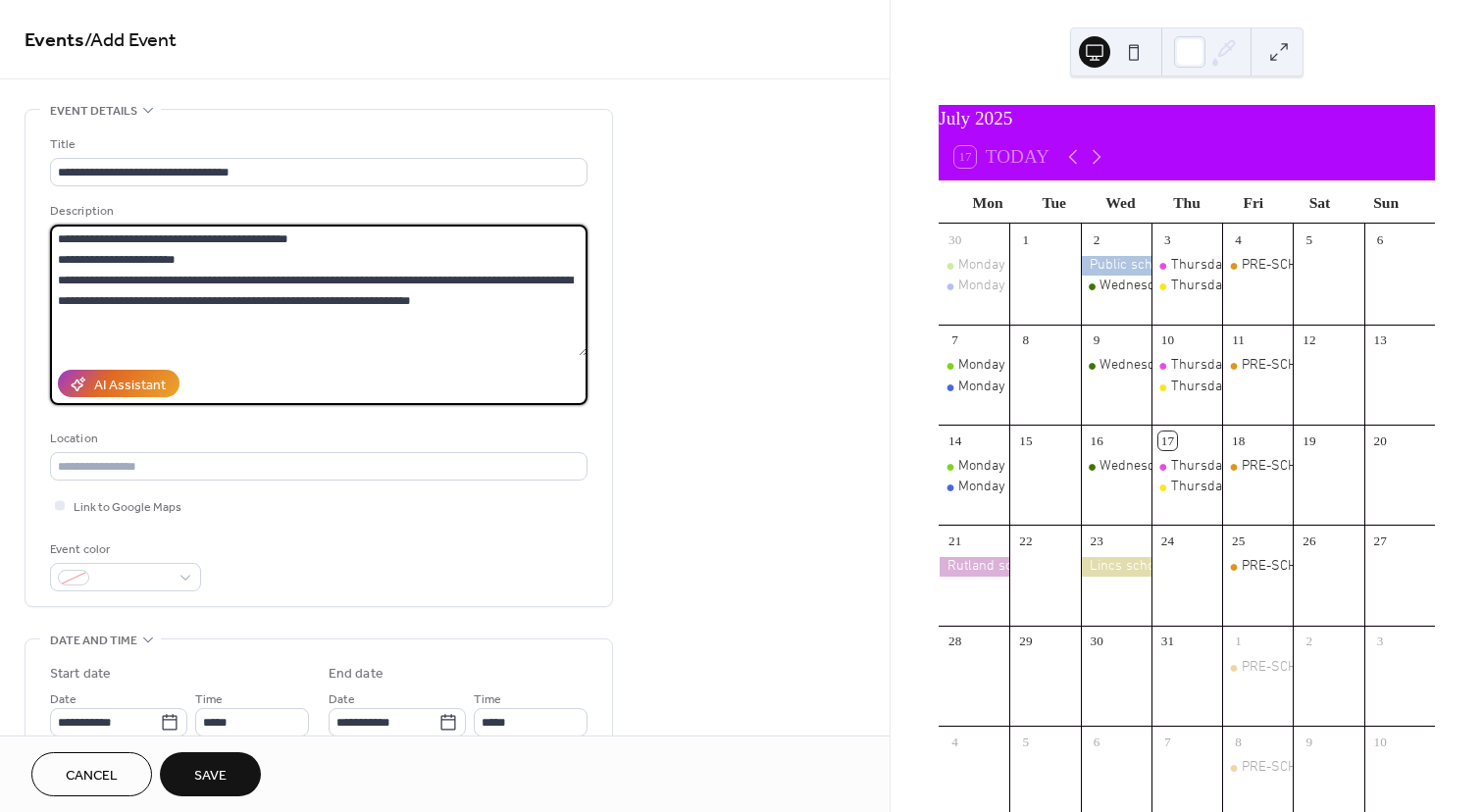 type on "**********" 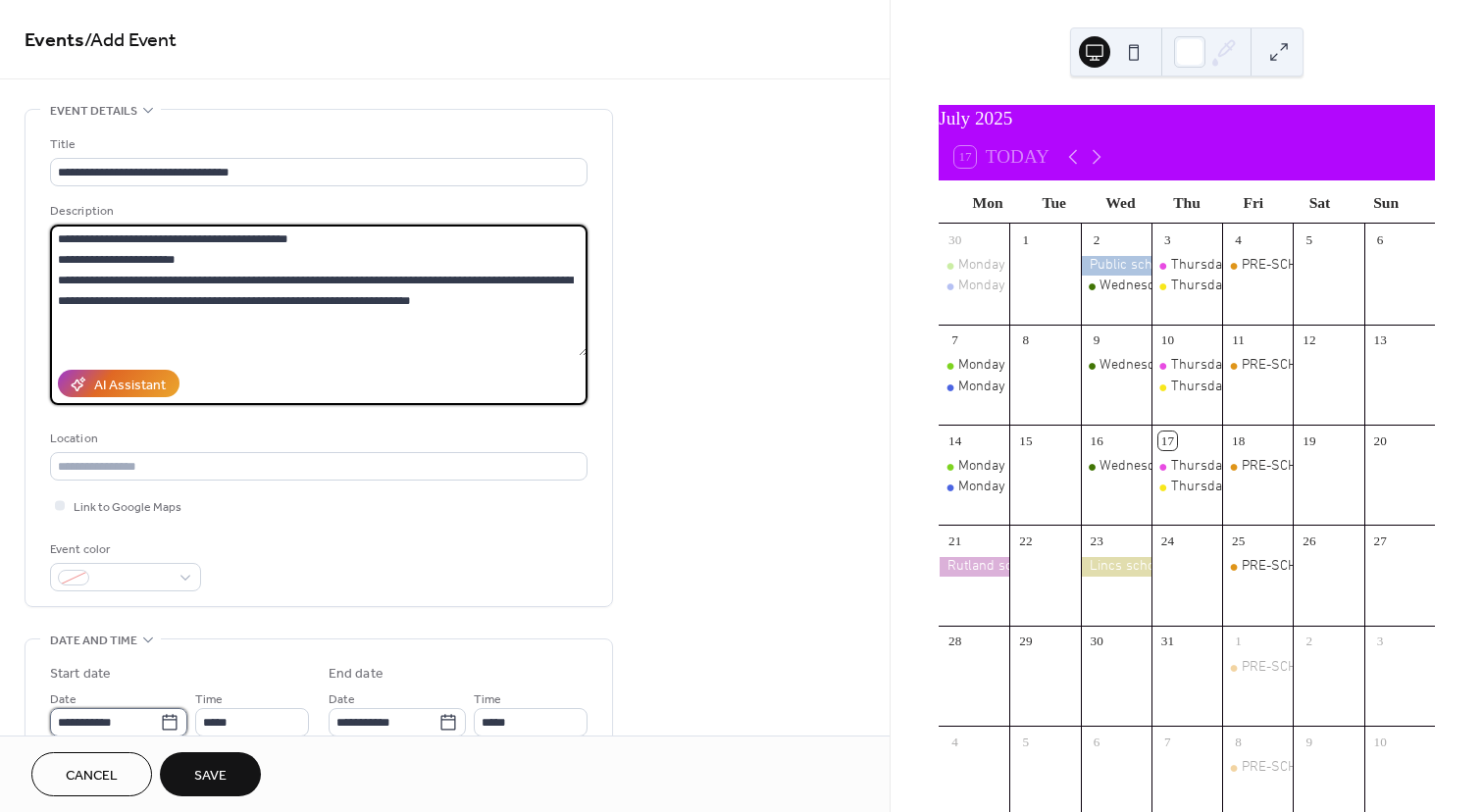 click on "**********" at bounding box center (105, 722) 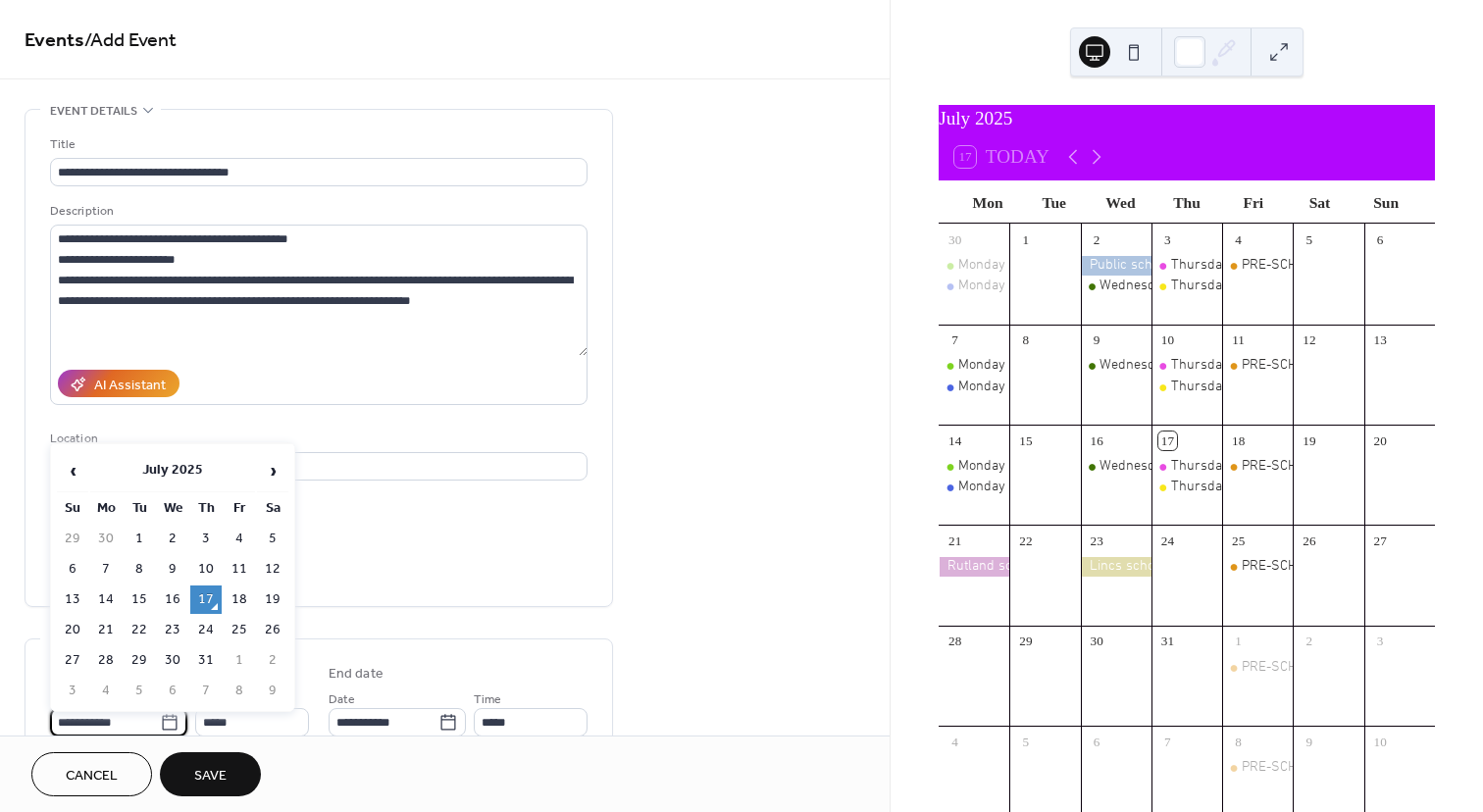 click 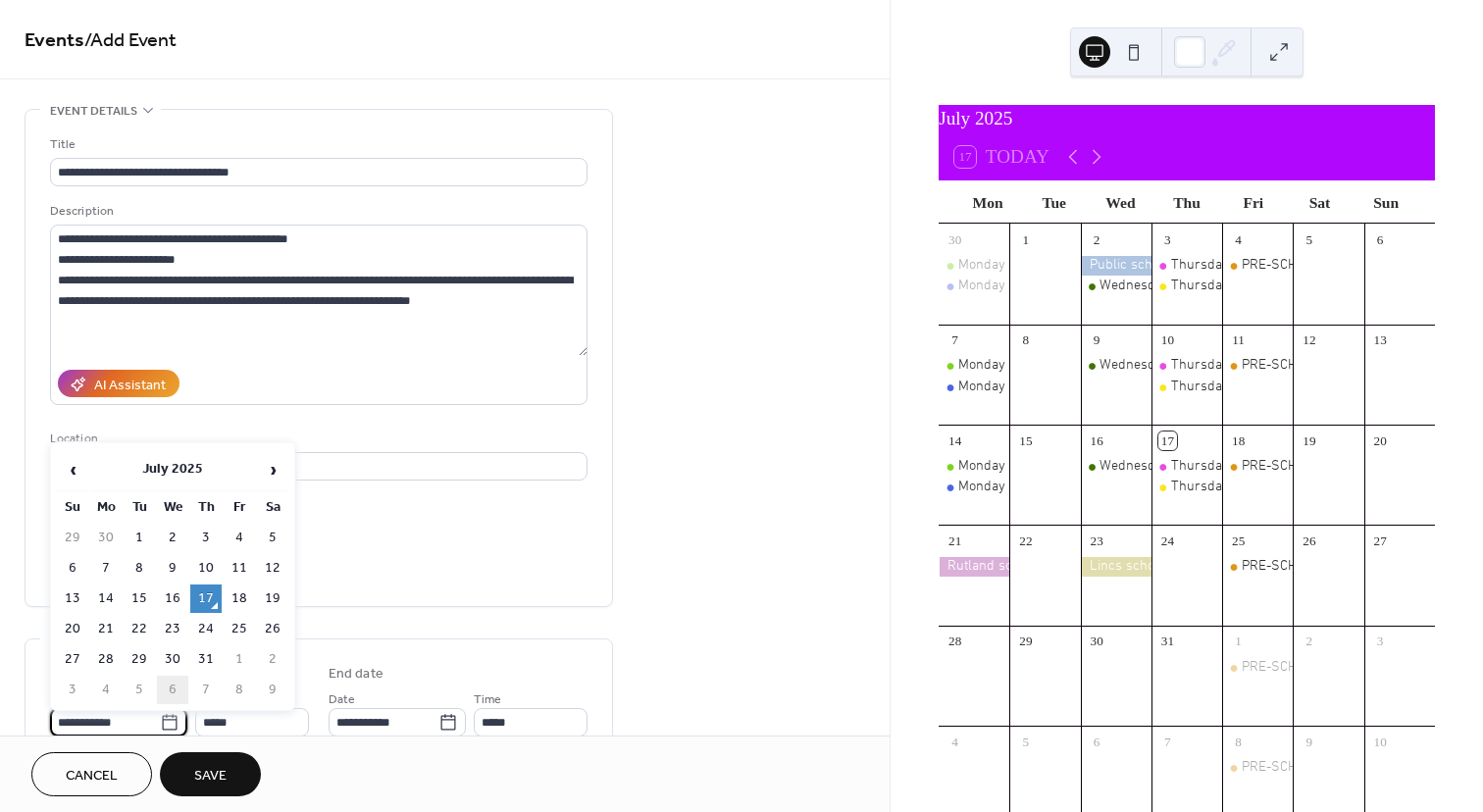 scroll, scrollTop: 1, scrollLeft: 0, axis: vertical 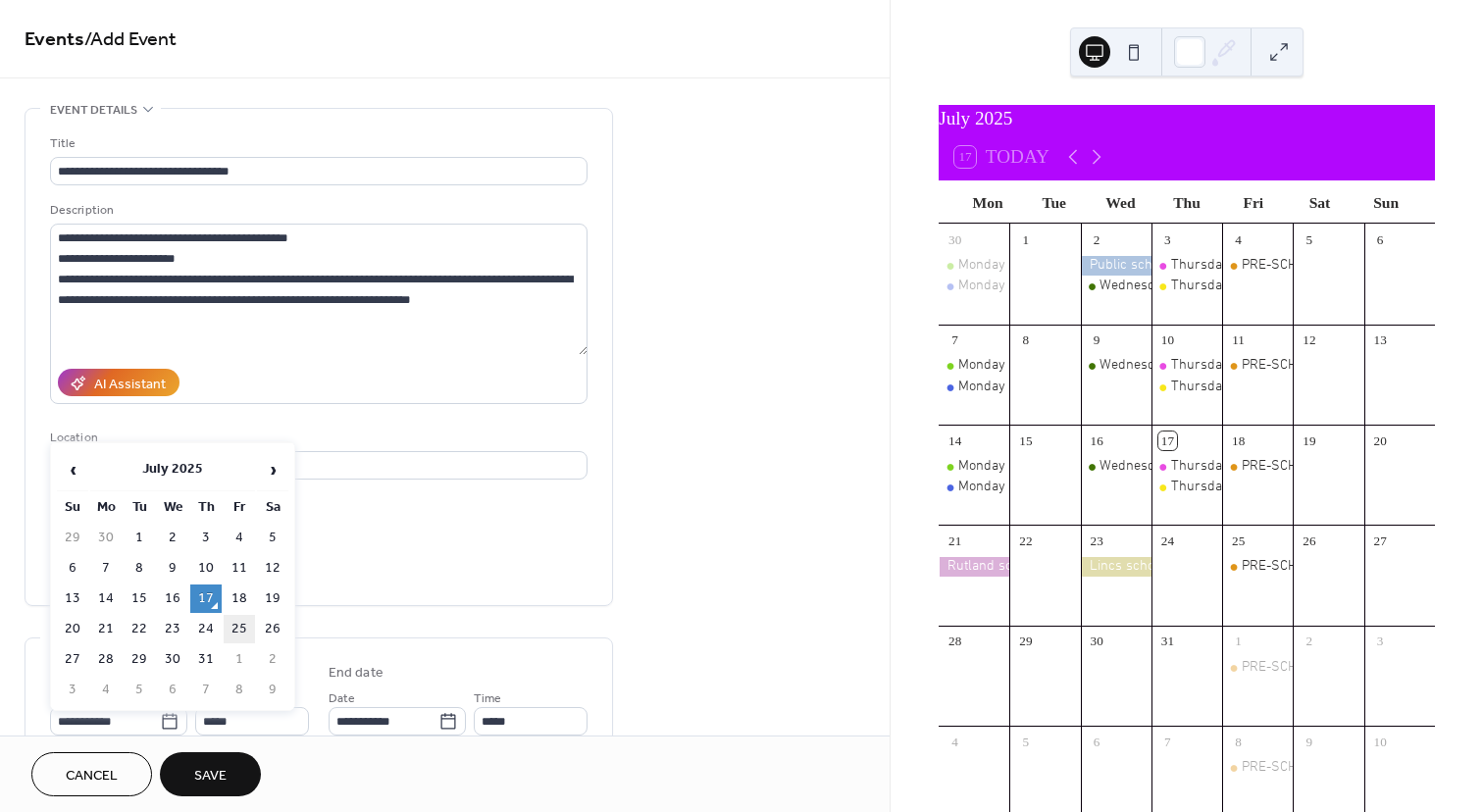 click on "25" at bounding box center [239, 629] 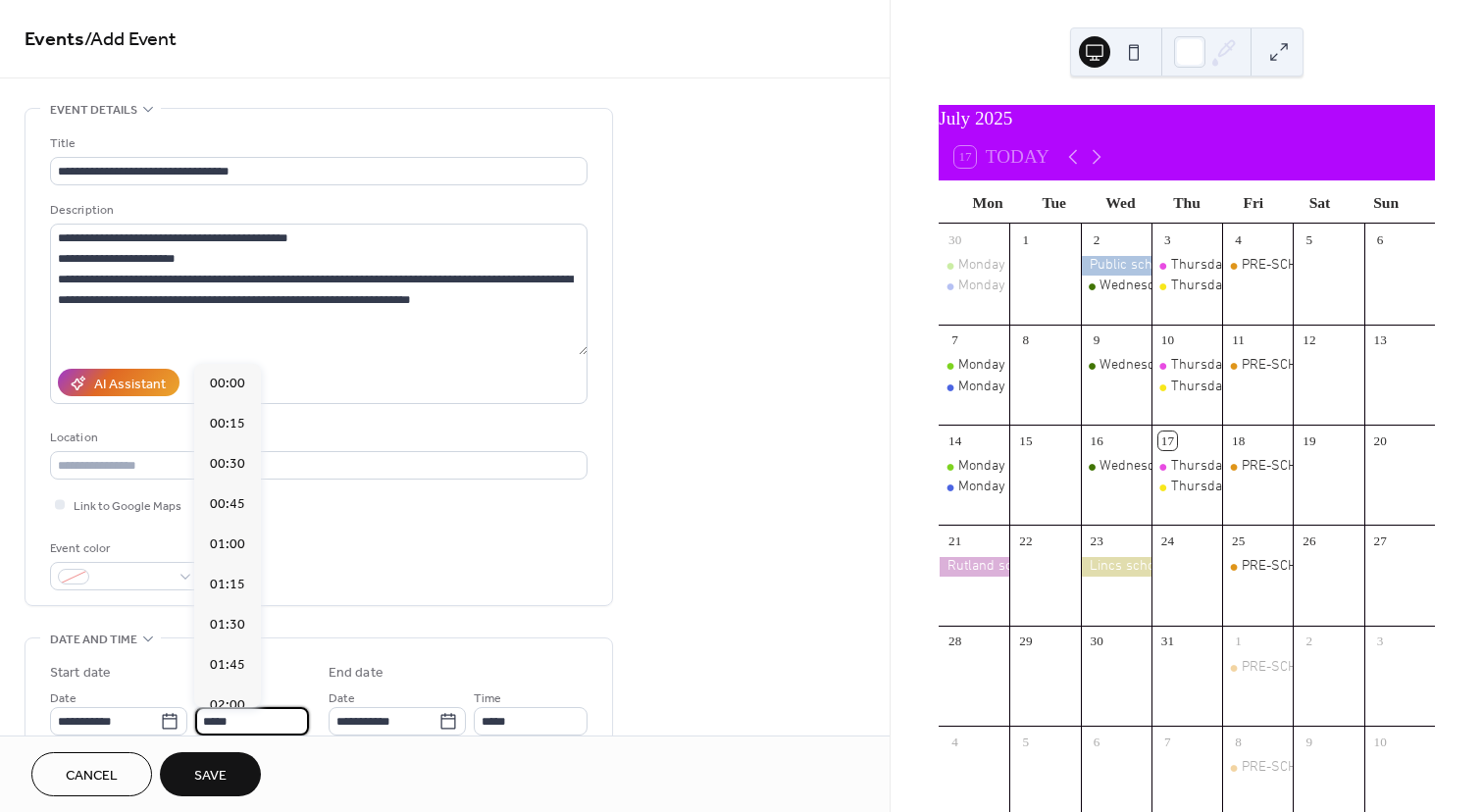 click on "*****" at bounding box center (252, 721) 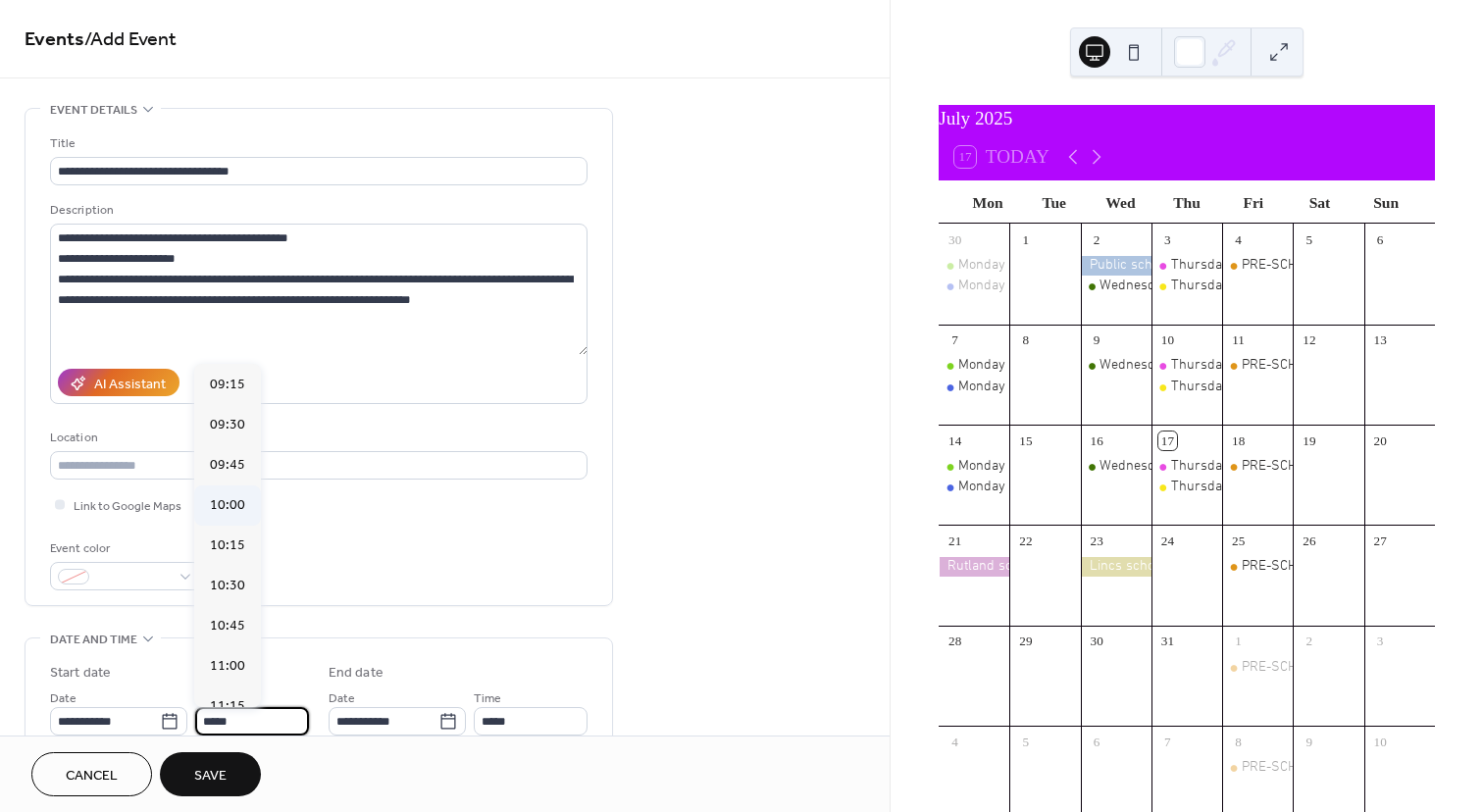 scroll, scrollTop: 1488, scrollLeft: 0, axis: vertical 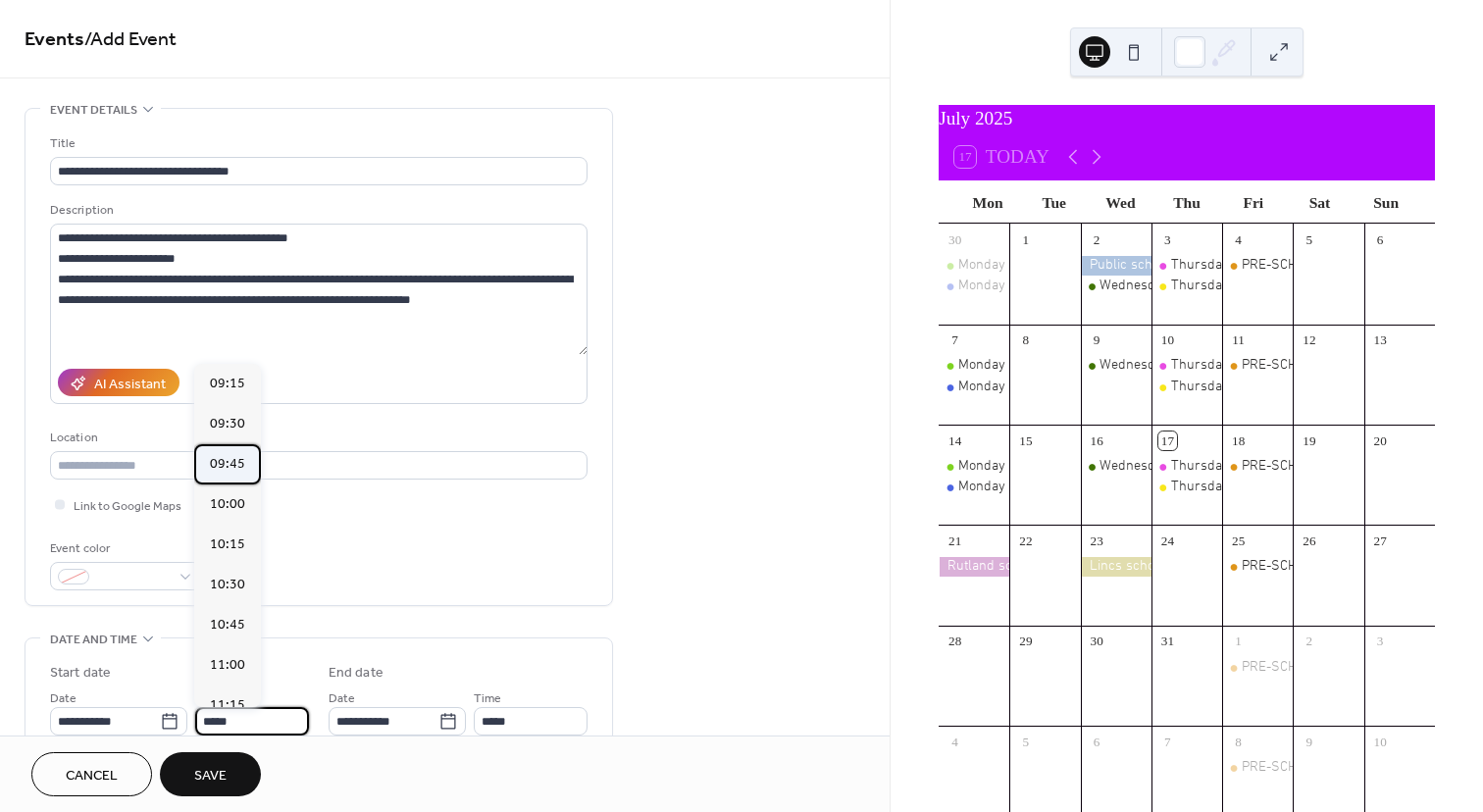 click on "09:45" at bounding box center (228, 464) 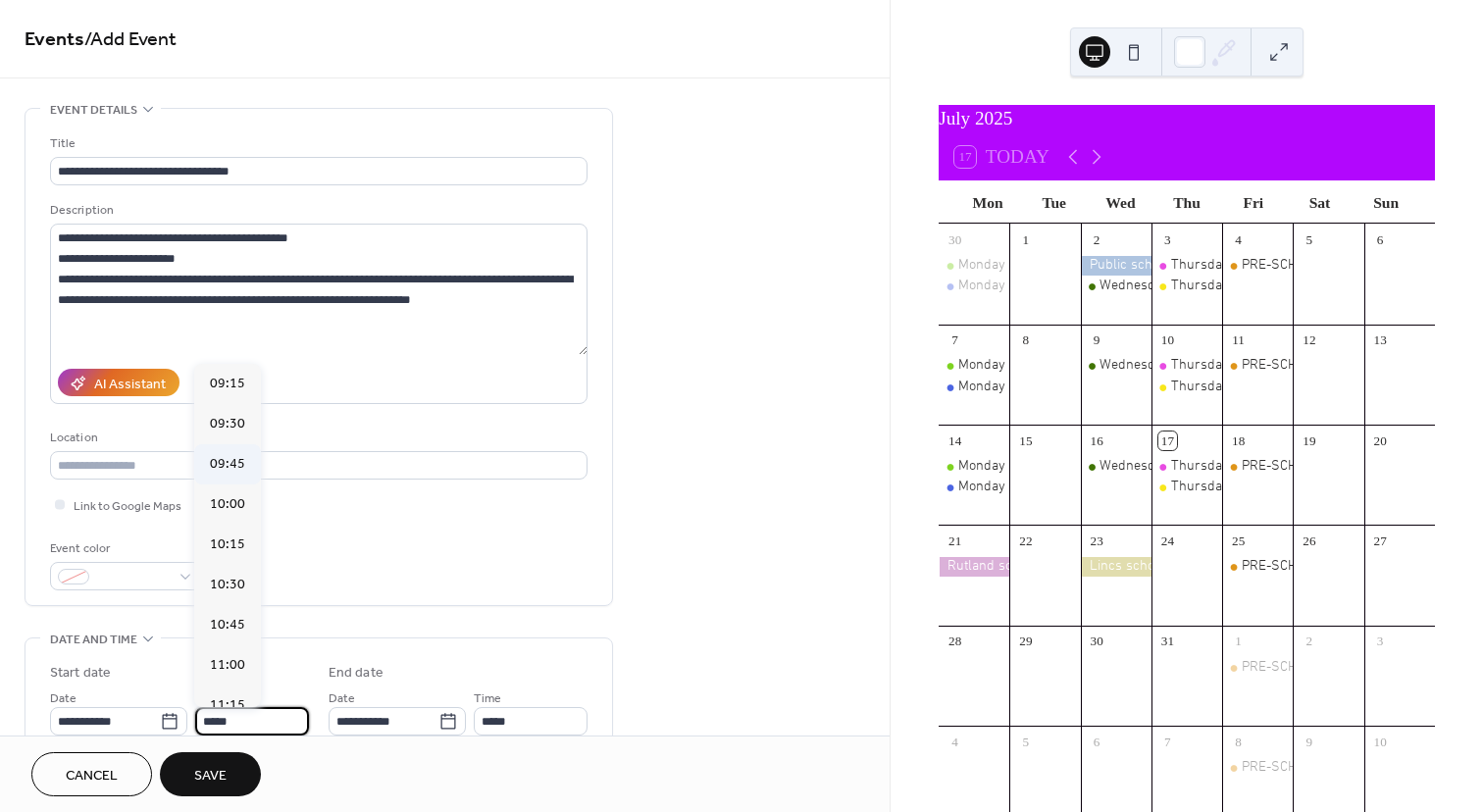 type on "*****" 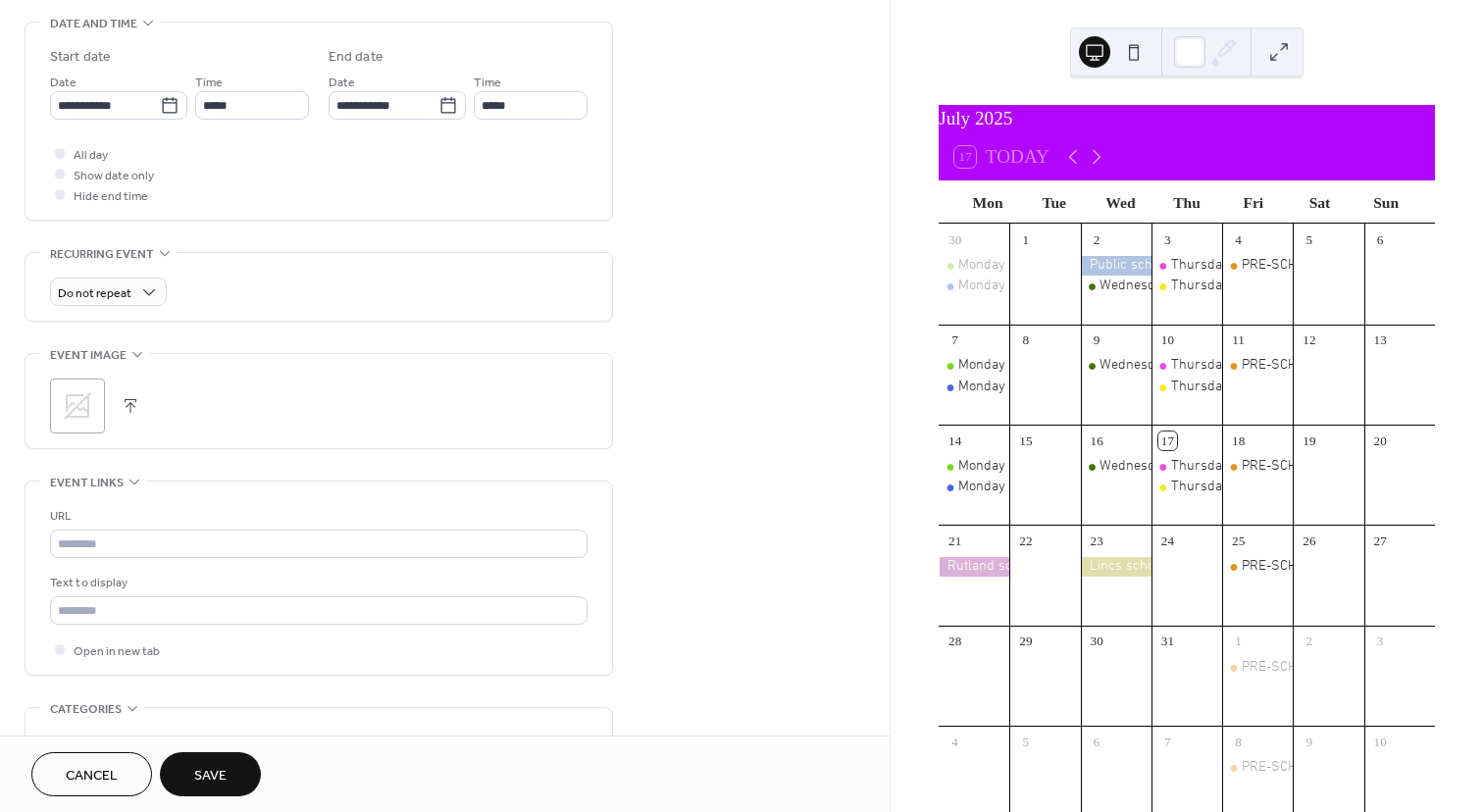 scroll, scrollTop: 624, scrollLeft: 0, axis: vertical 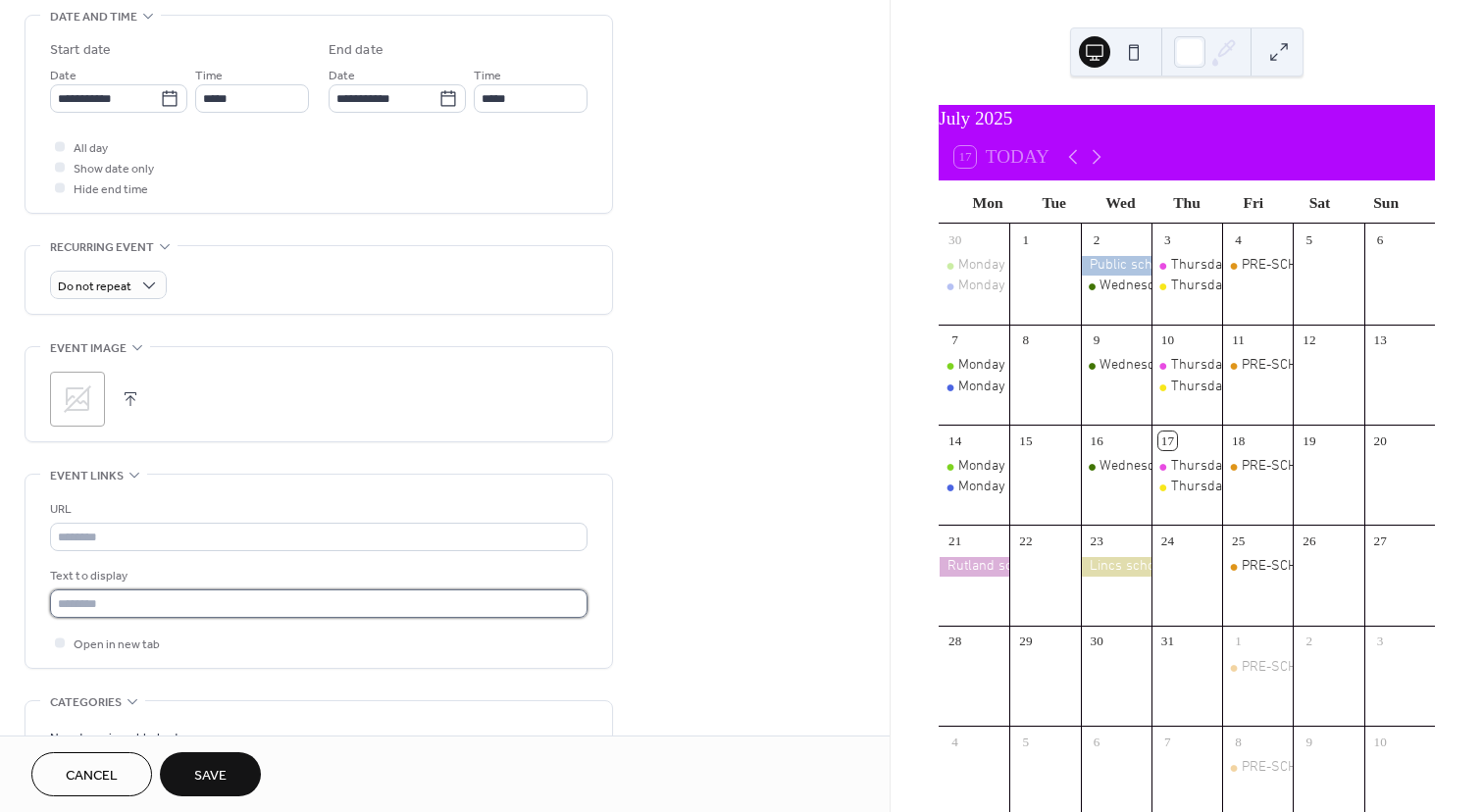 click at bounding box center (319, 603) 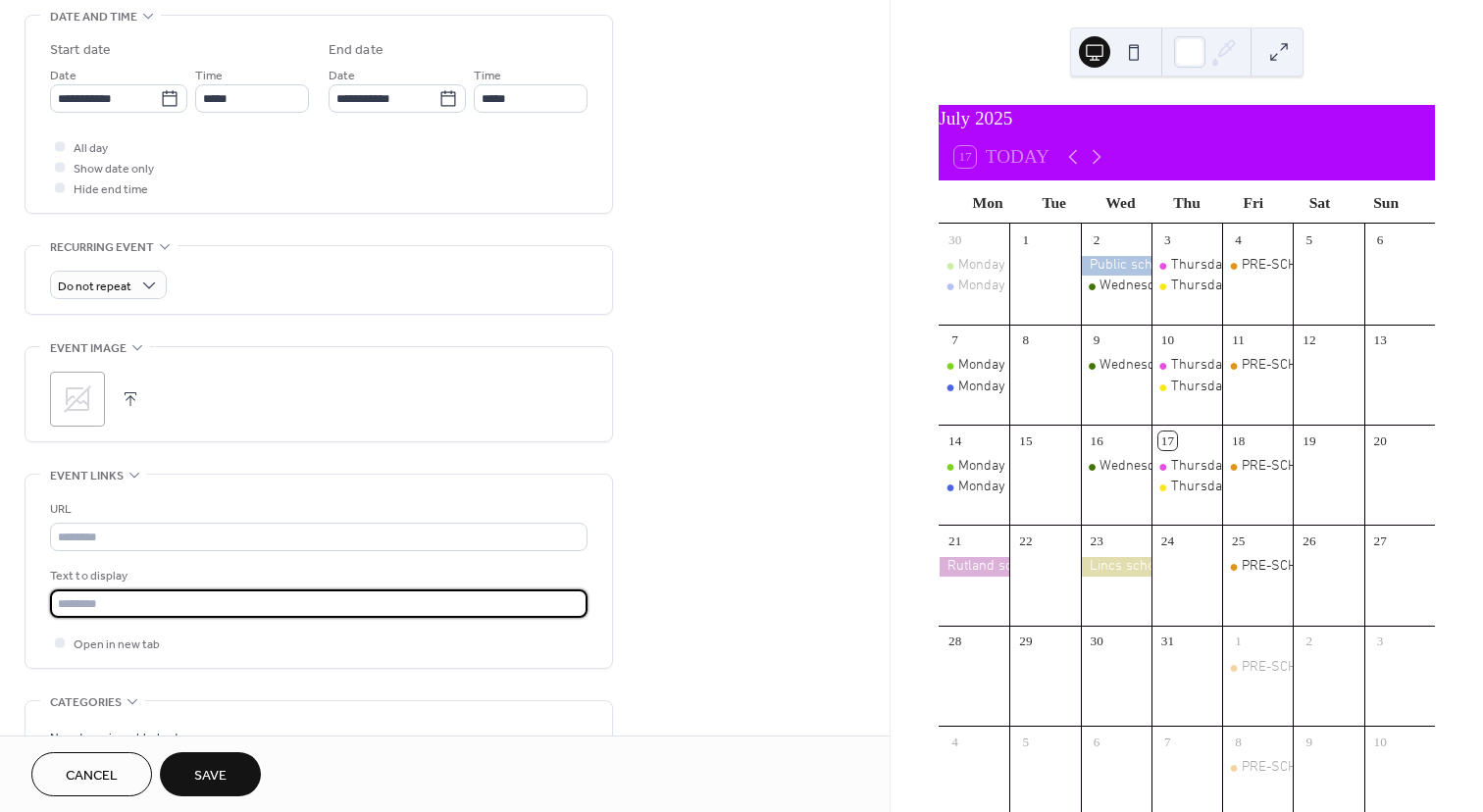 click at bounding box center (319, 603) 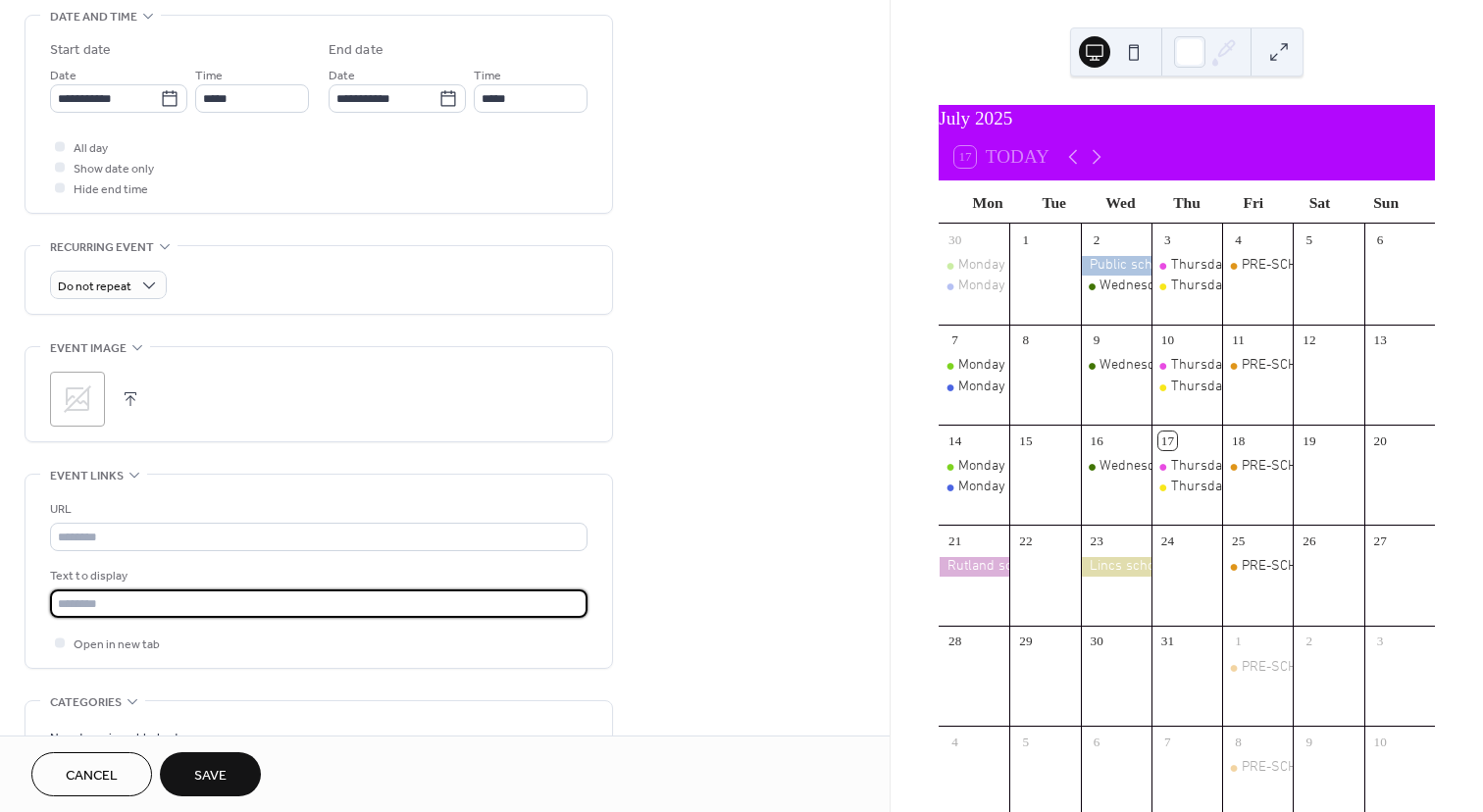 paste on "**********" 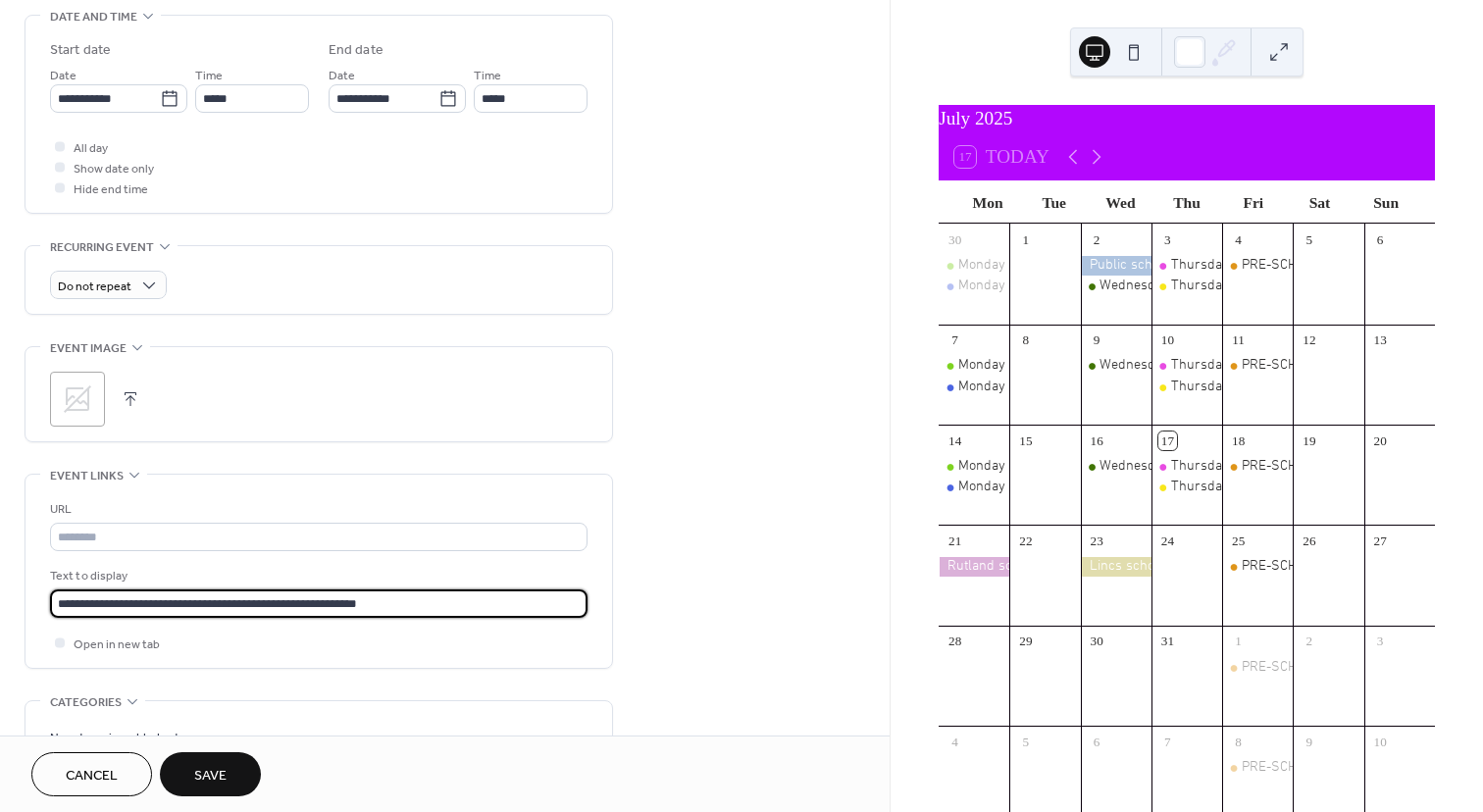 scroll, scrollTop: 1, scrollLeft: 0, axis: vertical 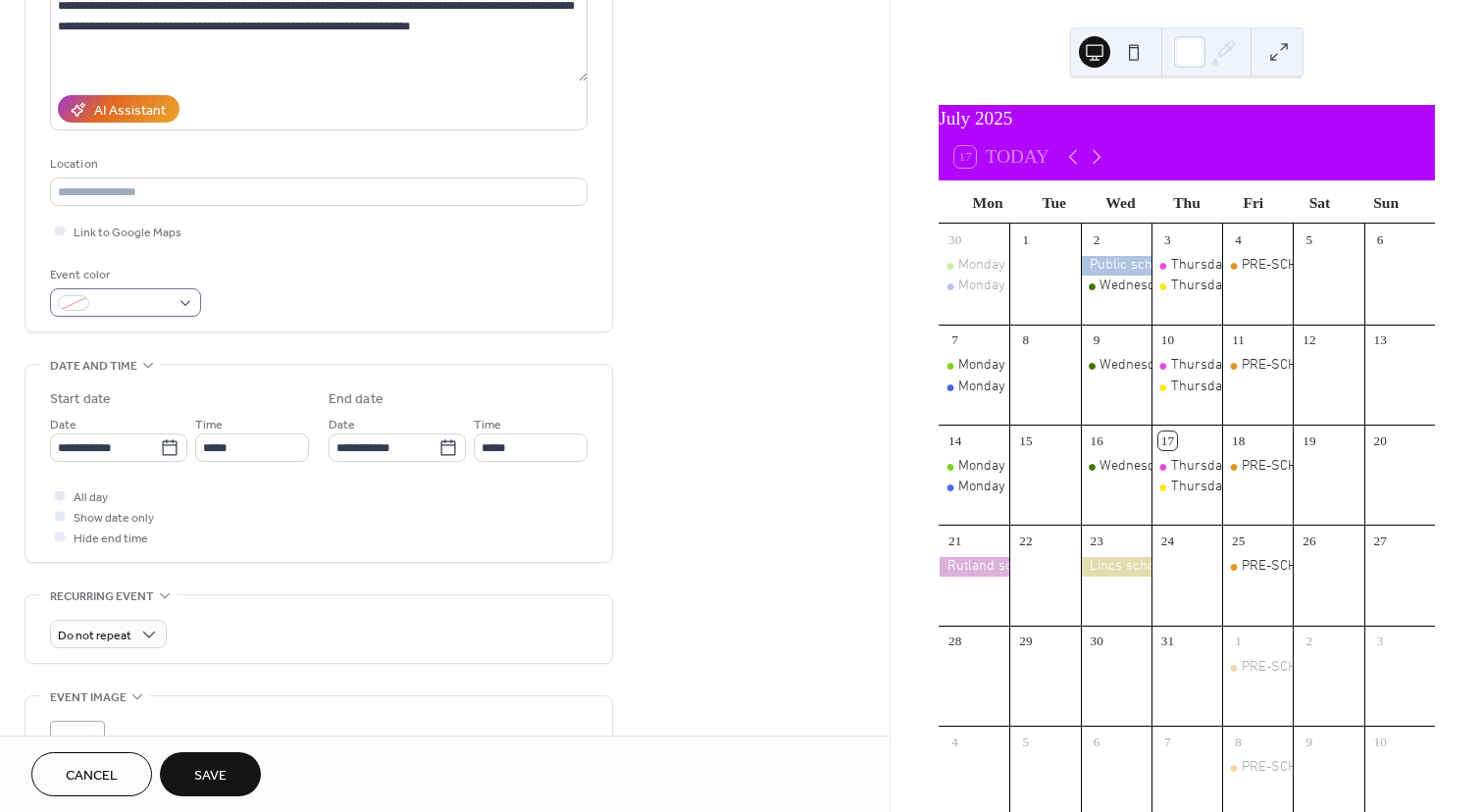 type on "**********" 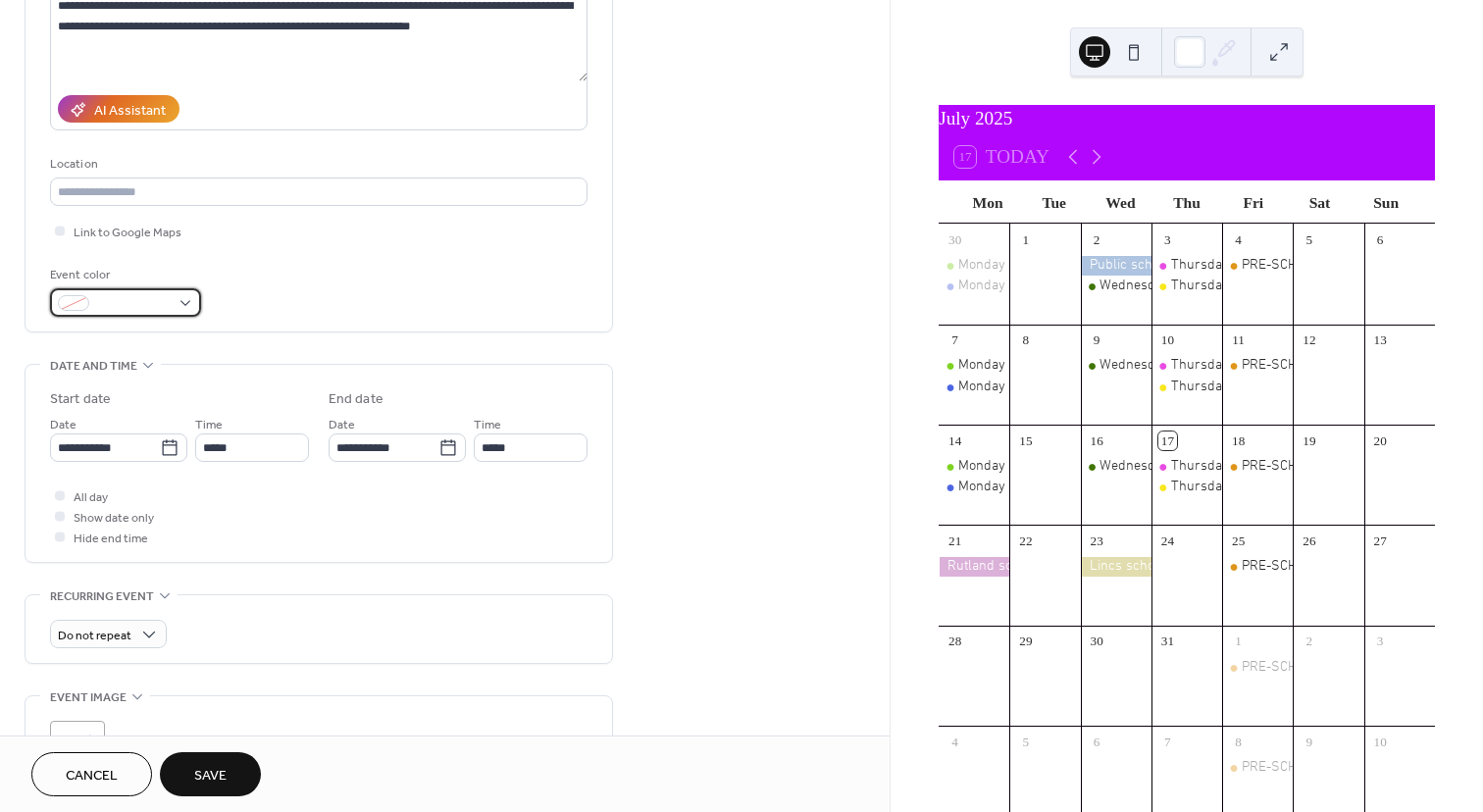scroll, scrollTop: 0, scrollLeft: 0, axis: both 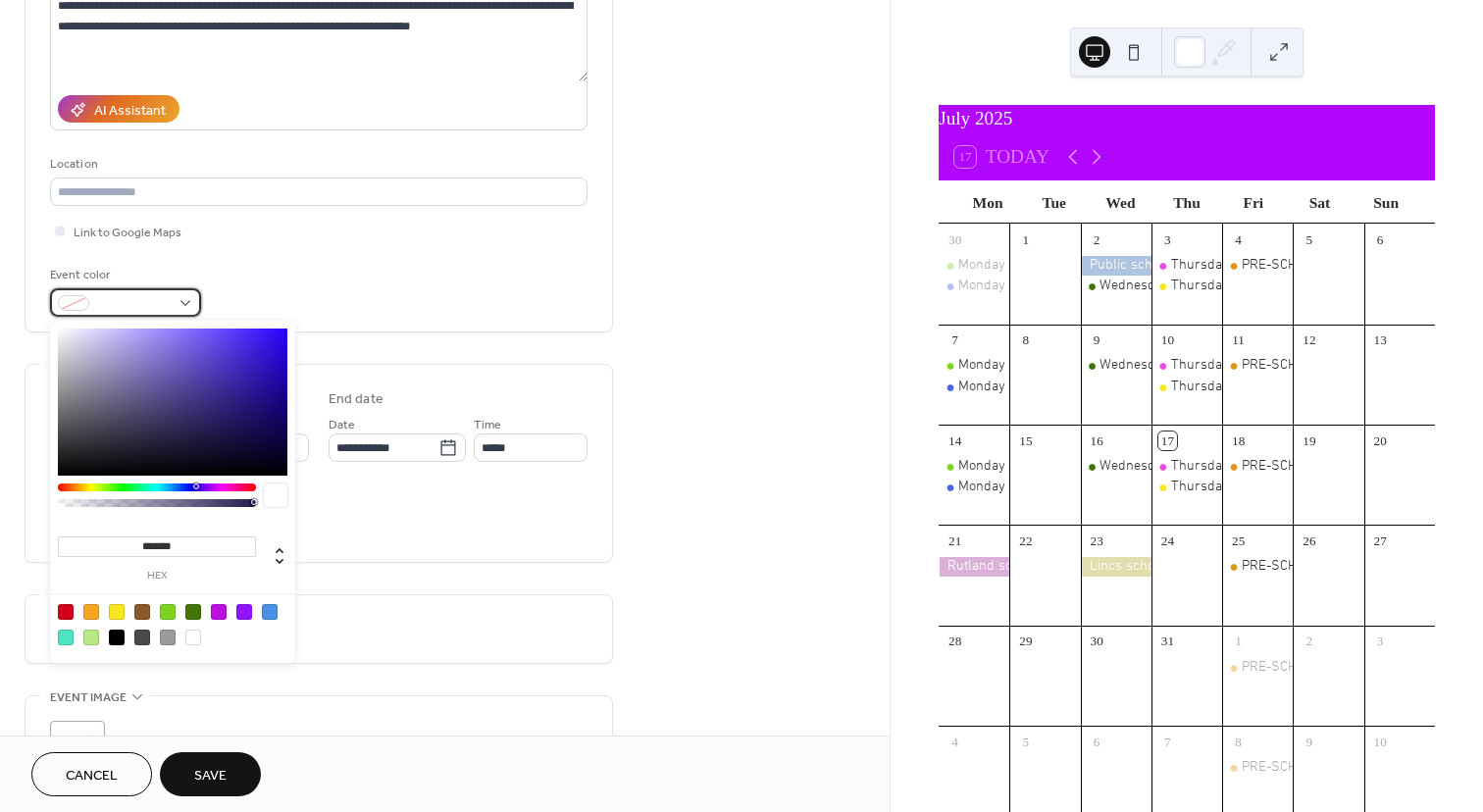 click at bounding box center (126, 302) 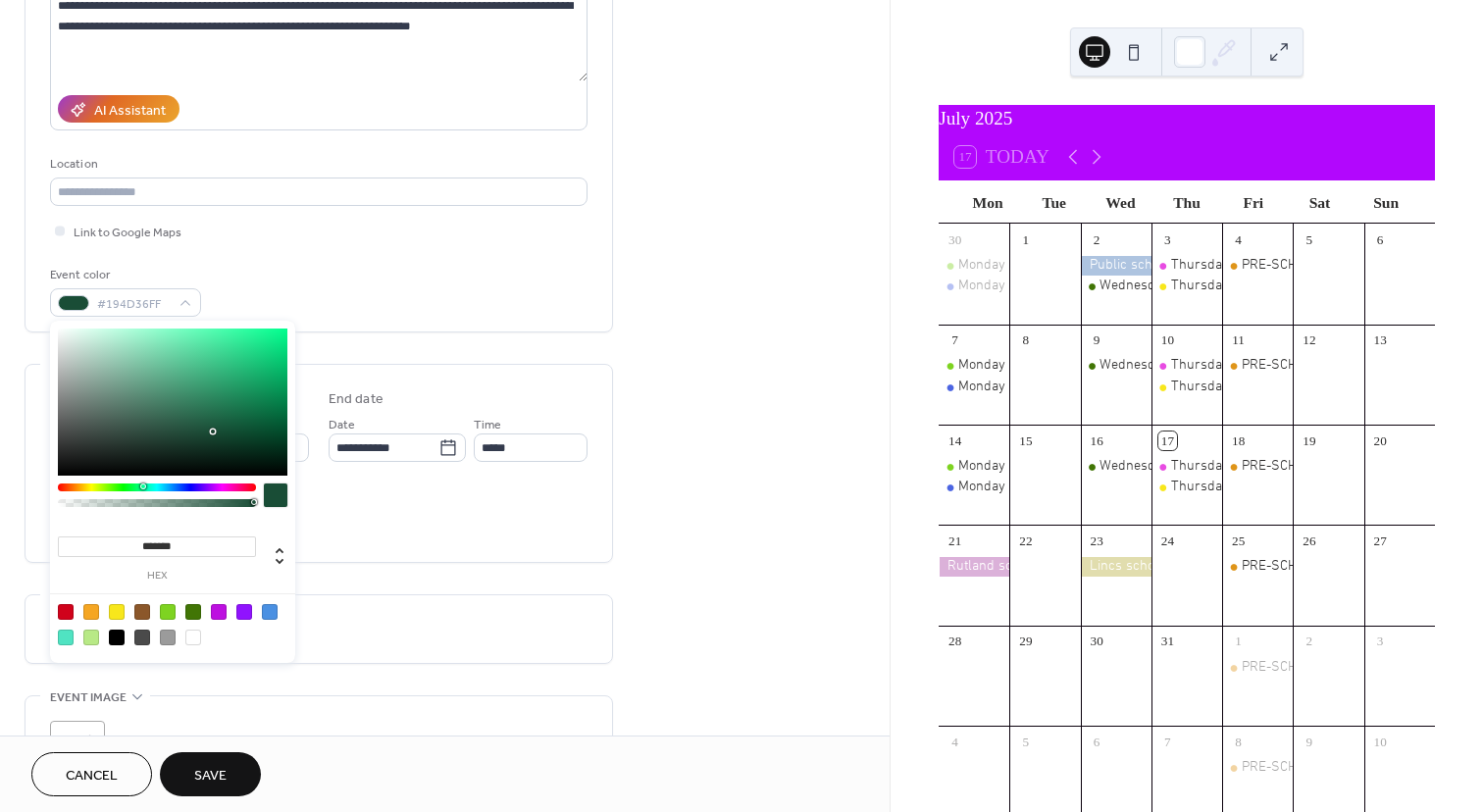 click at bounding box center (157, 487) 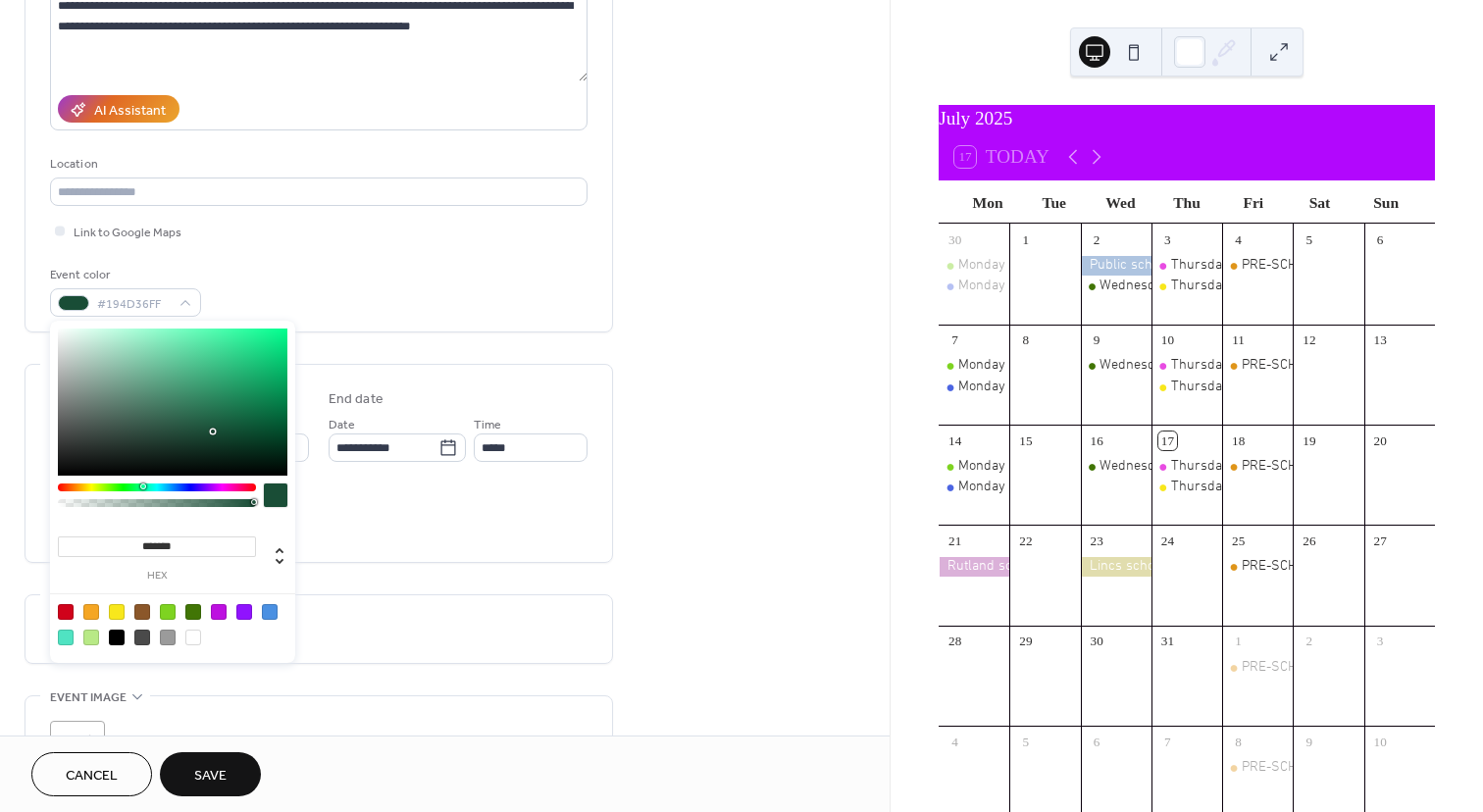 click at bounding box center [173, 402] 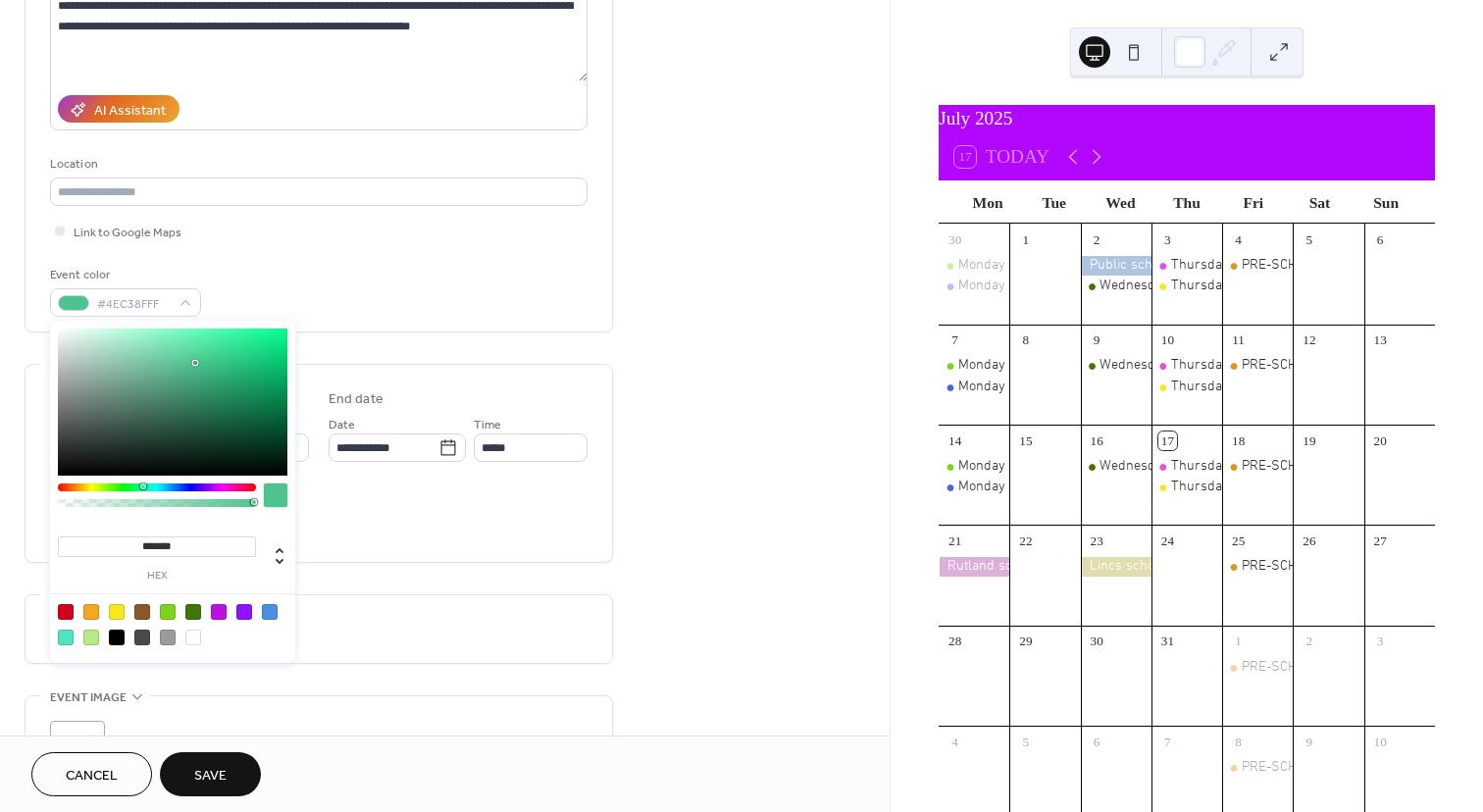 click on "******* hex" at bounding box center [173, 491] 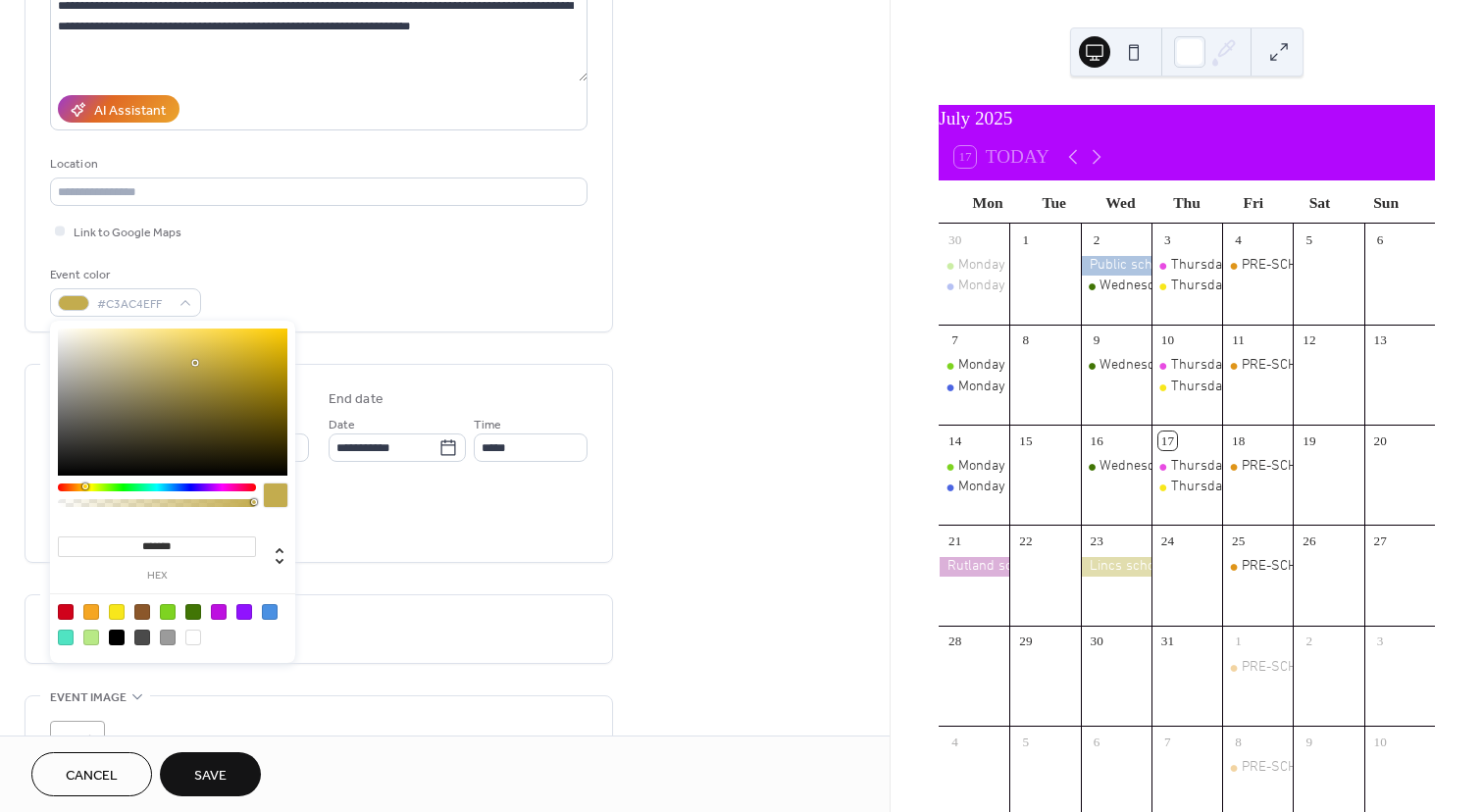 click at bounding box center [157, 487] 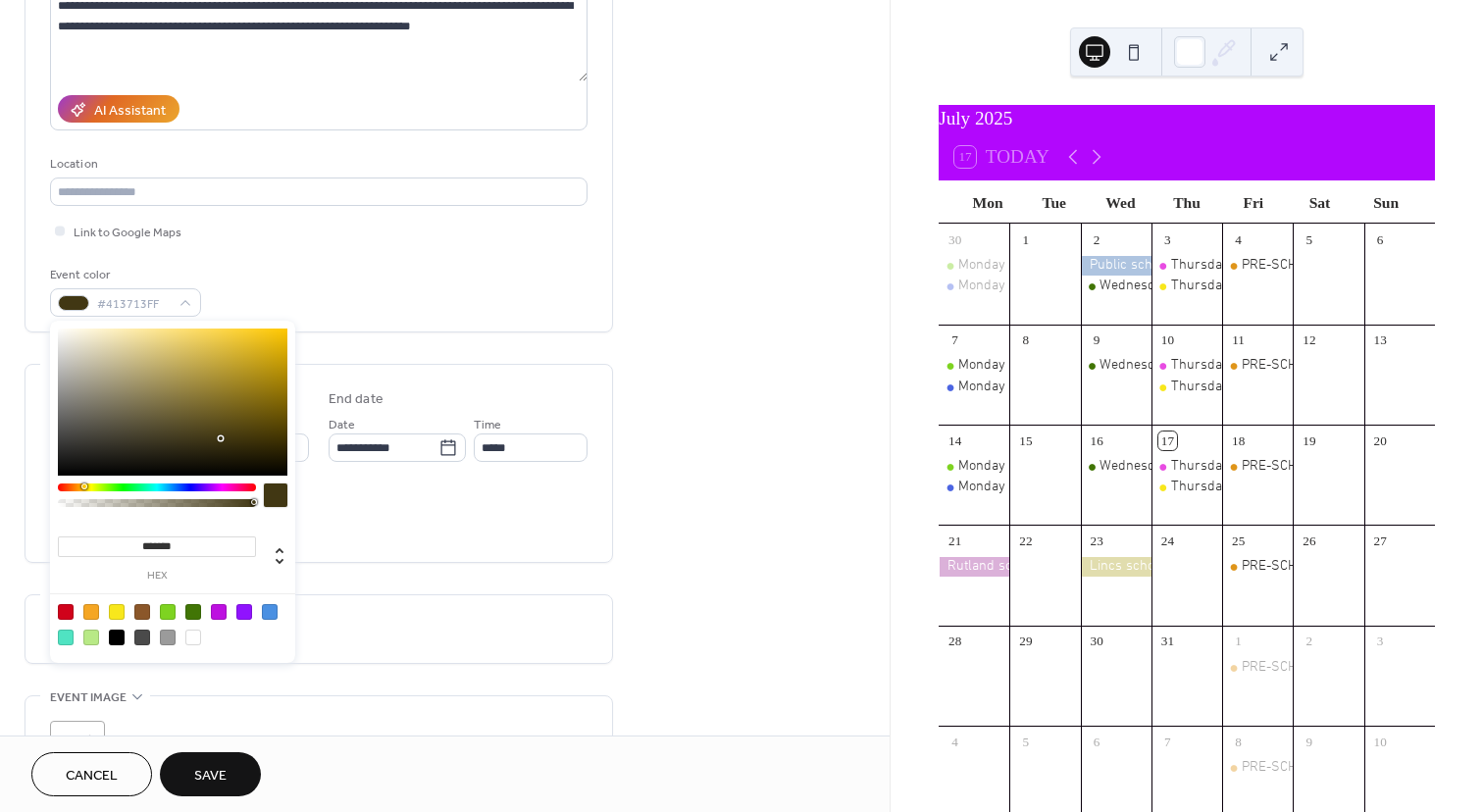click at bounding box center [173, 402] 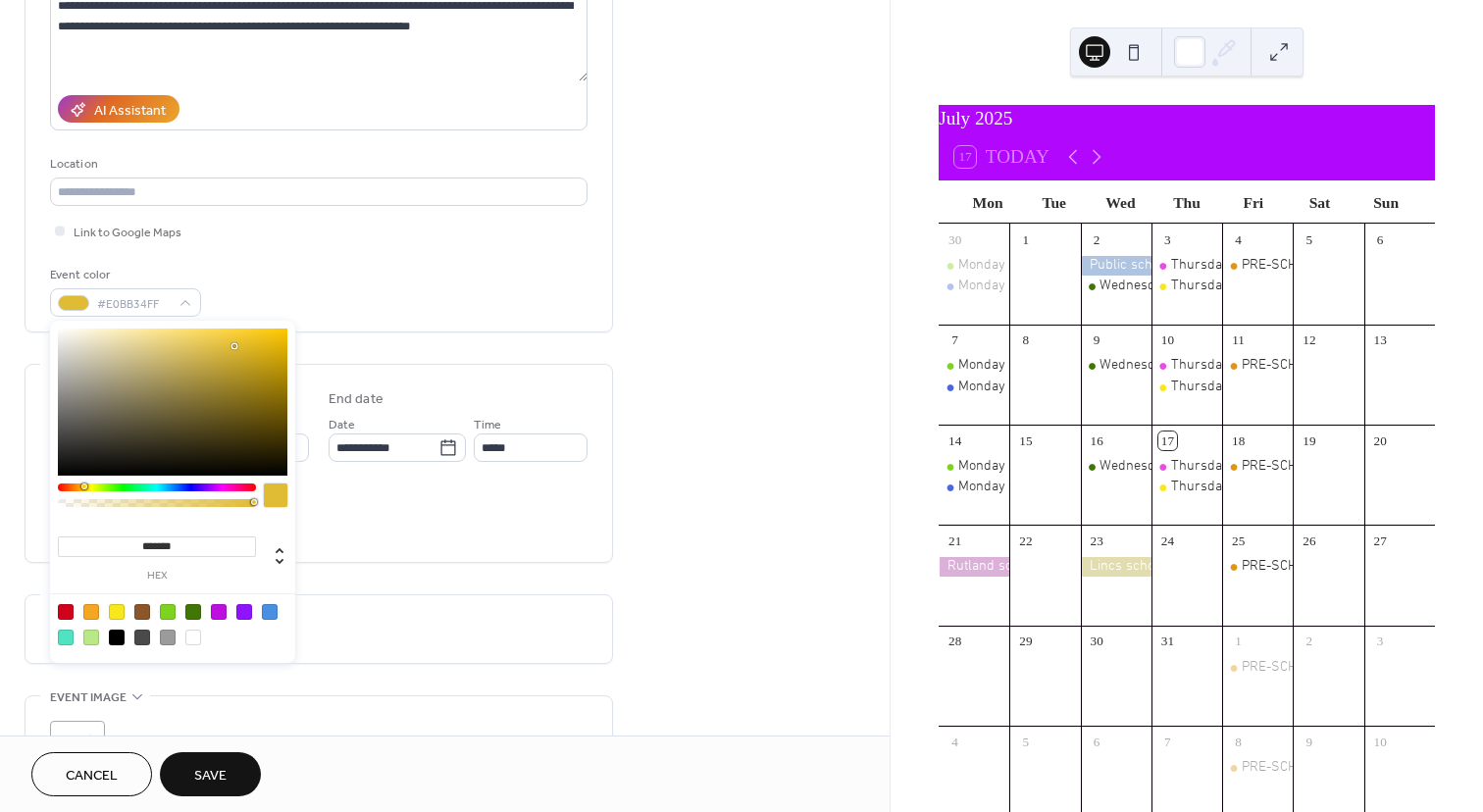 click at bounding box center [173, 402] 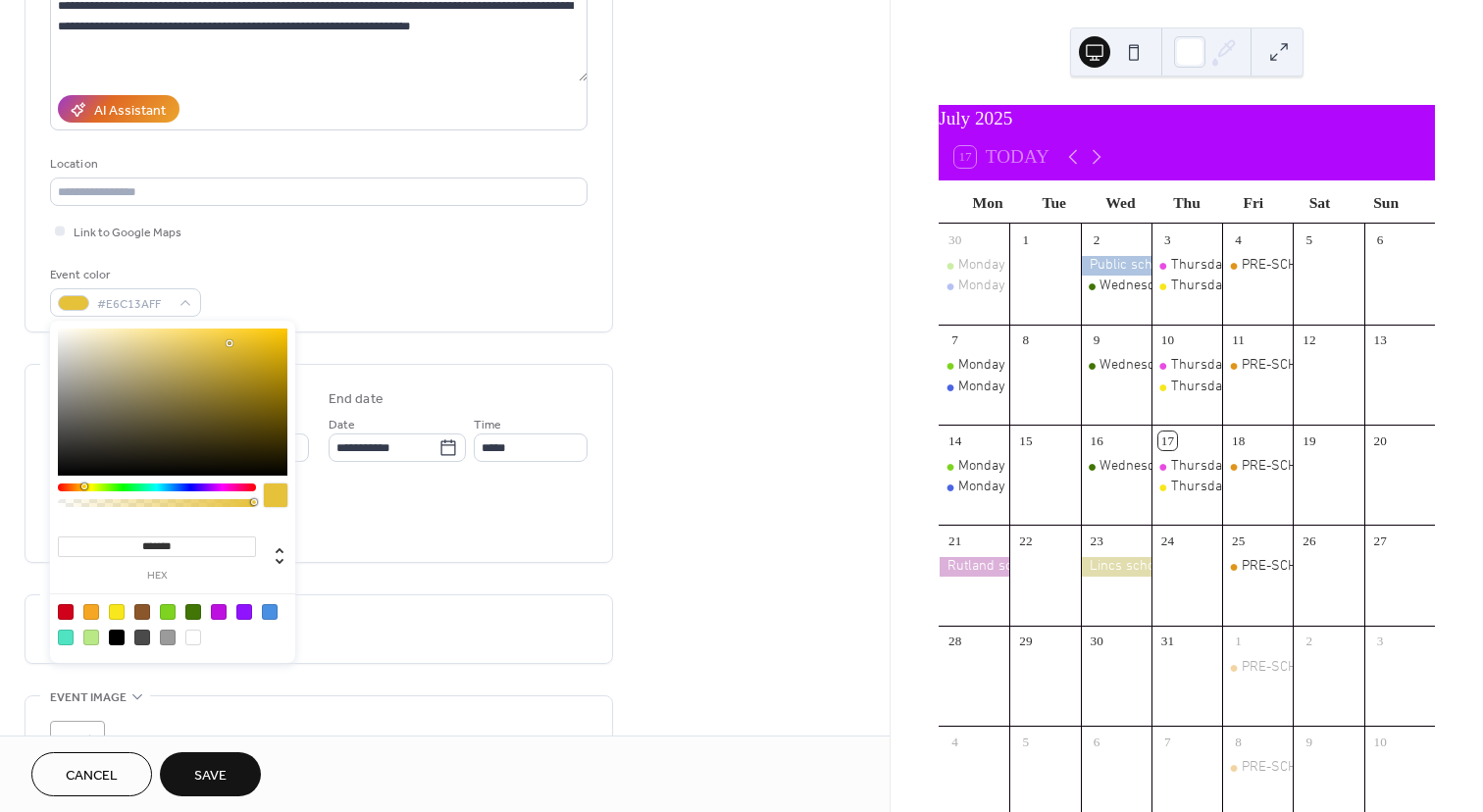 click at bounding box center [173, 402] 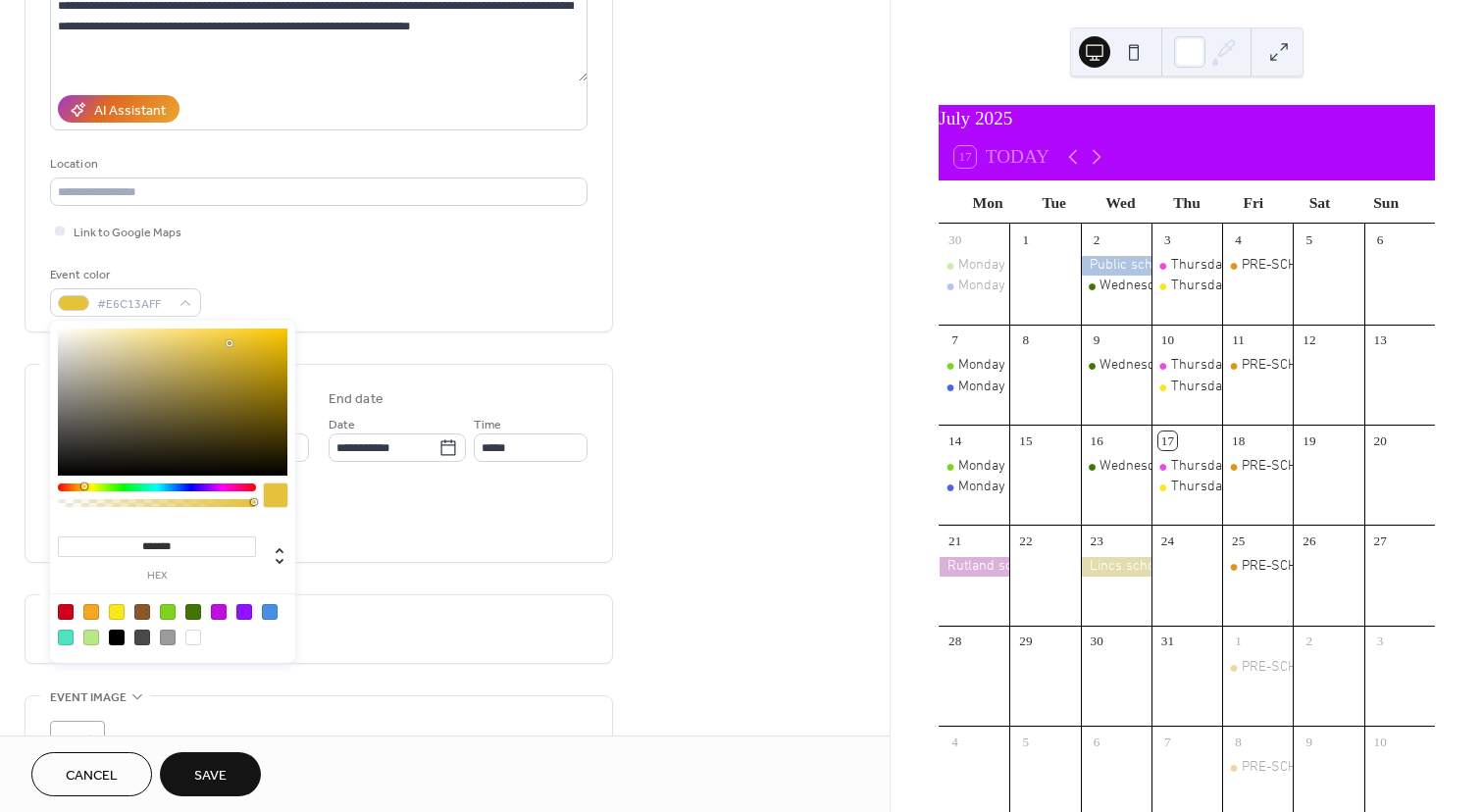 click at bounding box center (230, 343) 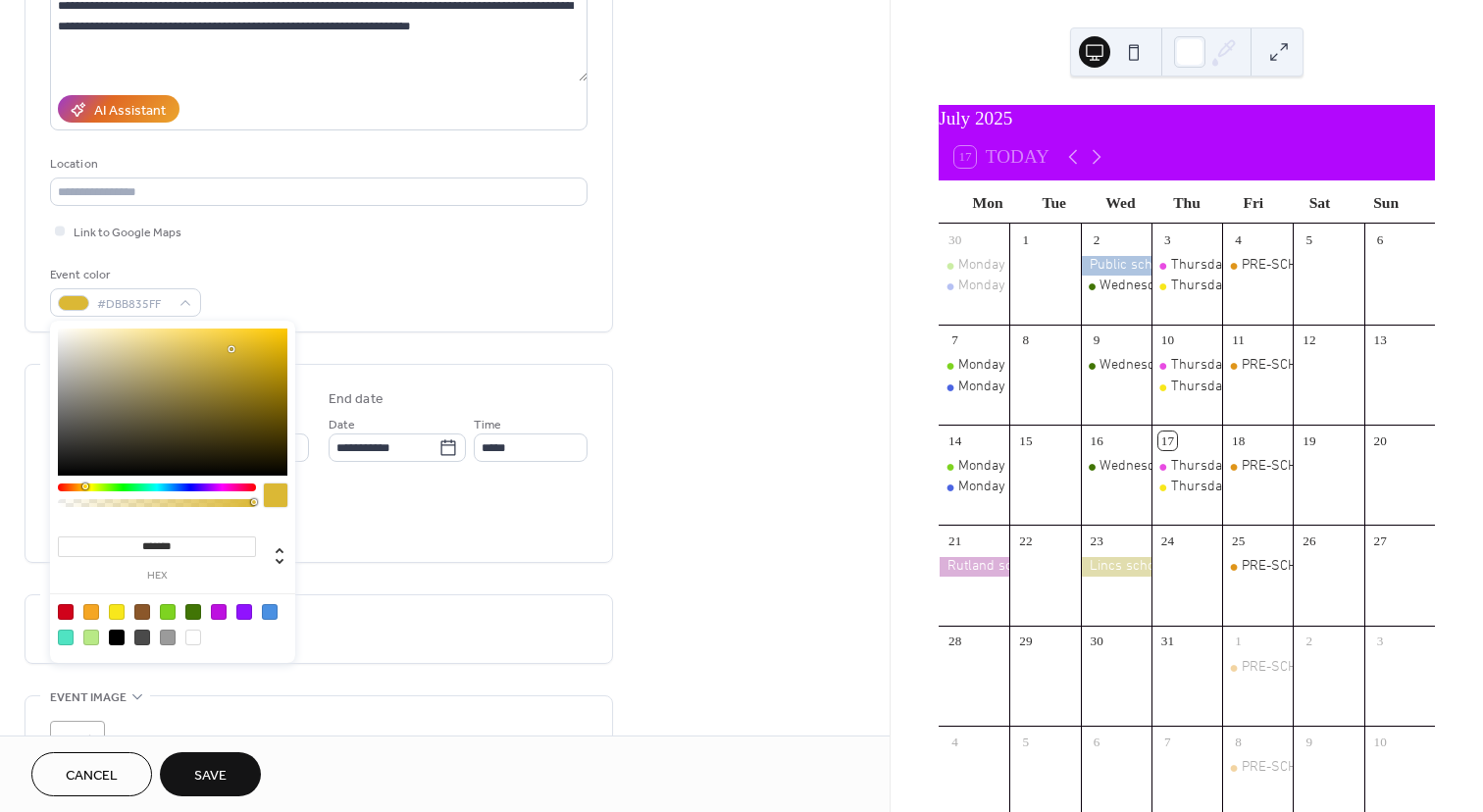click at bounding box center [173, 402] 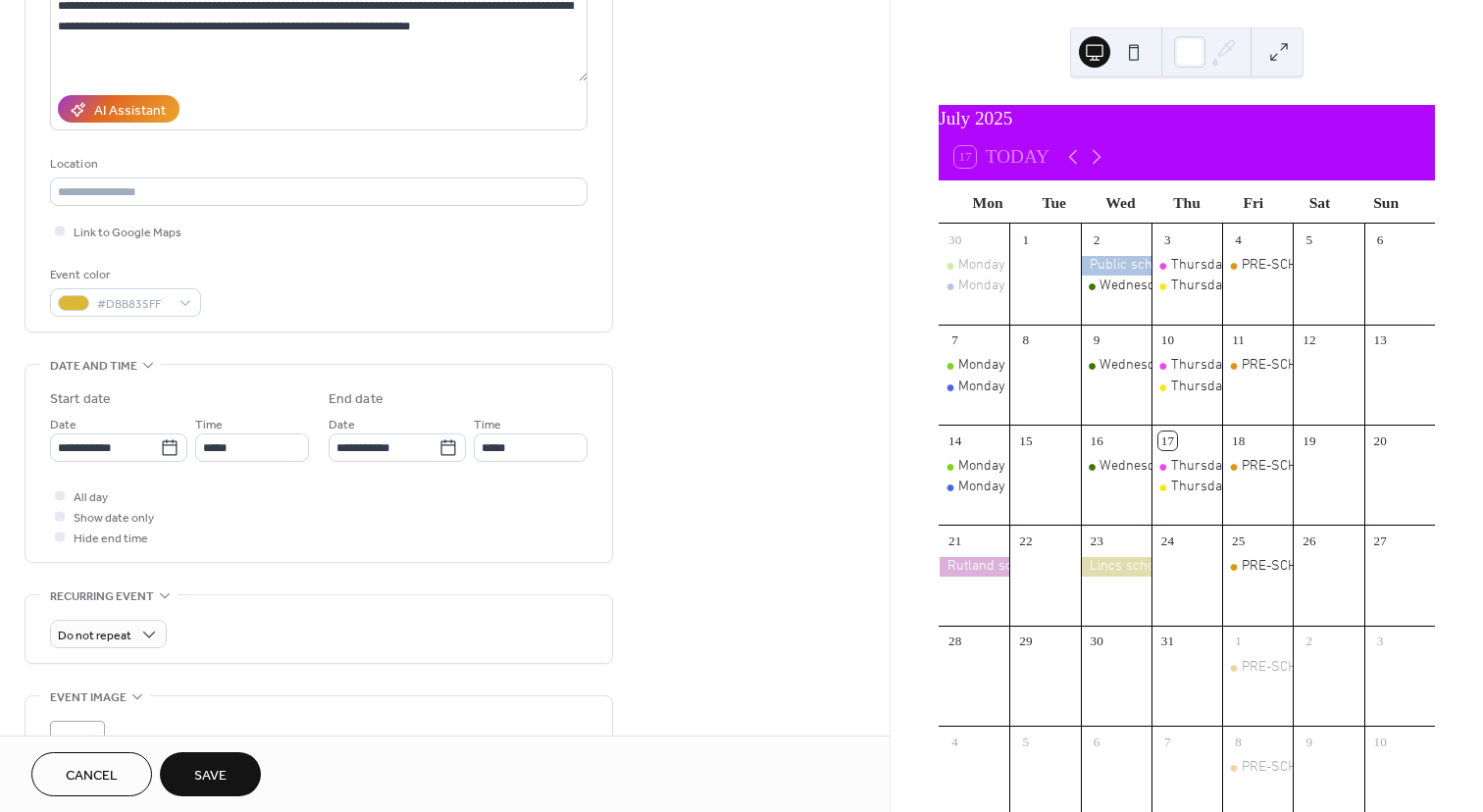 click on "Event color #DBB835FF" at bounding box center [319, 290] 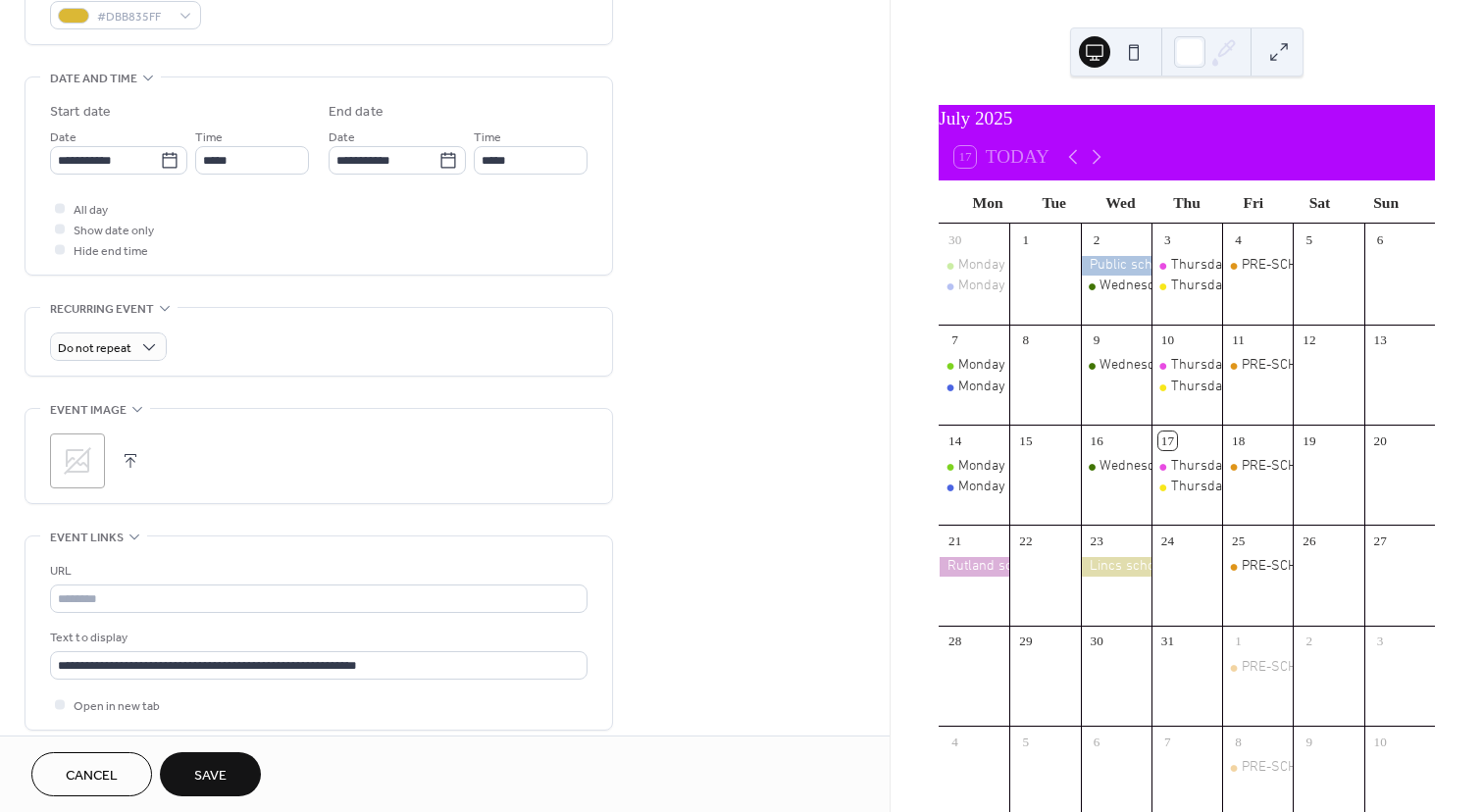 scroll, scrollTop: 567, scrollLeft: 0, axis: vertical 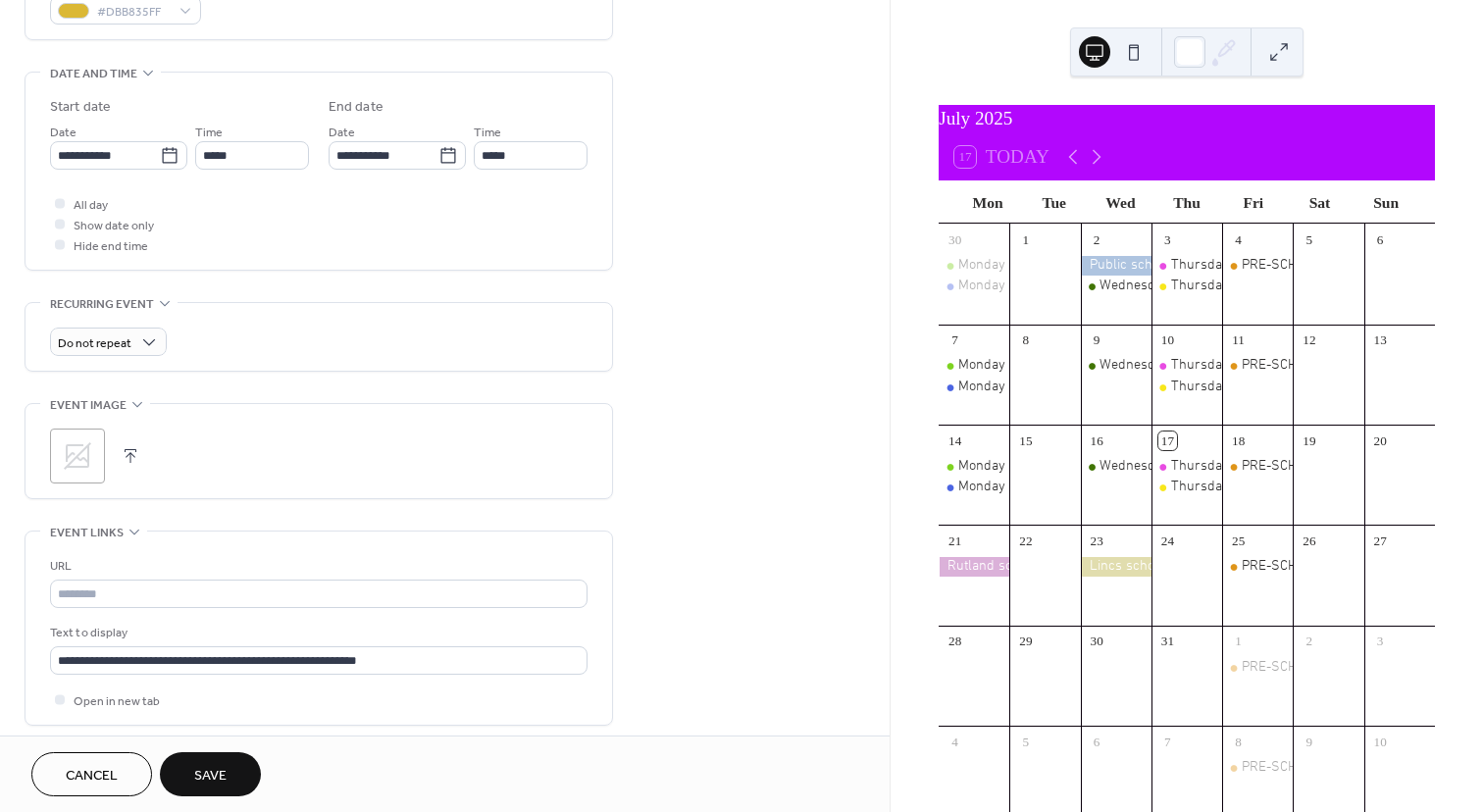 click 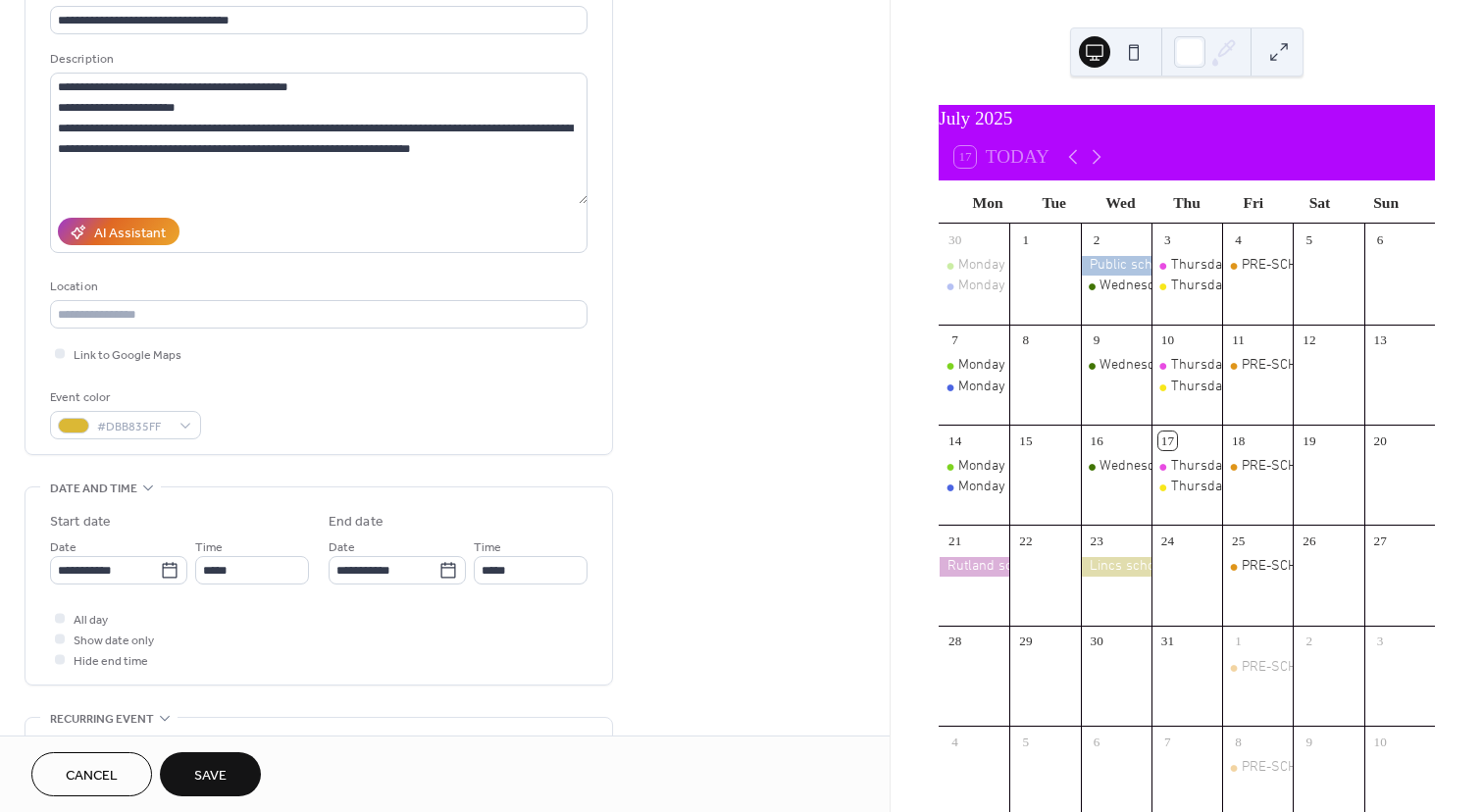 scroll, scrollTop: 148, scrollLeft: 0, axis: vertical 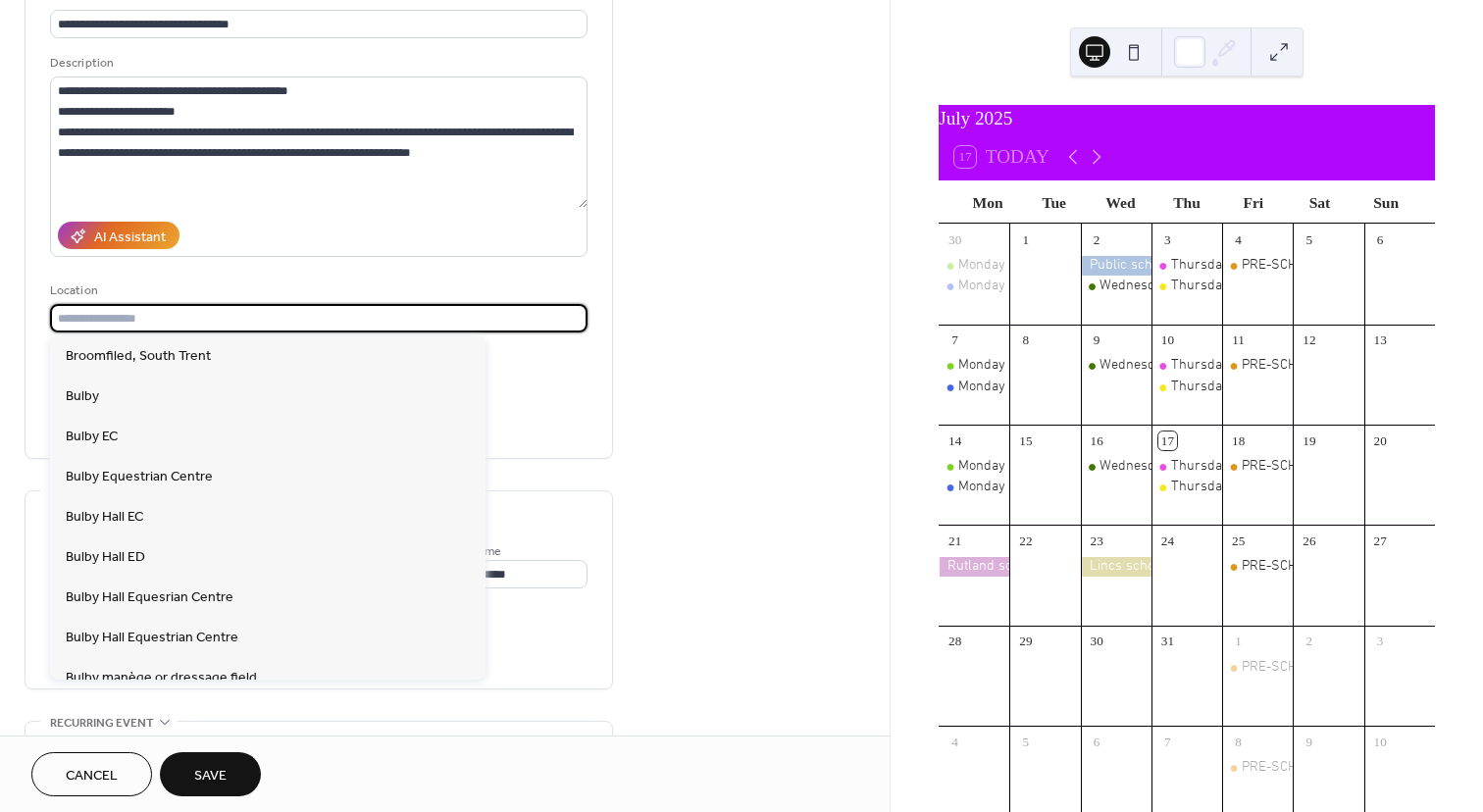 click at bounding box center (319, 318) 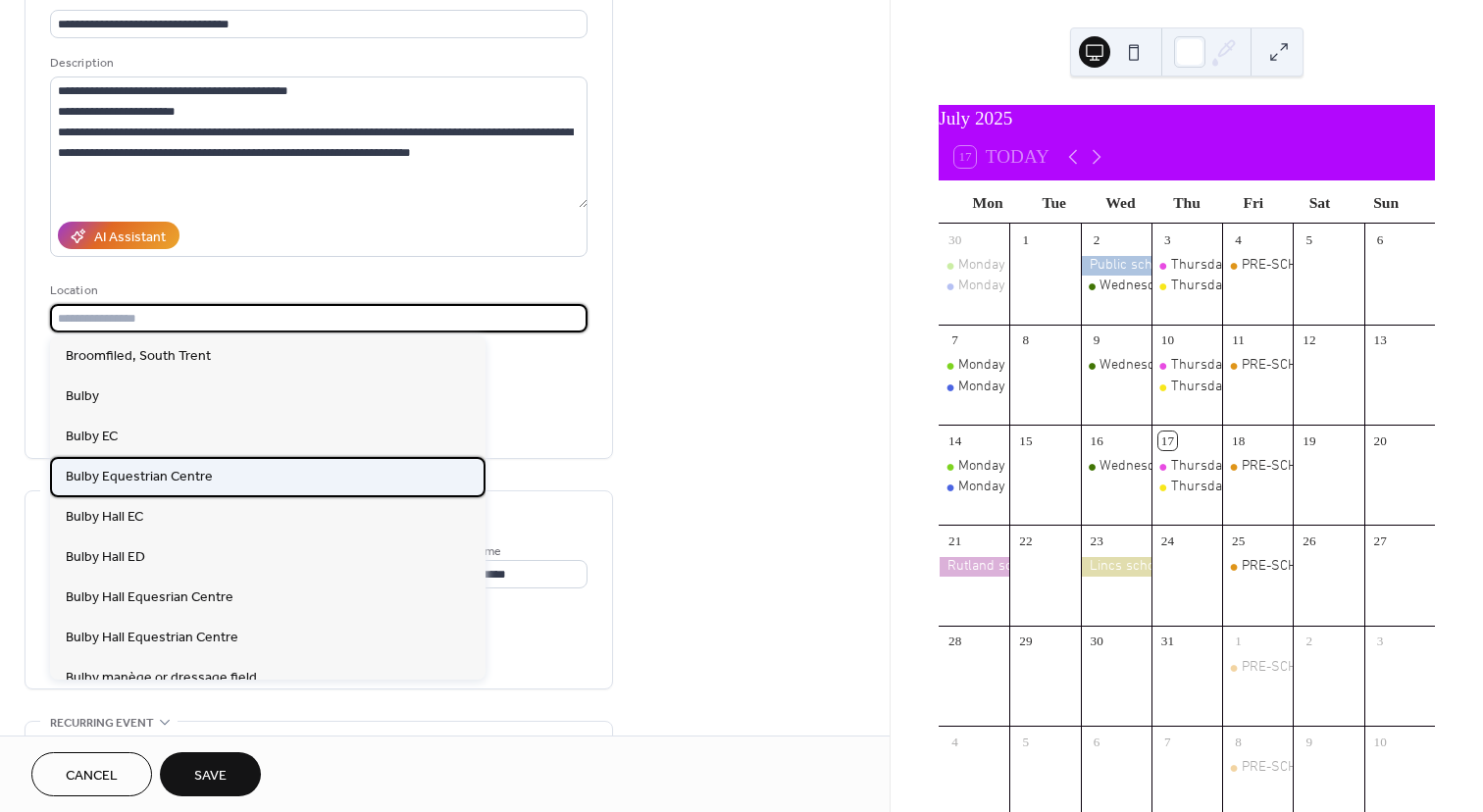 click on "Bulby Equestrian Centre" at bounding box center (139, 477) 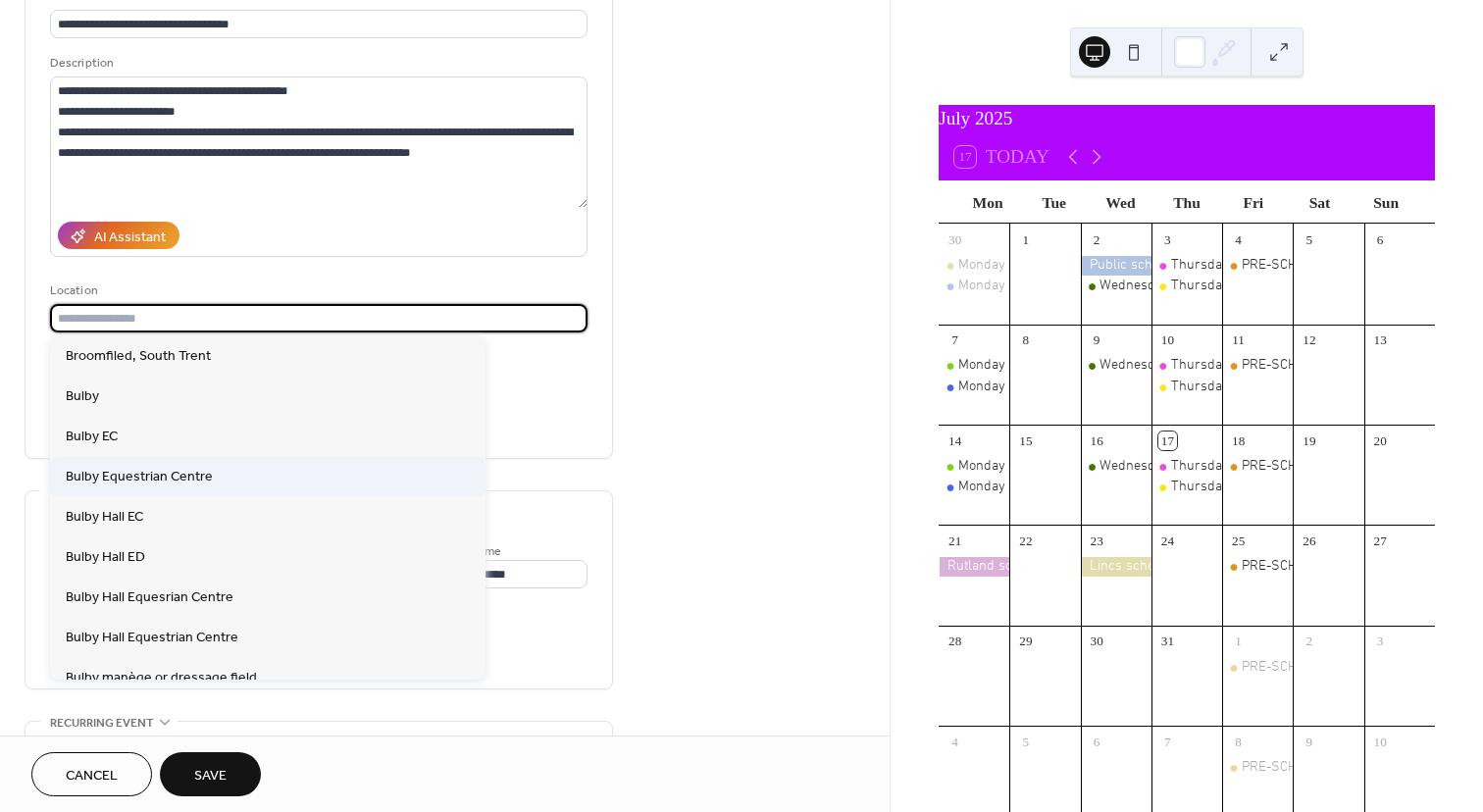 type on "**********" 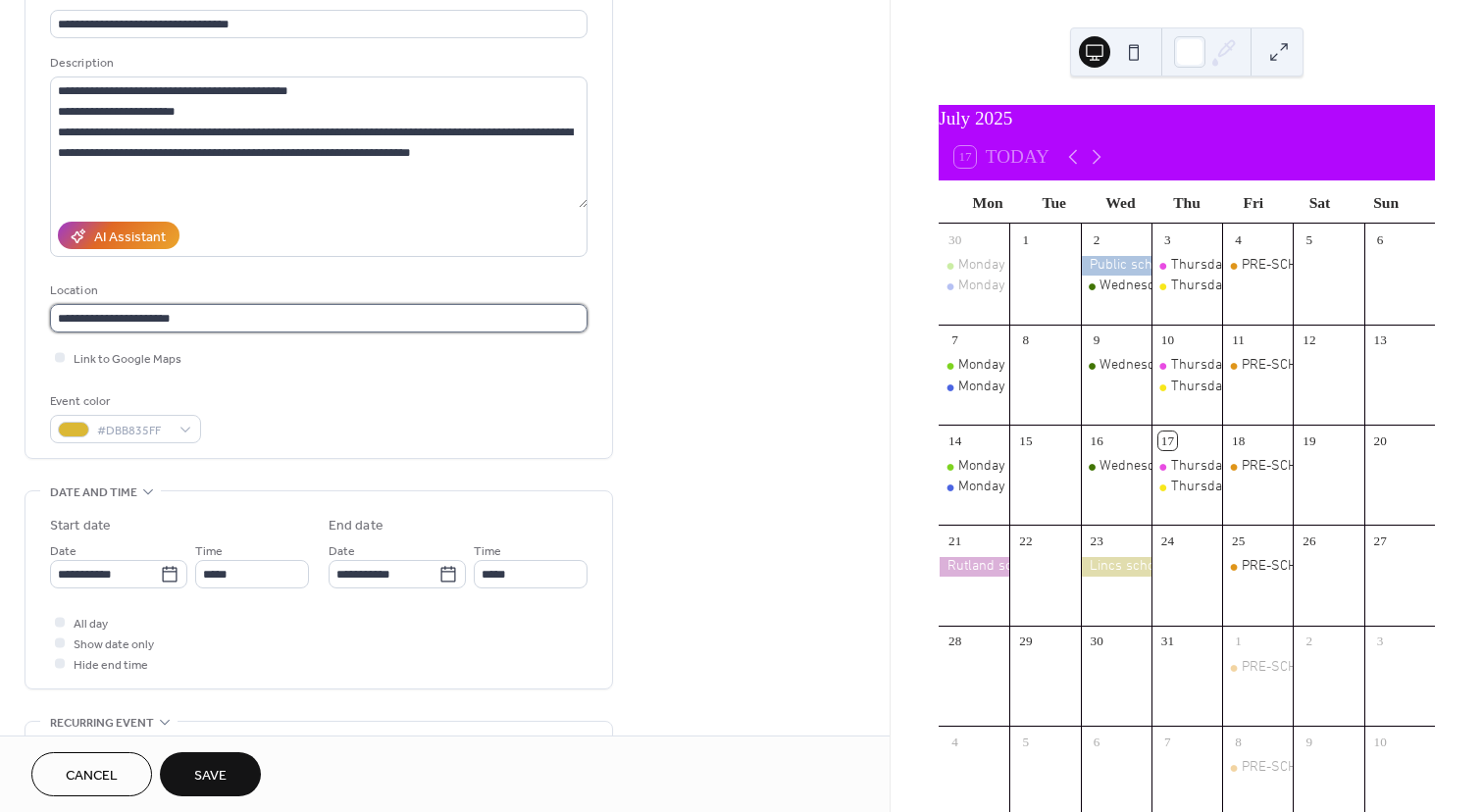 click on "**********" at bounding box center [319, 318] 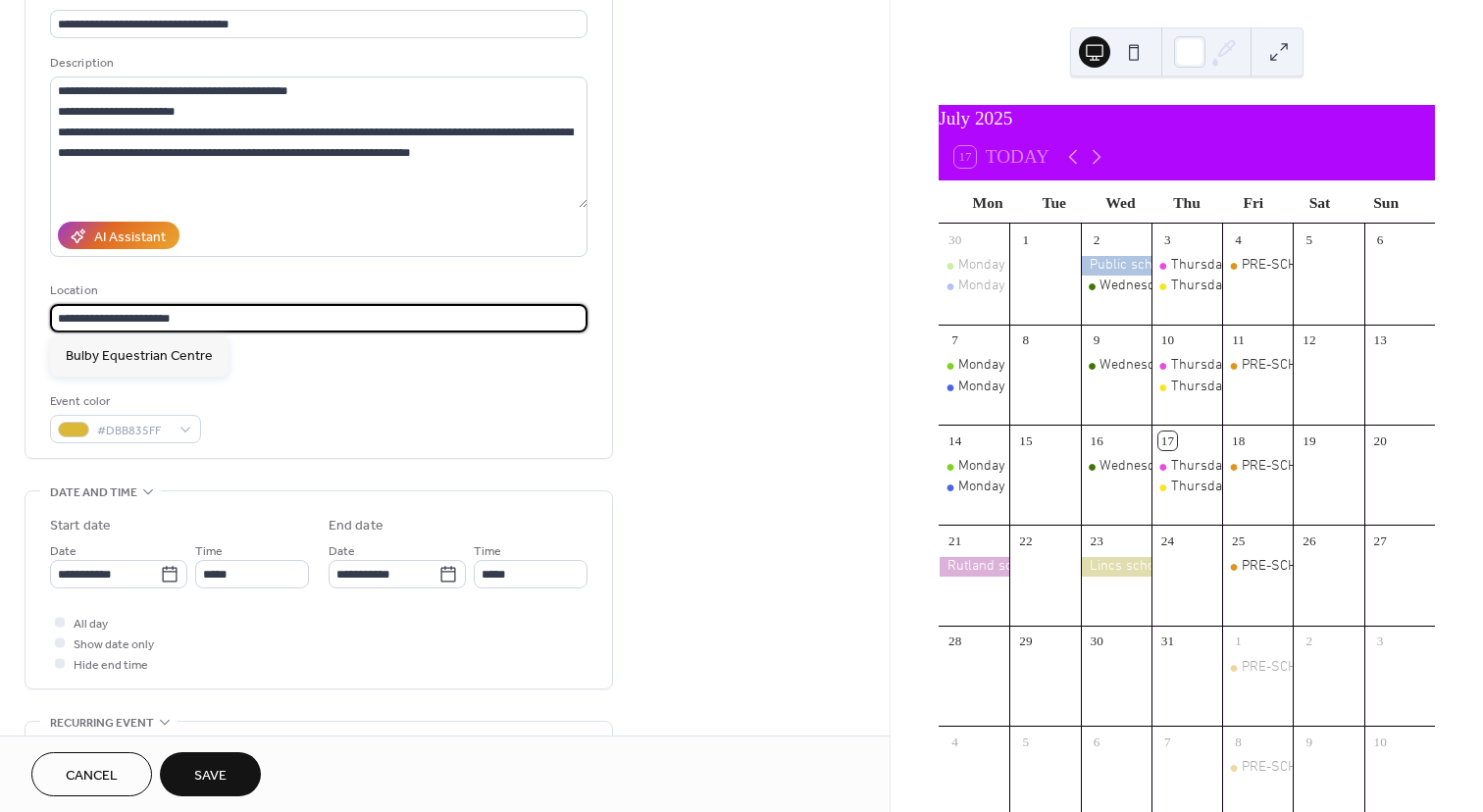 click on "**********" at bounding box center (319, 318) 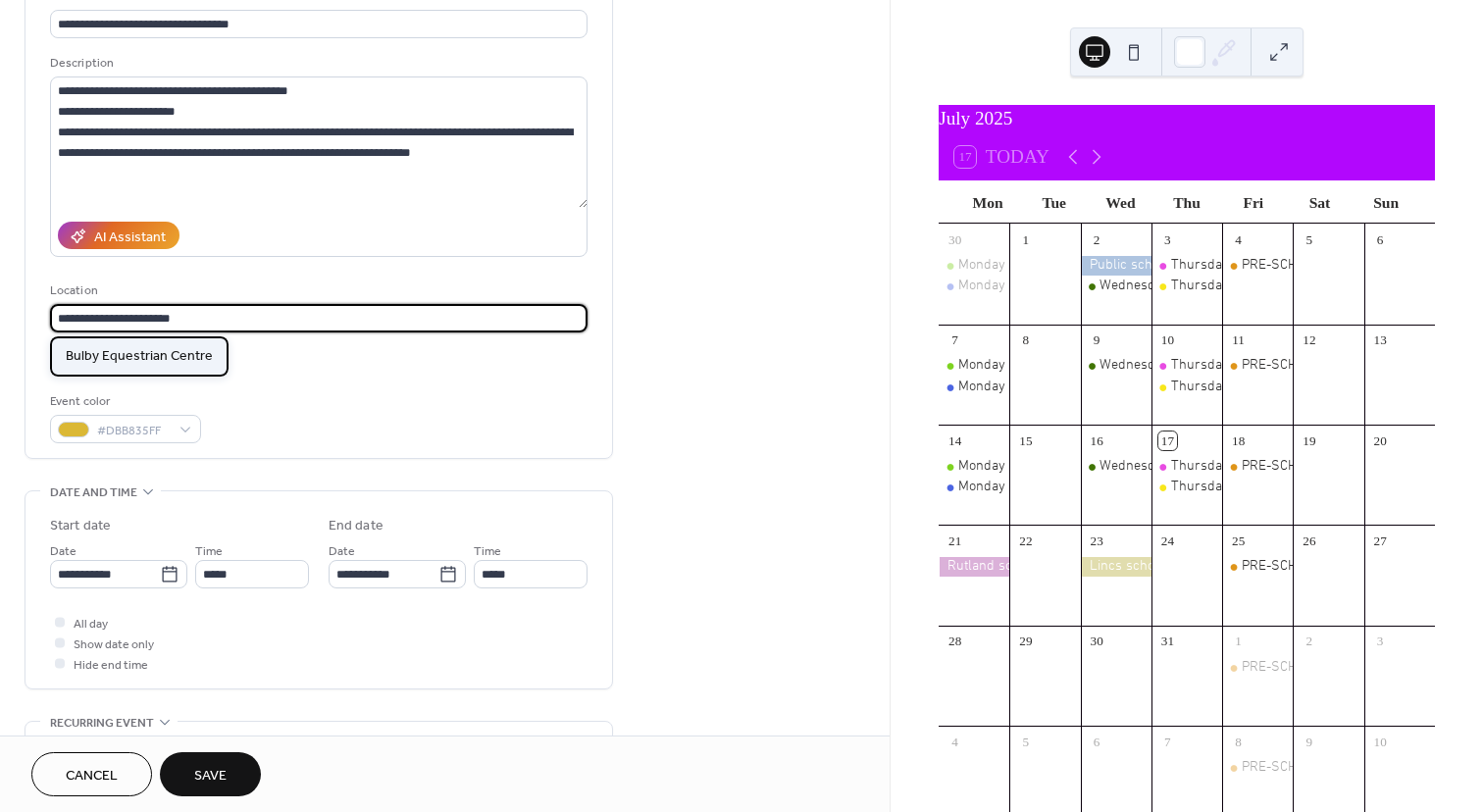 click on "Bulby Equestrian Centre" at bounding box center [139, 356] 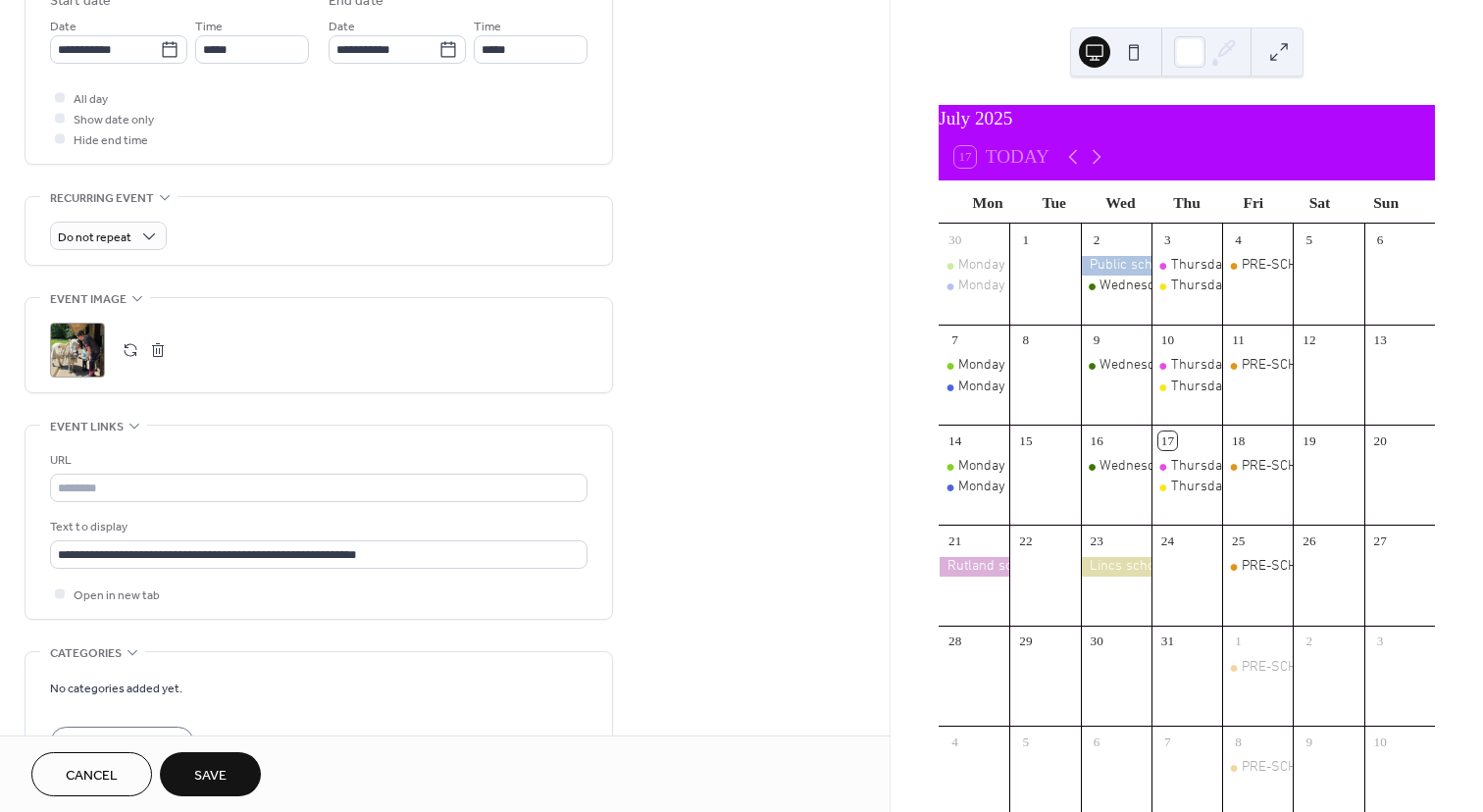 scroll, scrollTop: 677, scrollLeft: 0, axis: vertical 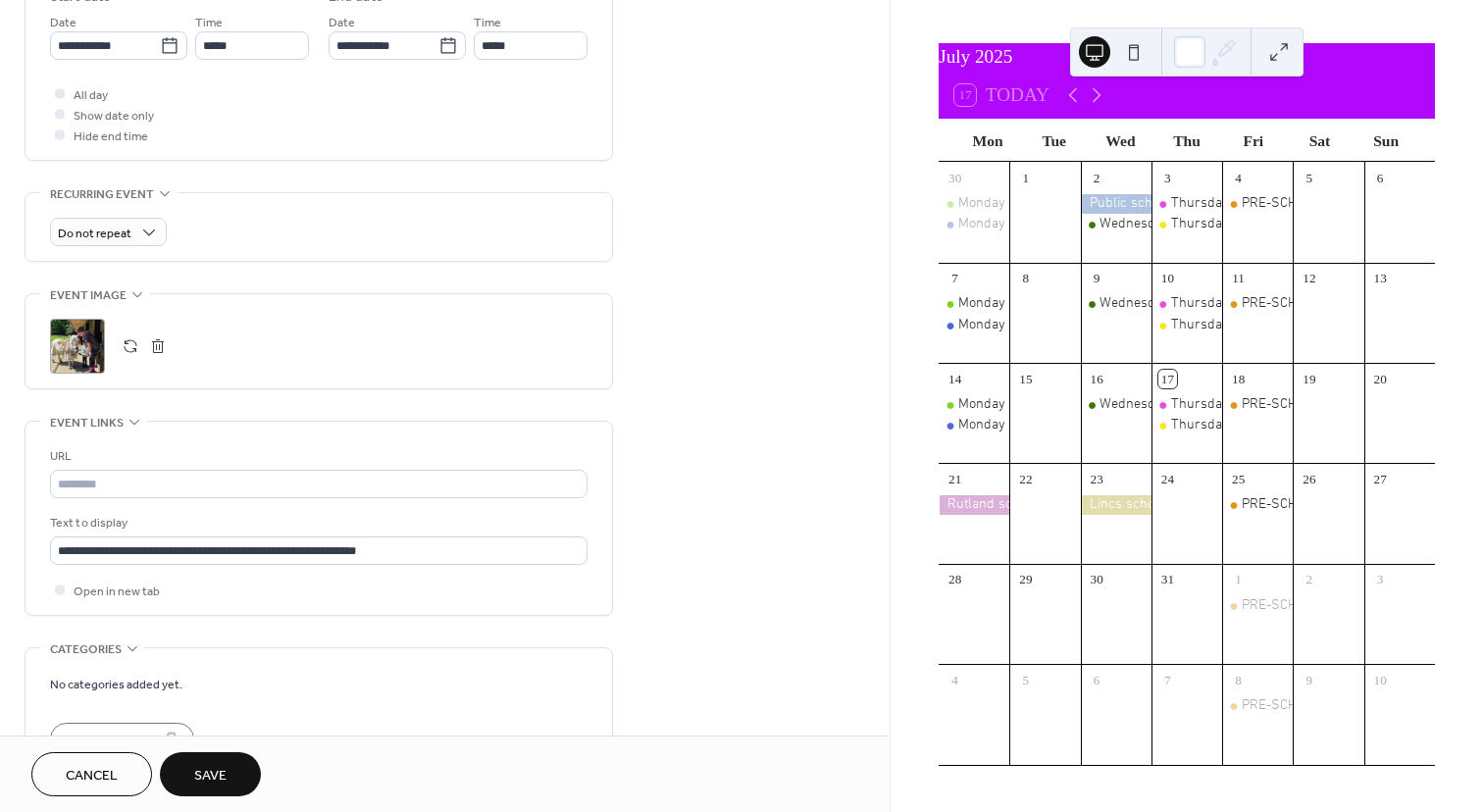 drag, startPoint x: 222, startPoint y: 781, endPoint x: 1135, endPoint y: 320, distance: 1022.7854 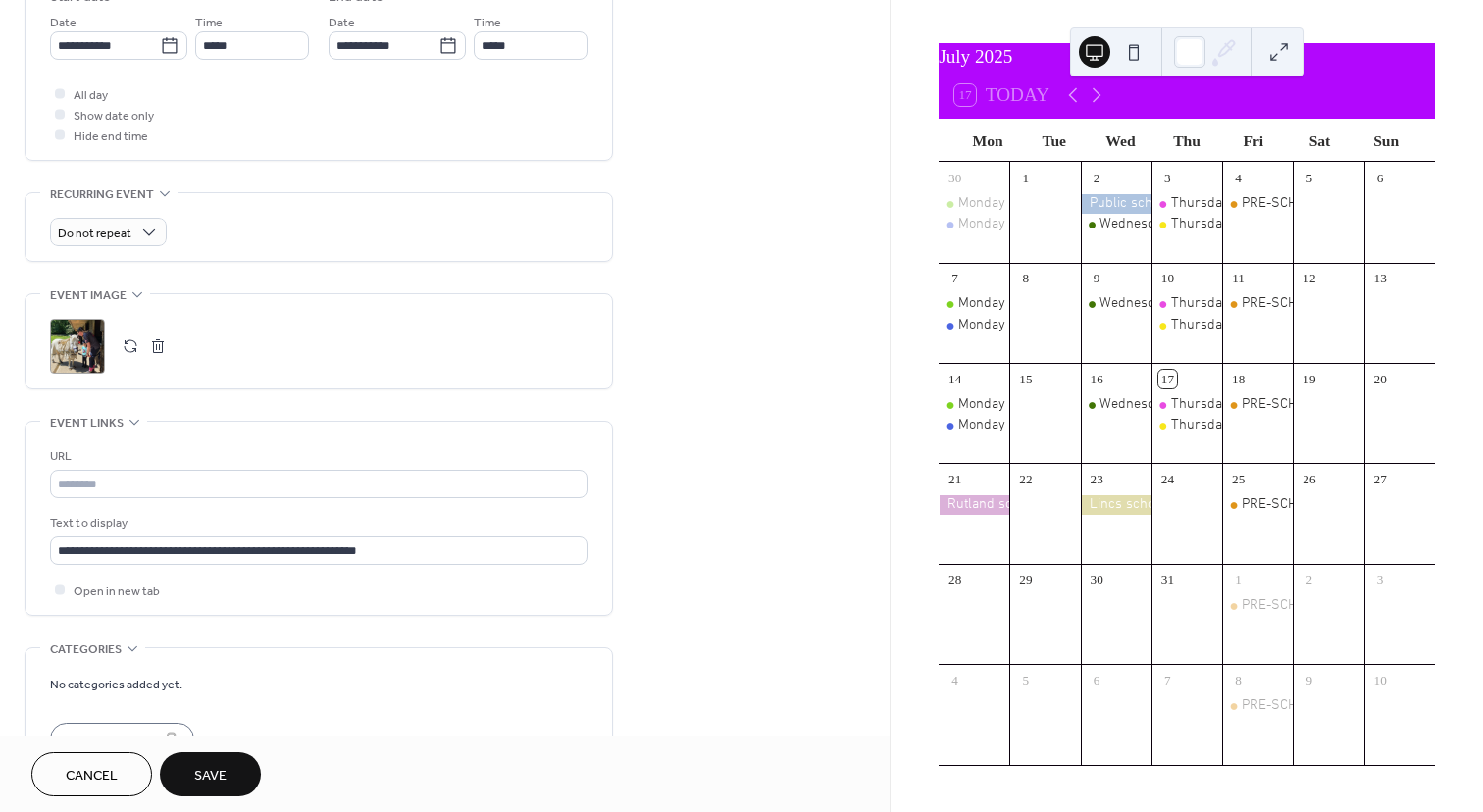 click on "Save" at bounding box center (210, 776) 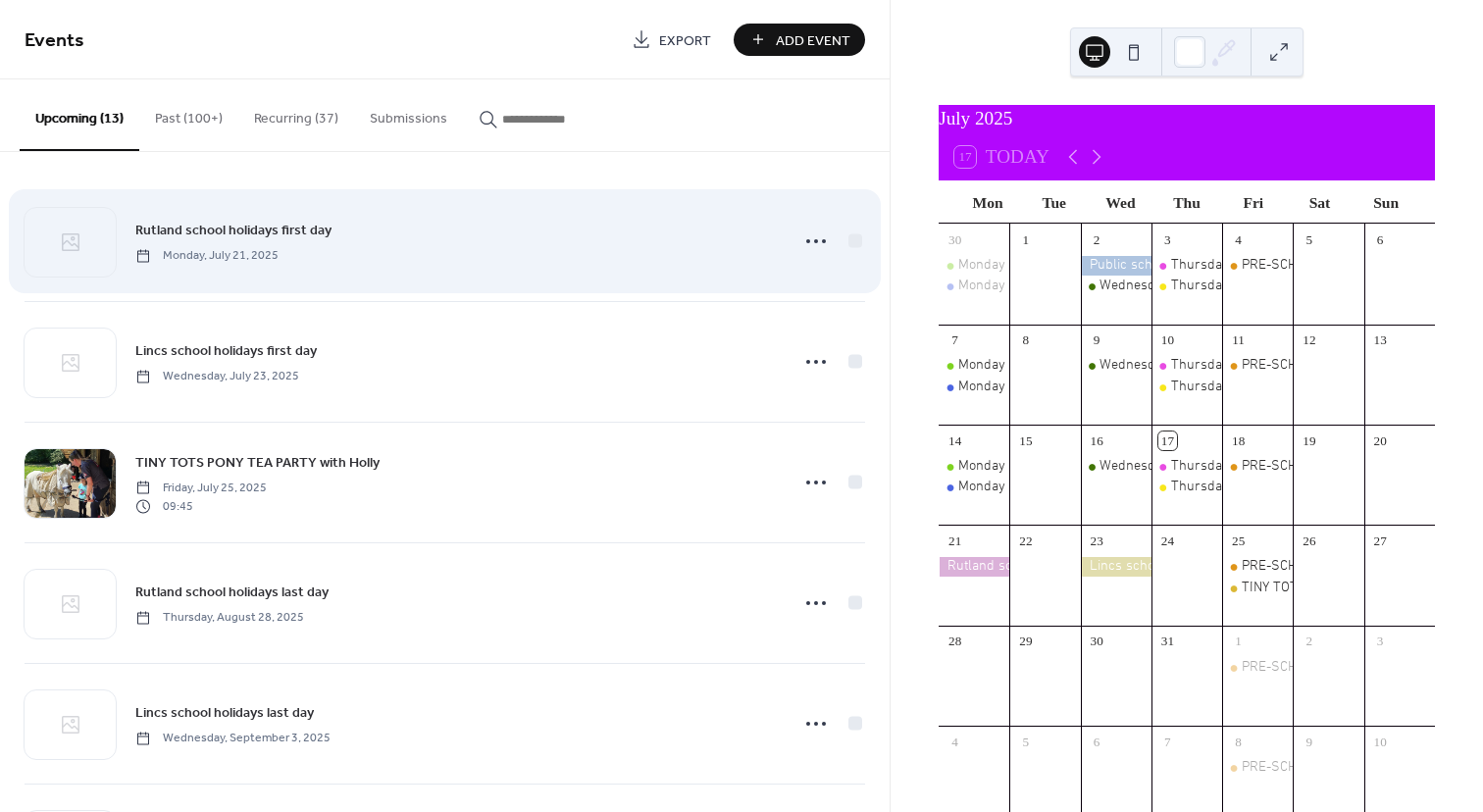 scroll, scrollTop: 0, scrollLeft: 0, axis: both 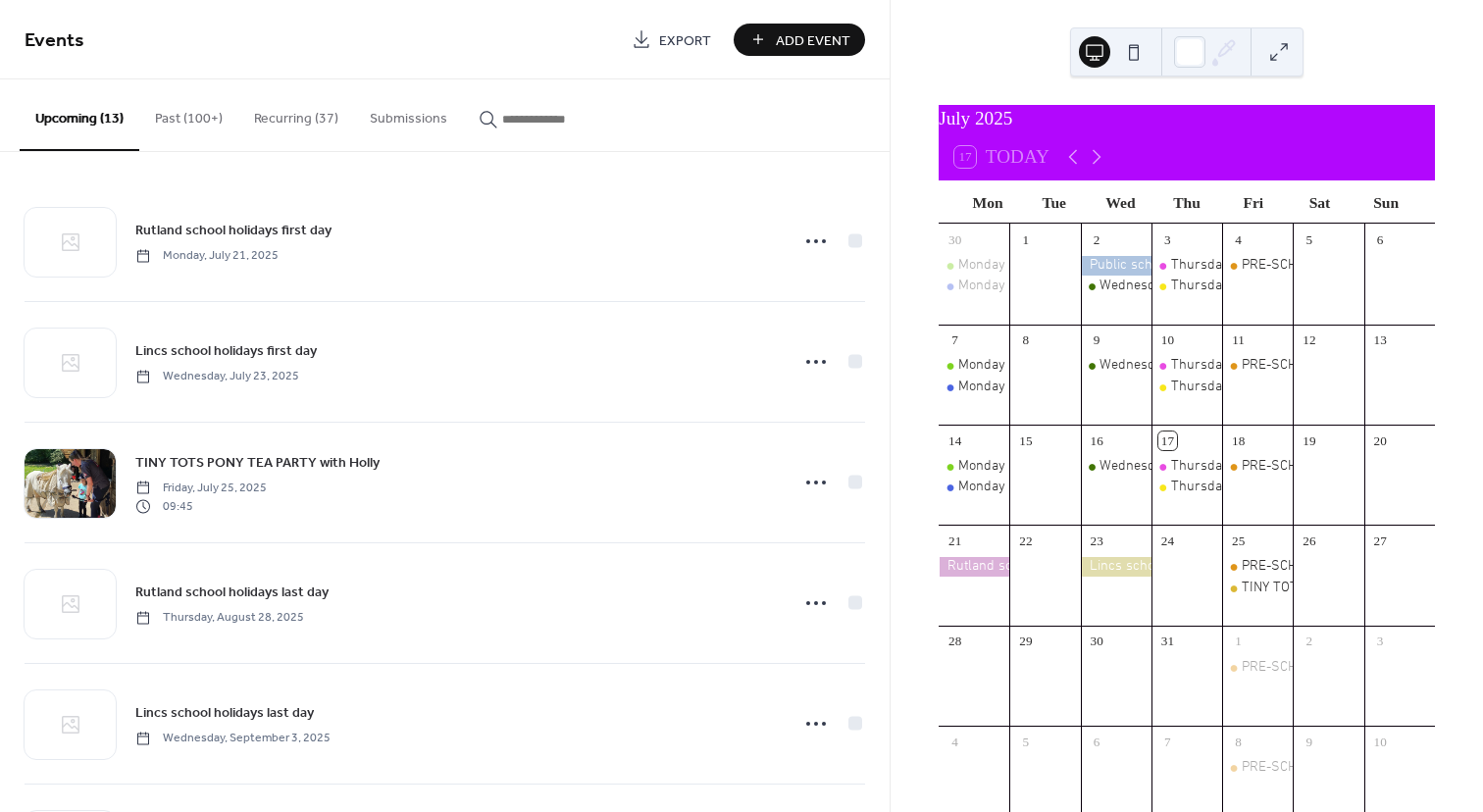 click on "Past (100+)" at bounding box center [188, 114] 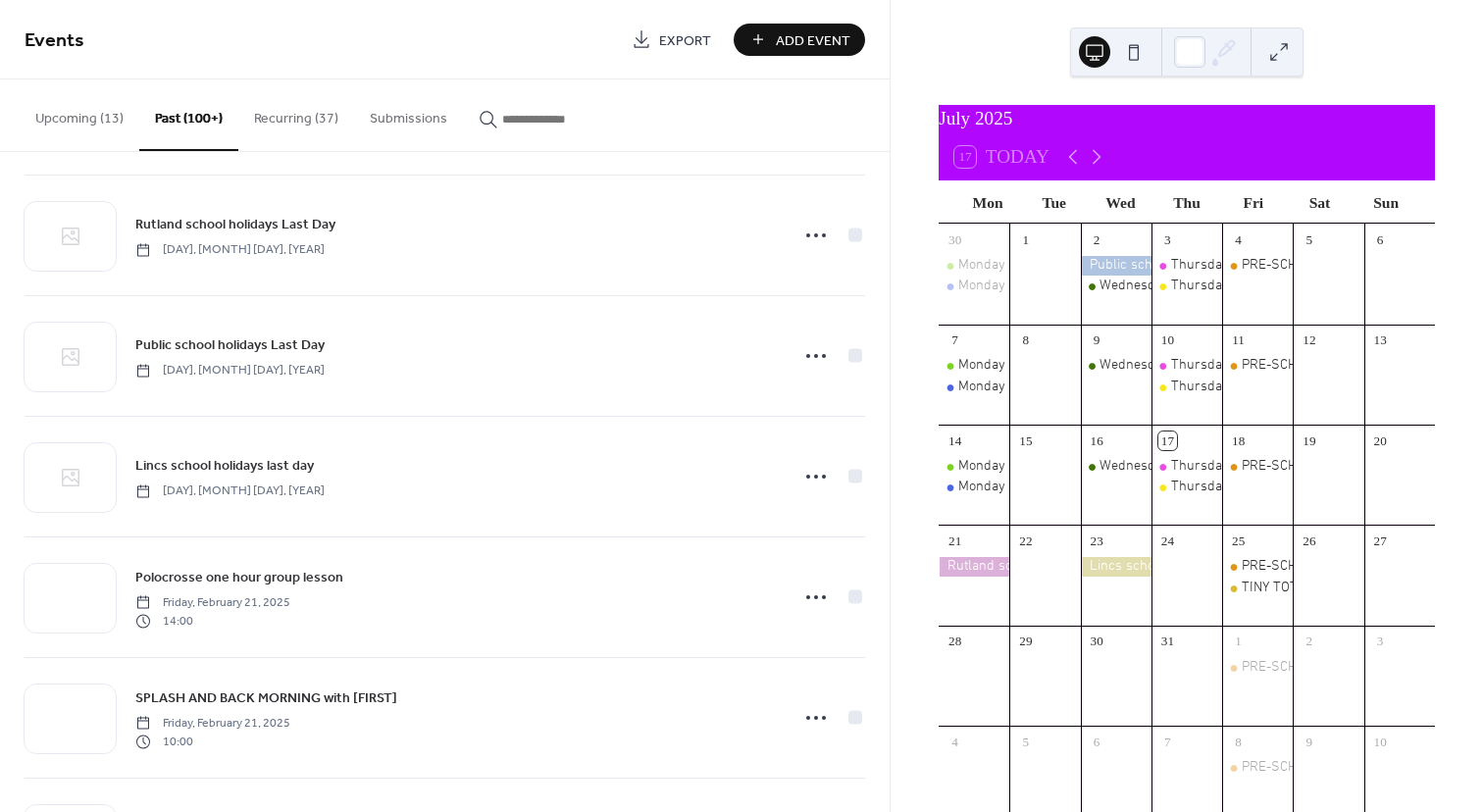 scroll, scrollTop: 2410, scrollLeft: 0, axis: vertical 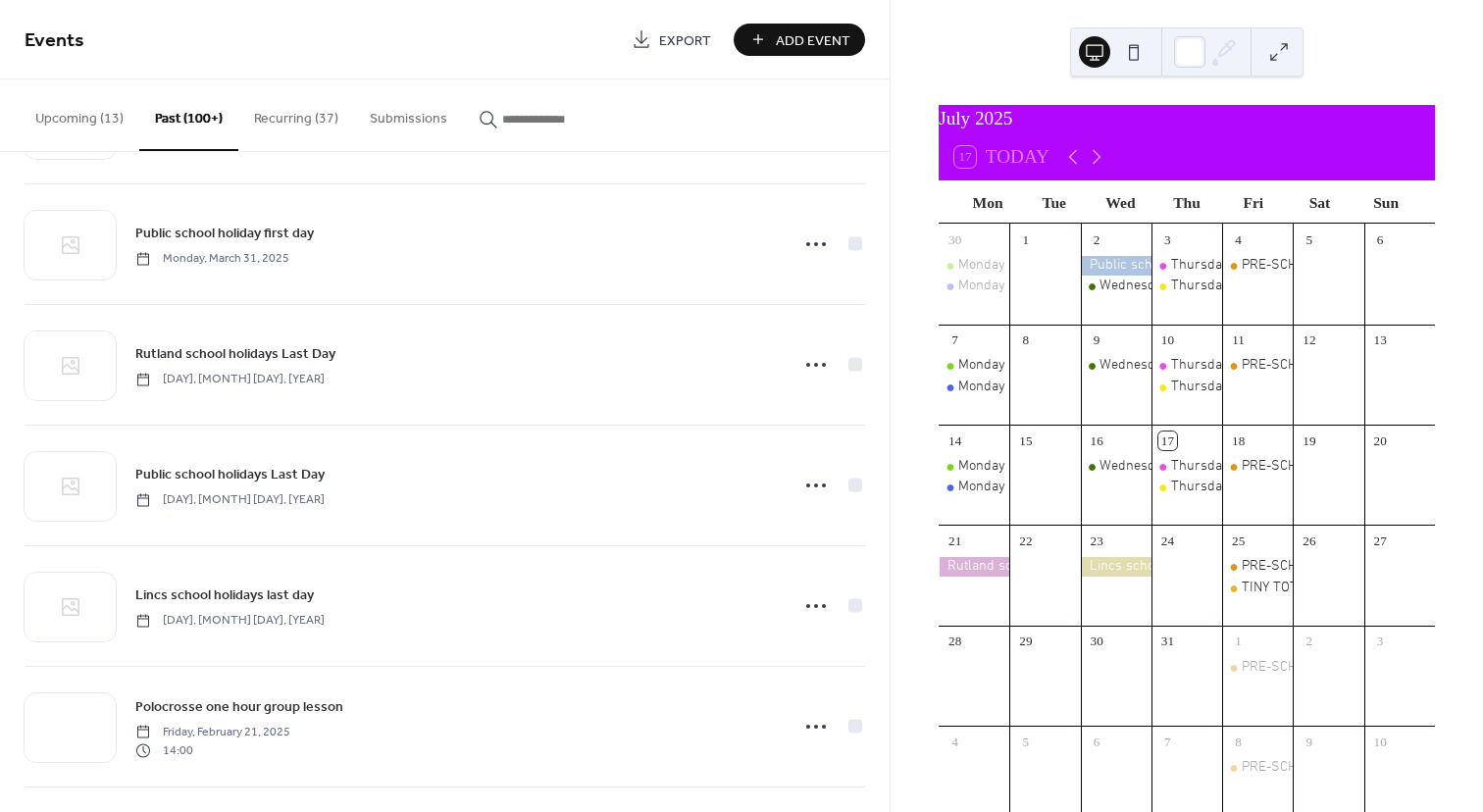 click at bounding box center [561, 119] 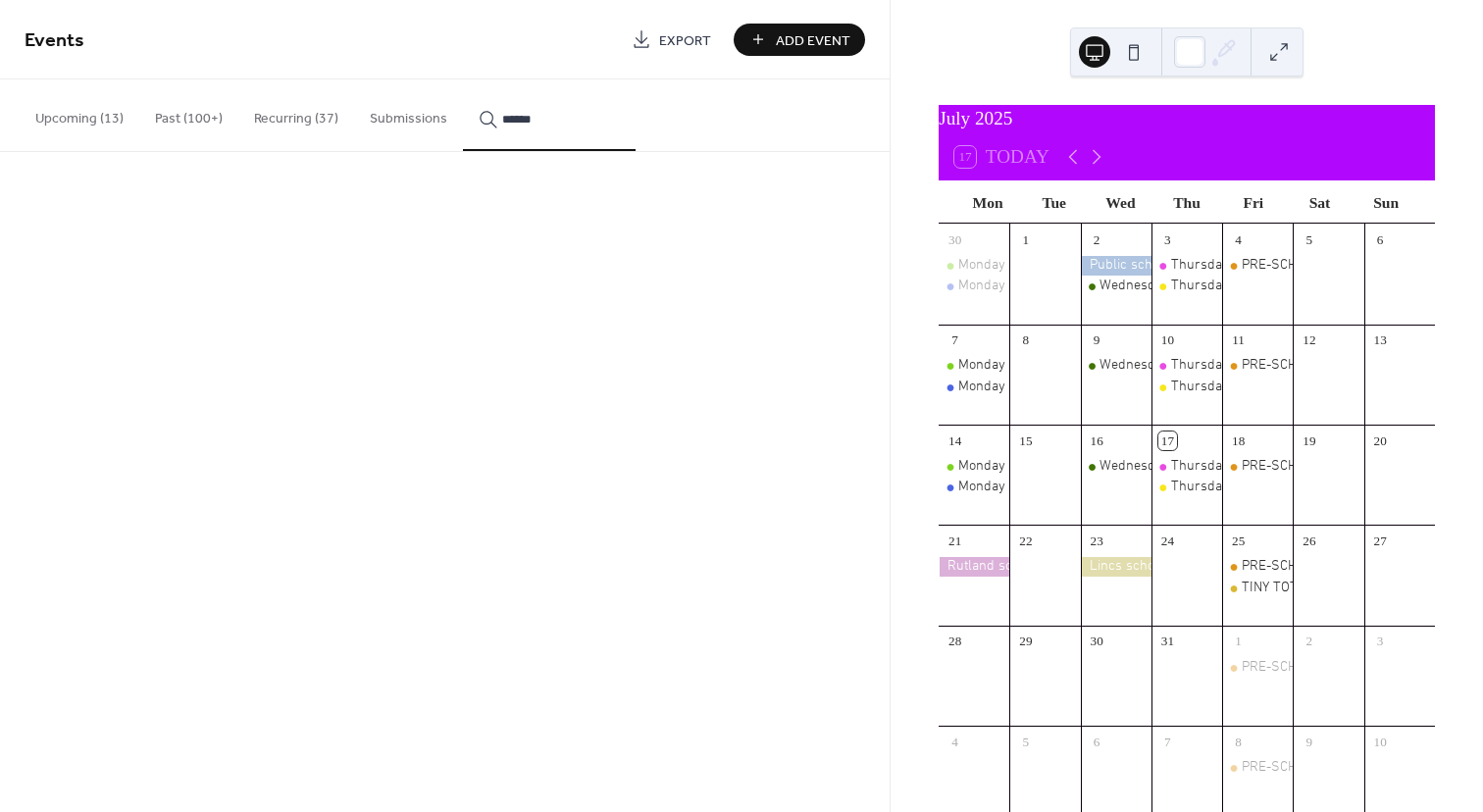 click on "******" at bounding box center [561, 119] 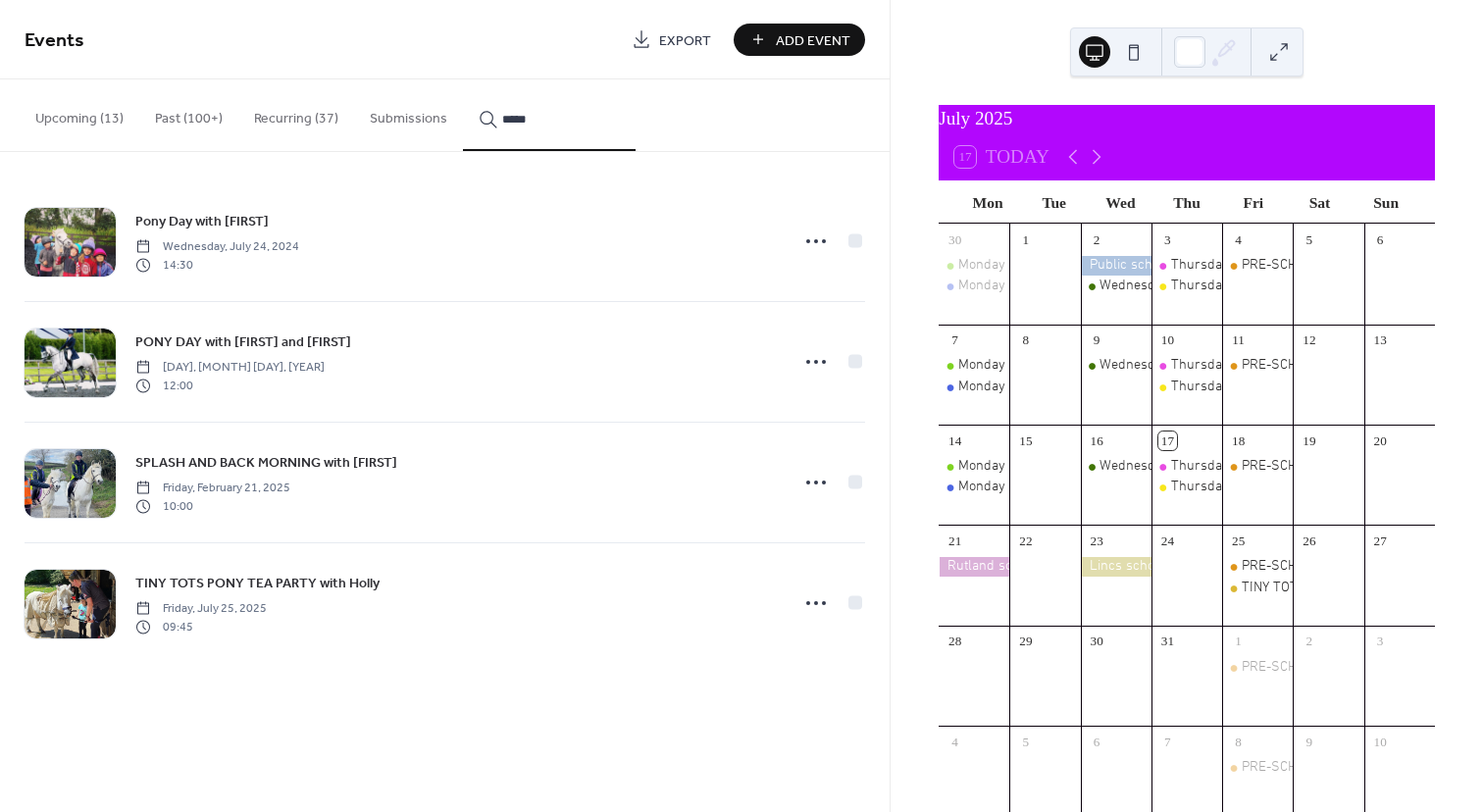 type on "*****" 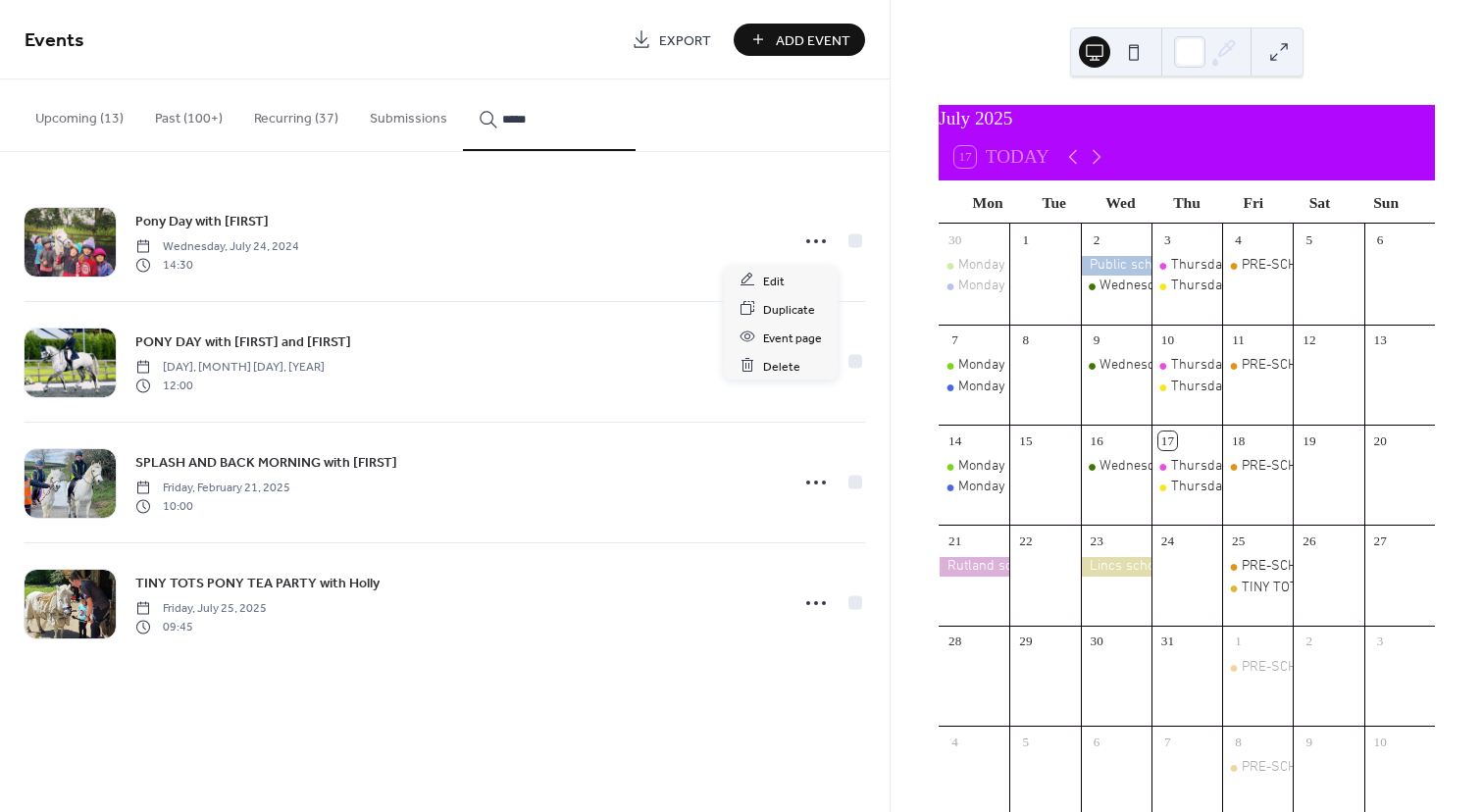 click 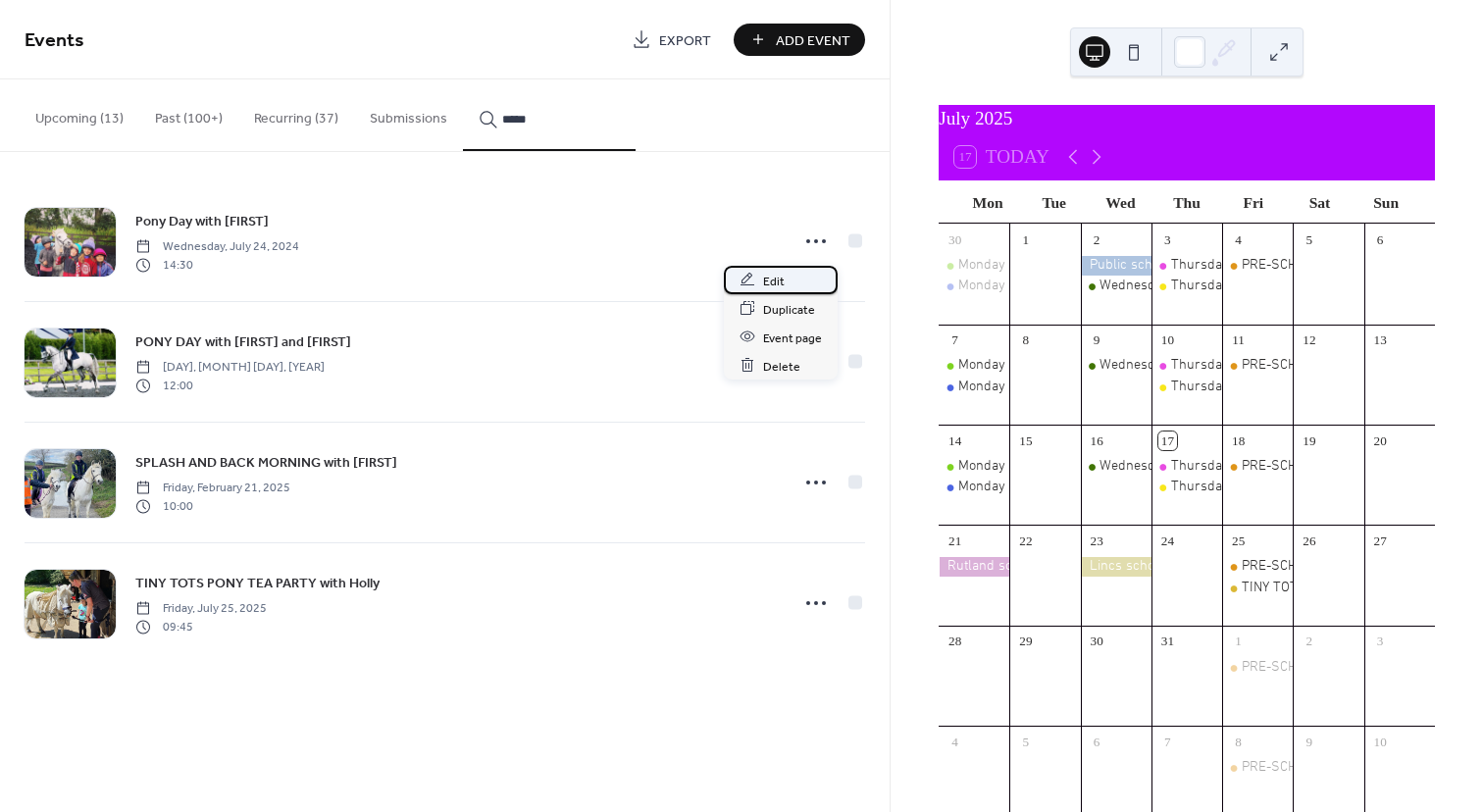 click on "Edit" at bounding box center [781, 279] 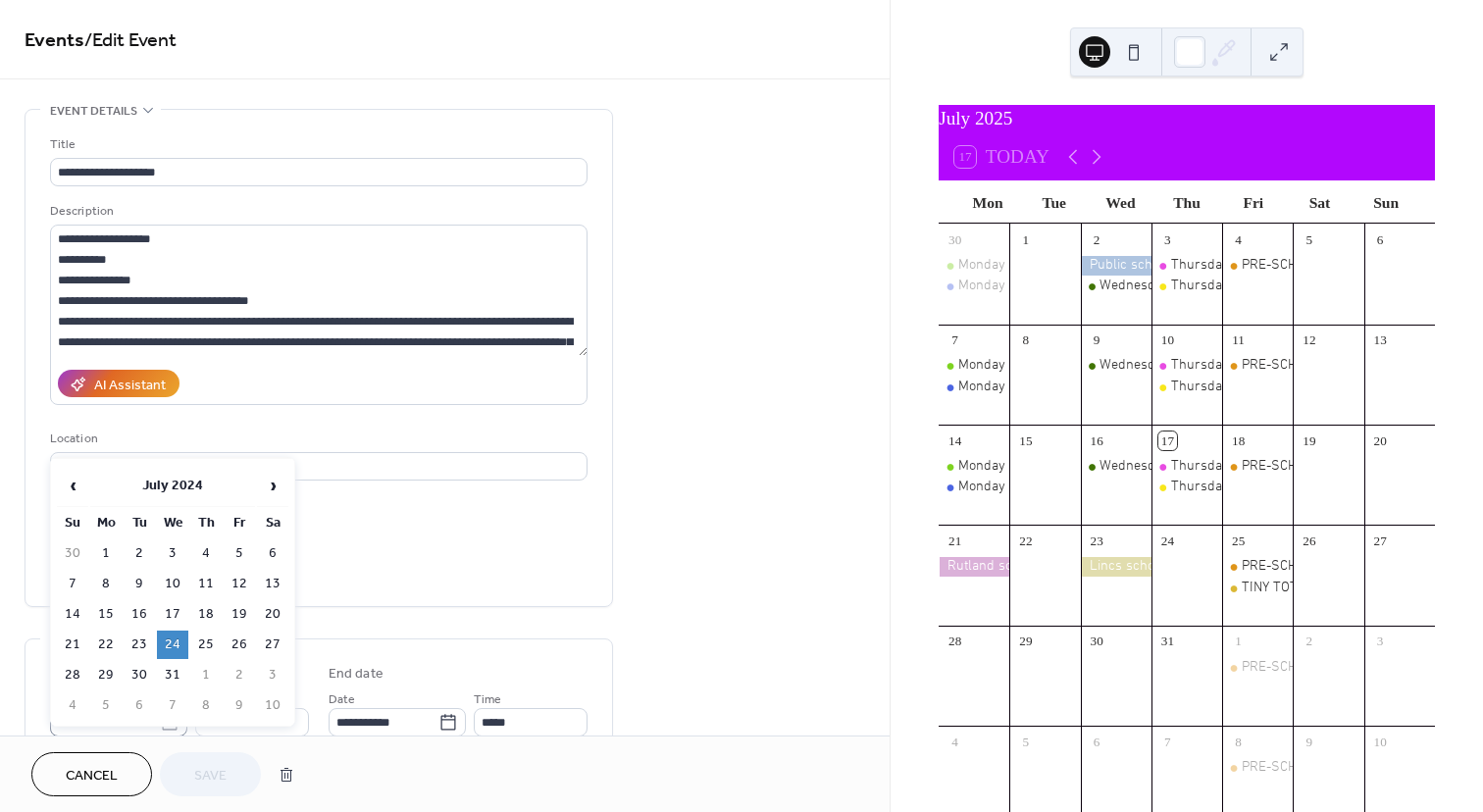 click on "**********" at bounding box center (742, 406) 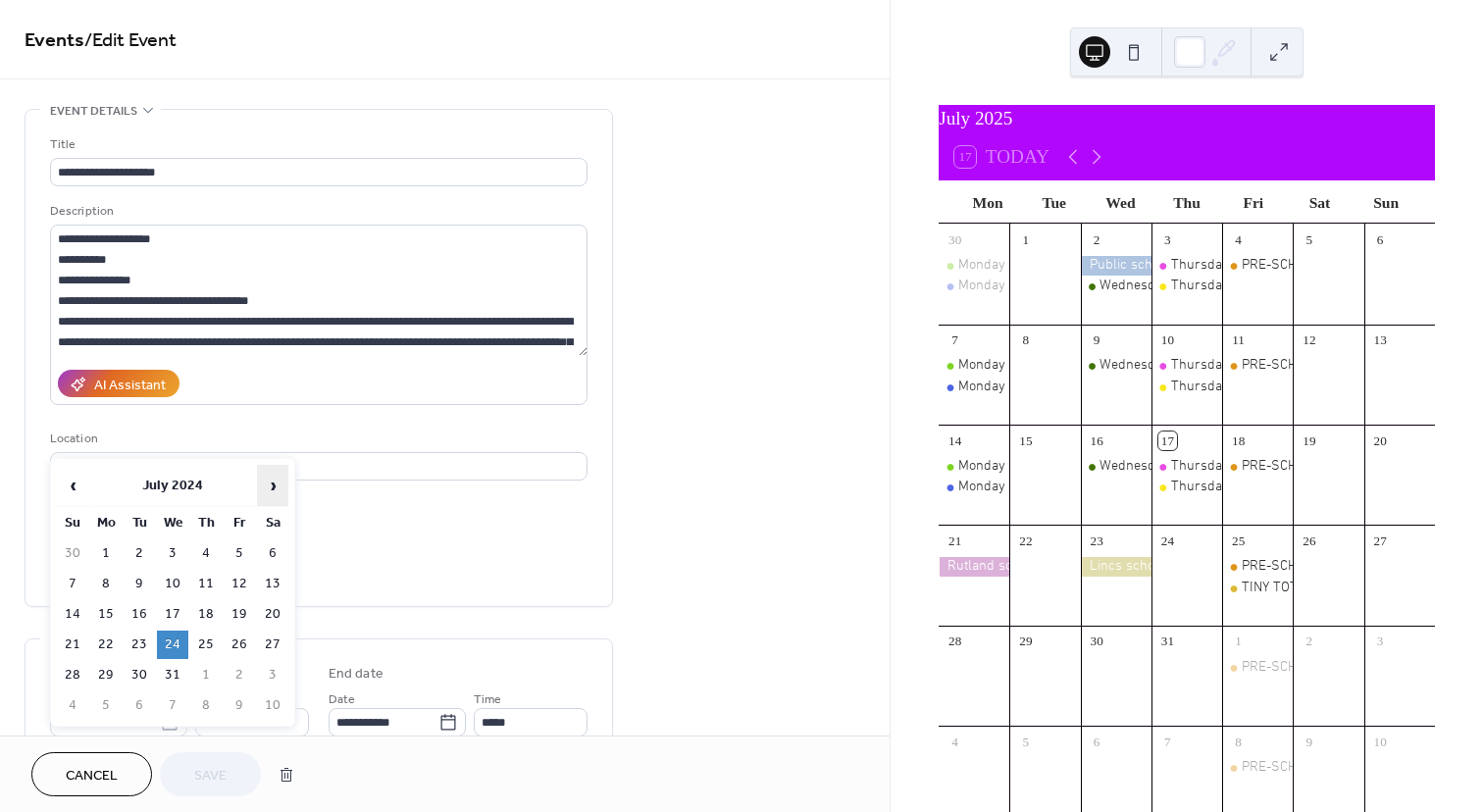 click on "›" at bounding box center (273, 485) 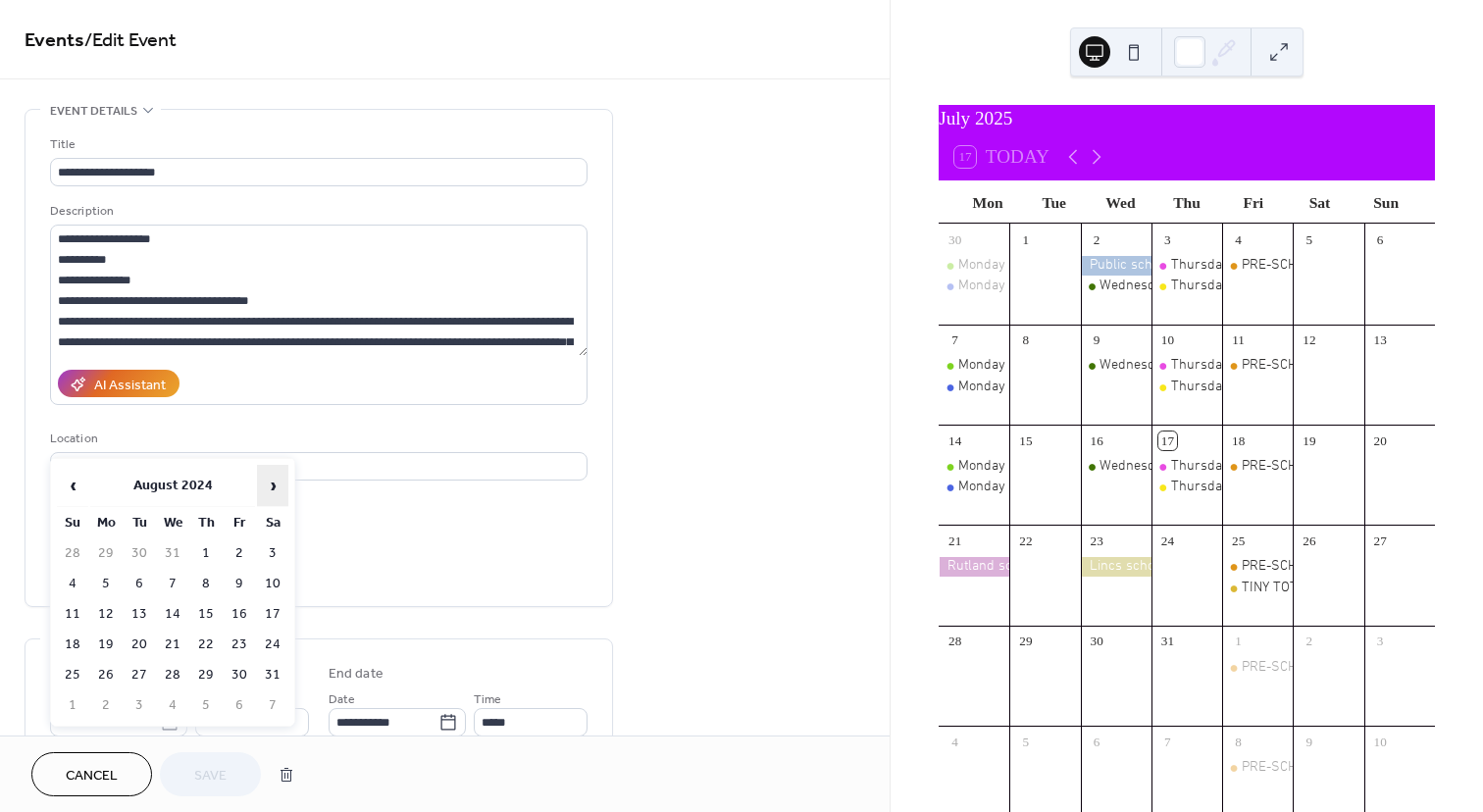 click on "›" at bounding box center (273, 485) 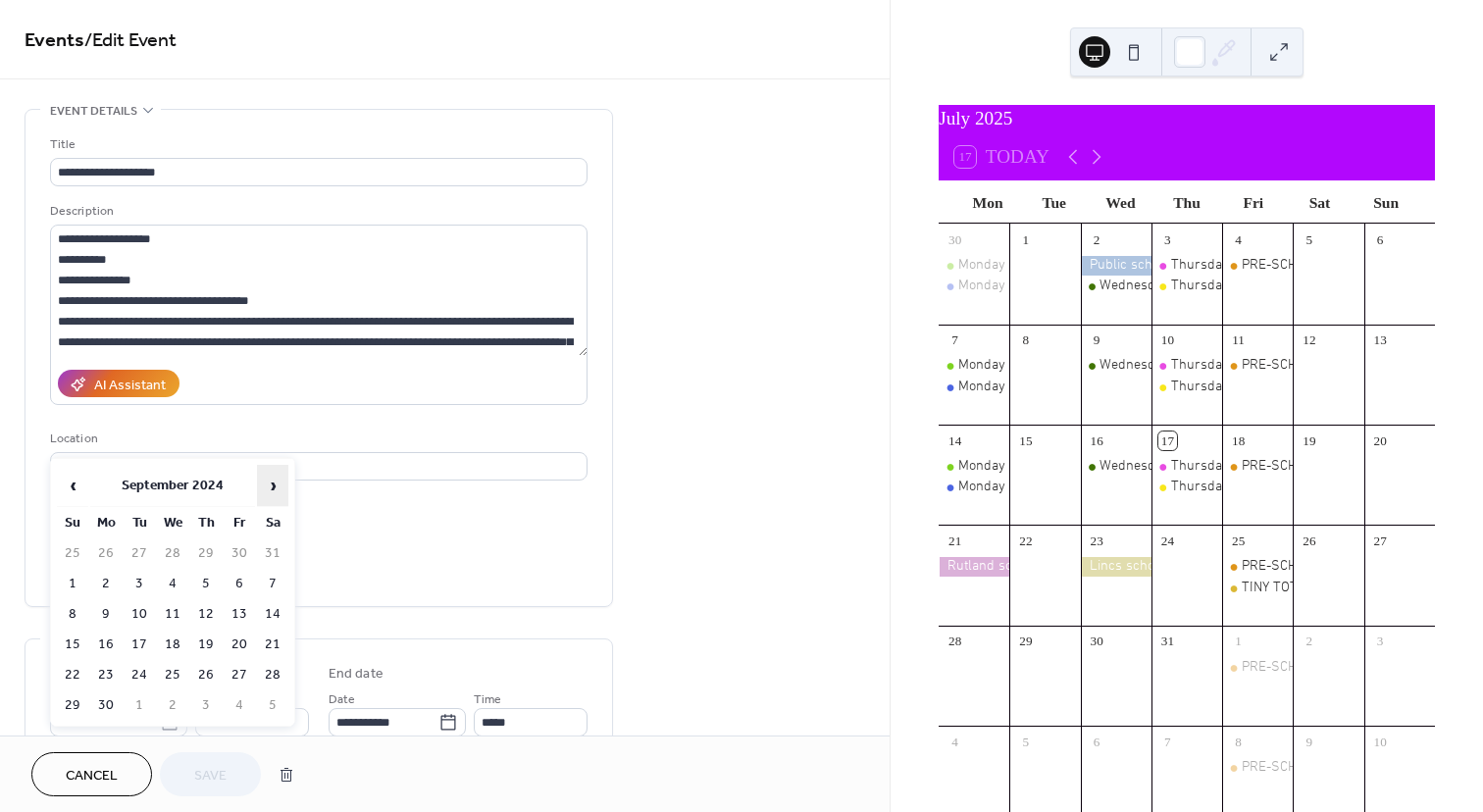 click on "›" at bounding box center [273, 485] 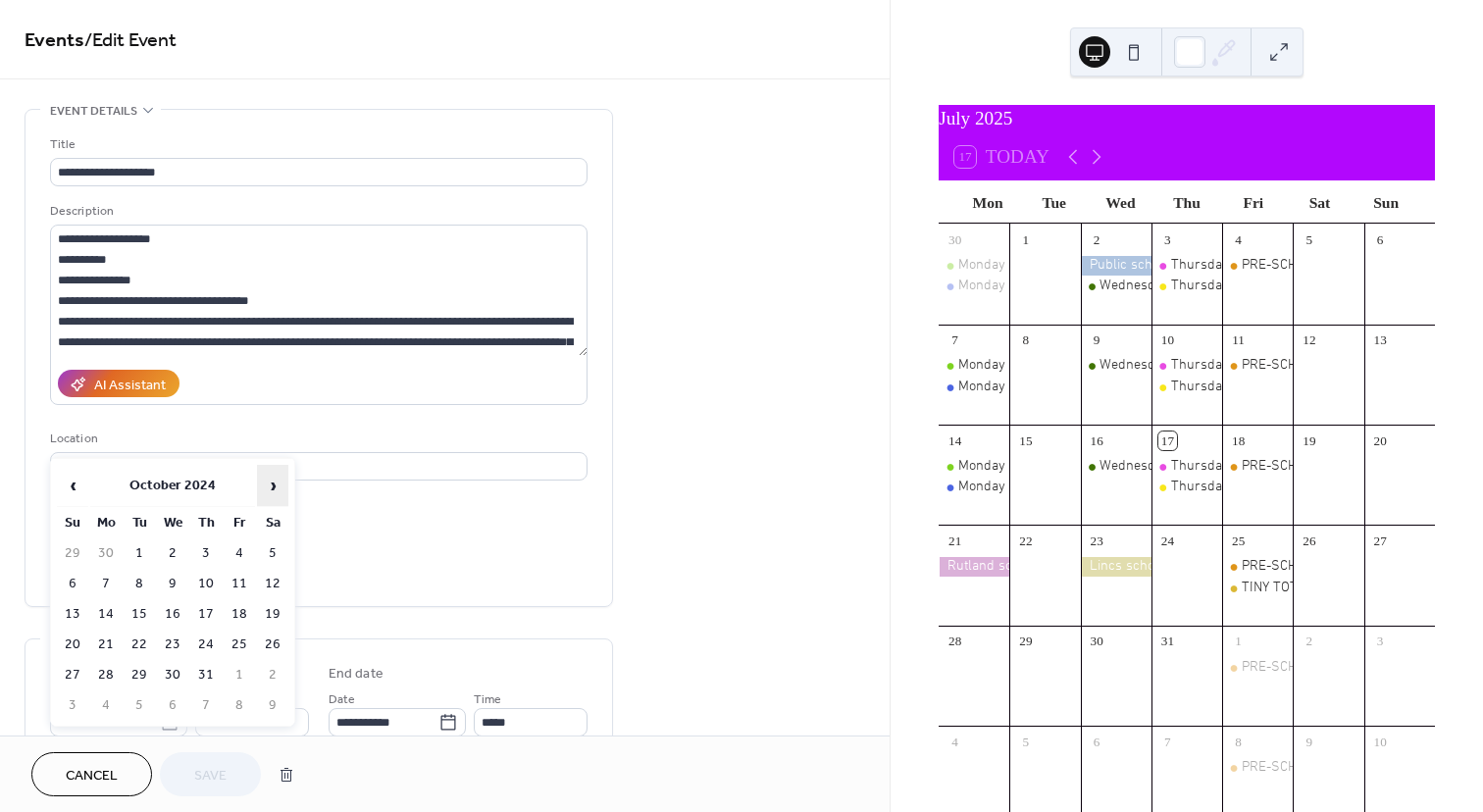 click on "›" at bounding box center (273, 485) 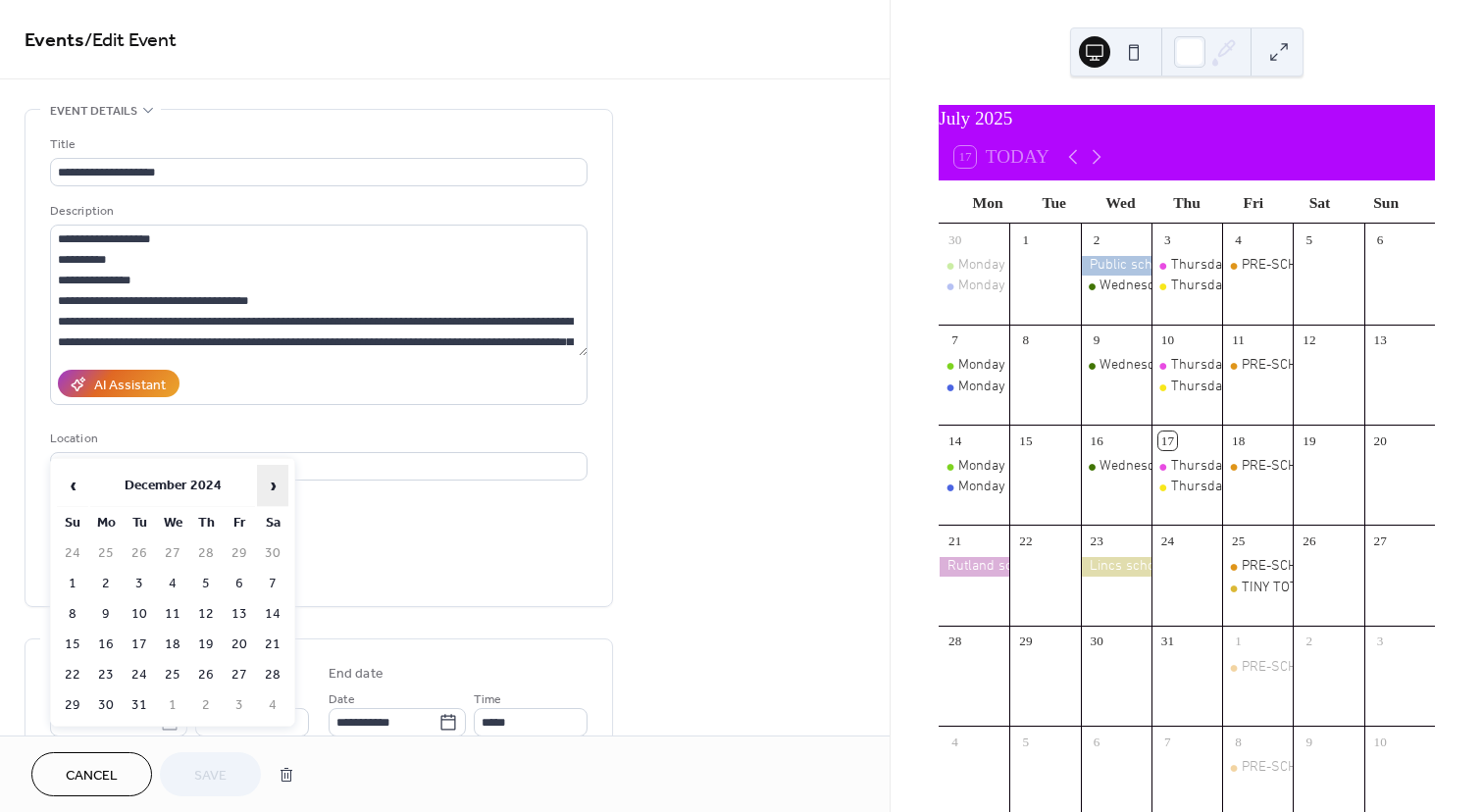 click on "›" at bounding box center [273, 485] 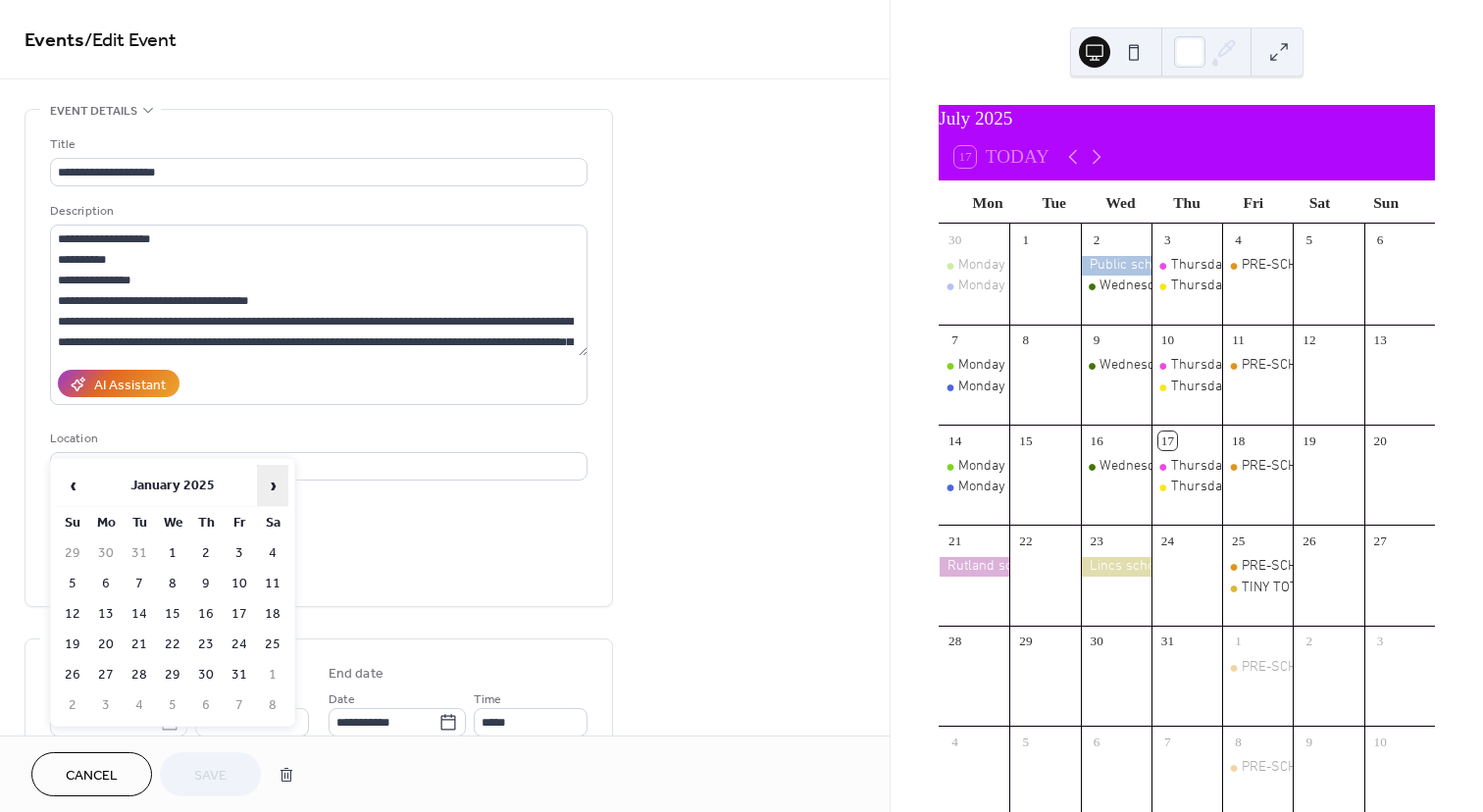 click on "›" at bounding box center (273, 485) 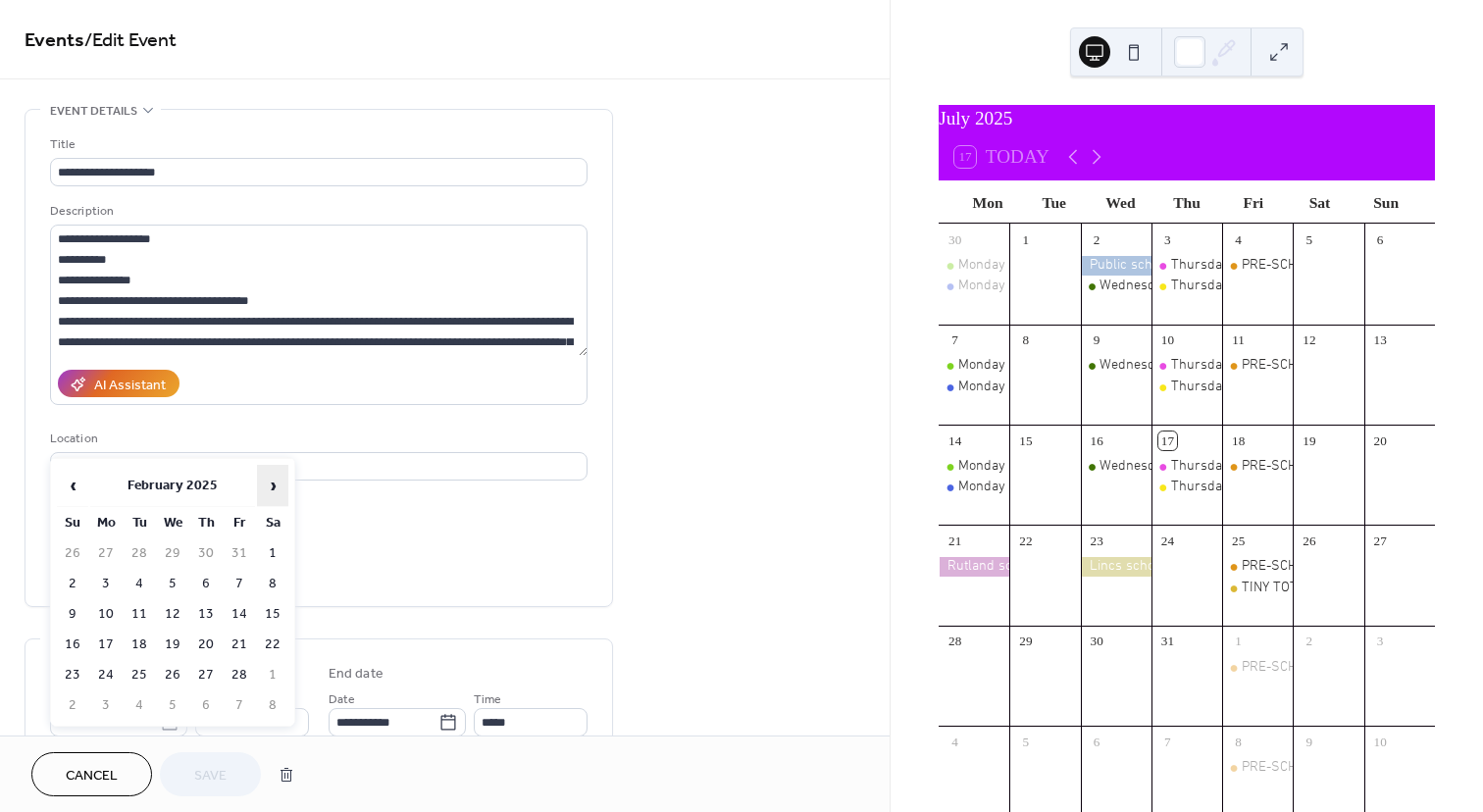 click on "›" at bounding box center [273, 485] 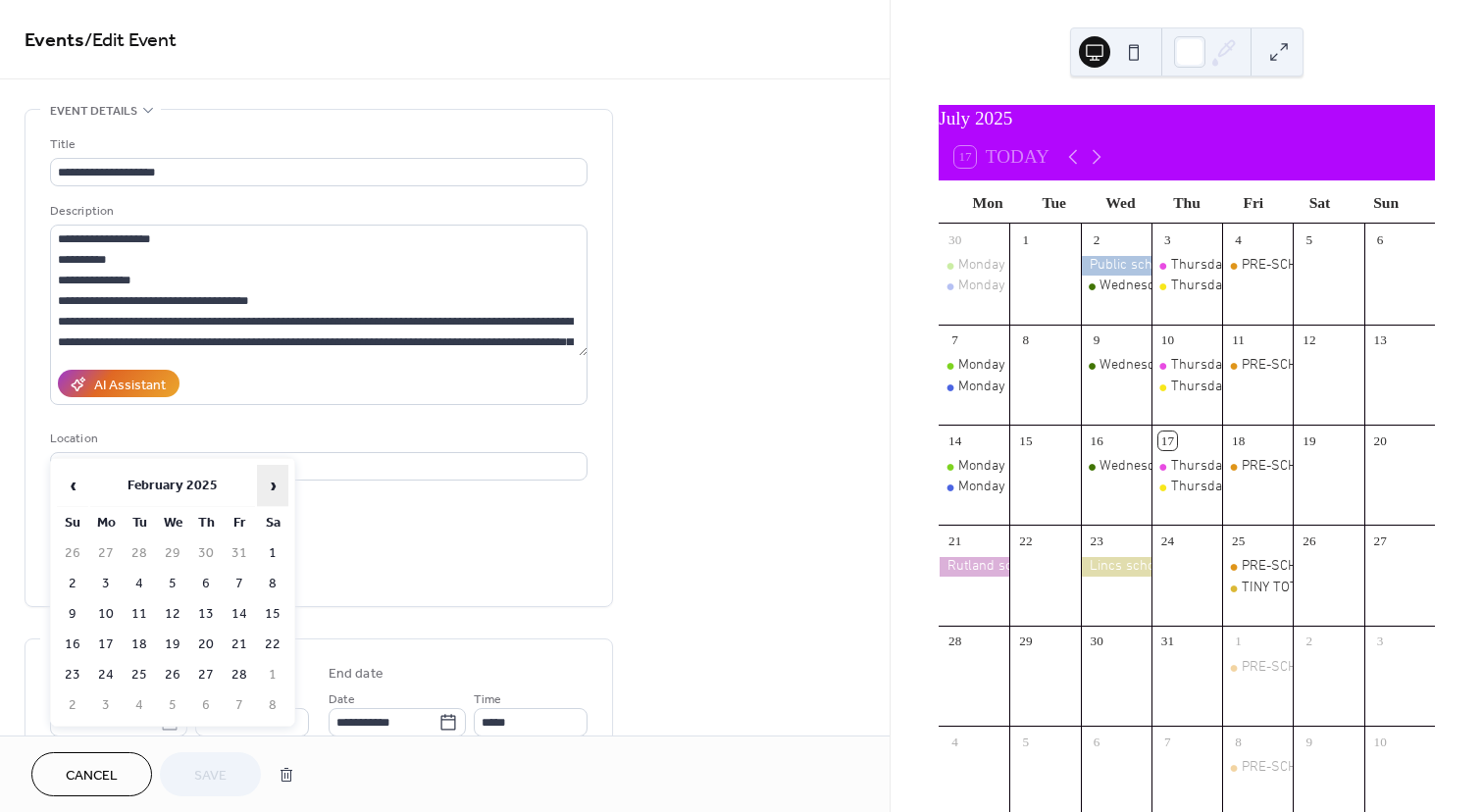 click on "›" at bounding box center (273, 485) 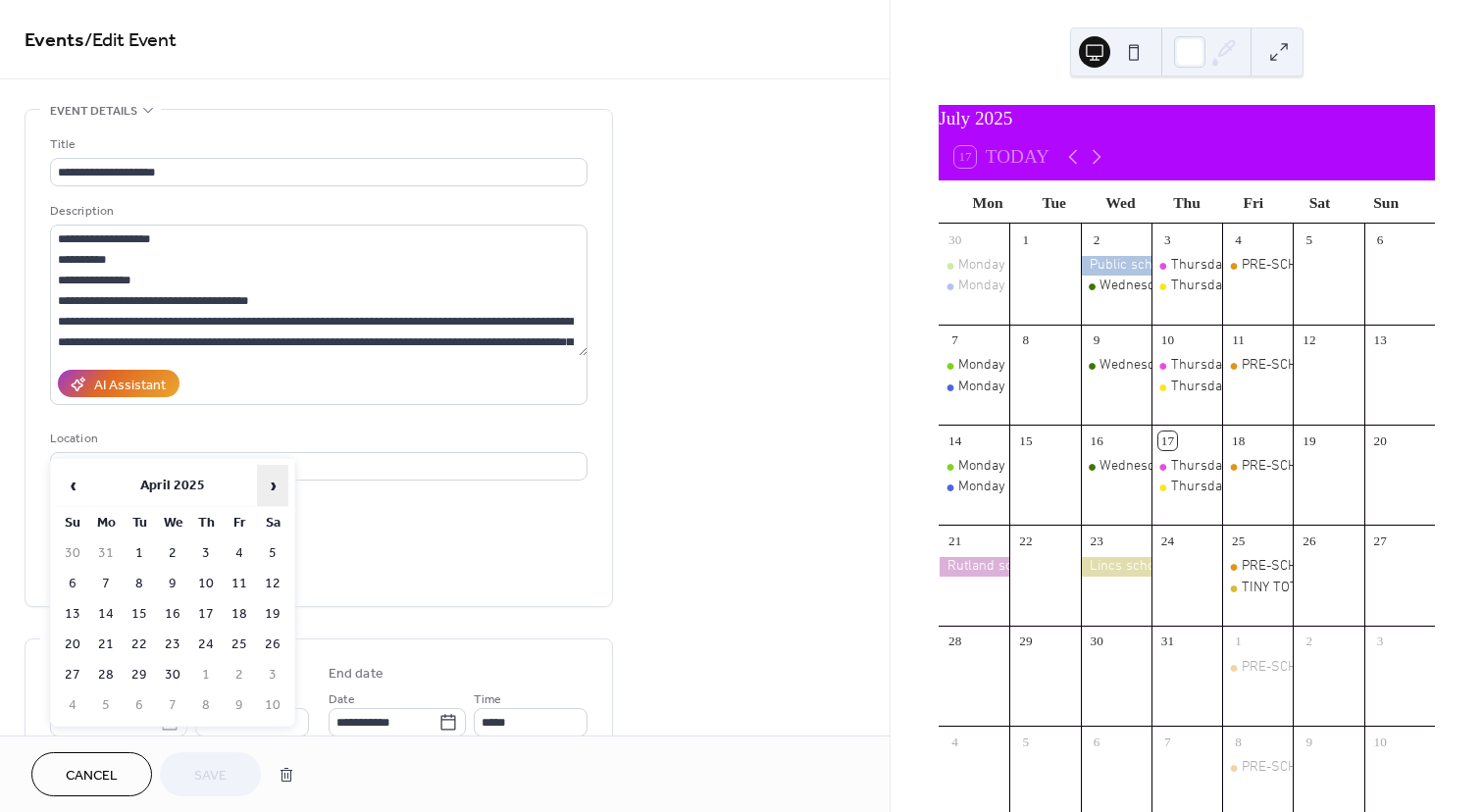click on "›" at bounding box center (273, 485) 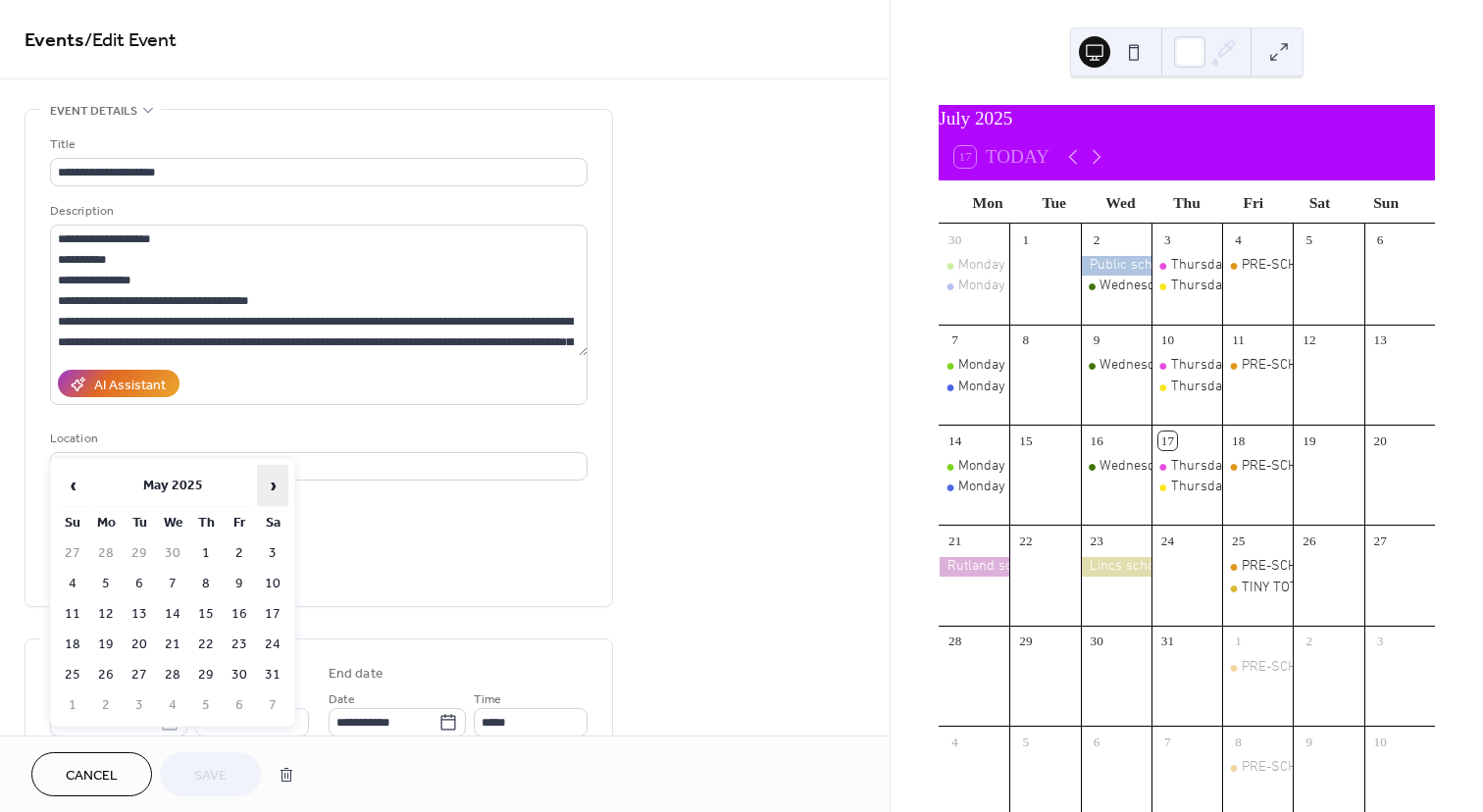 click on "›" at bounding box center [273, 485] 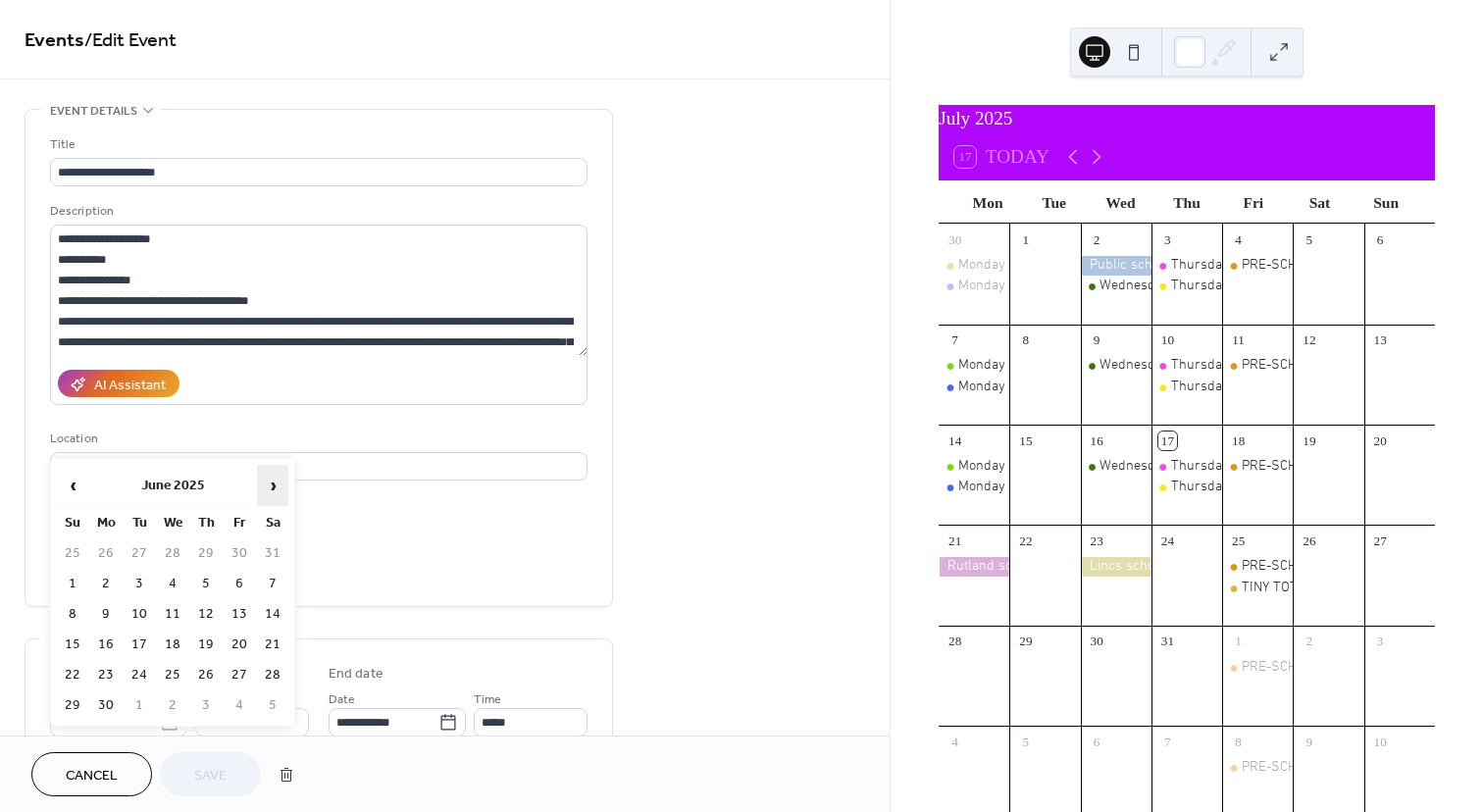click on "›" at bounding box center (273, 485) 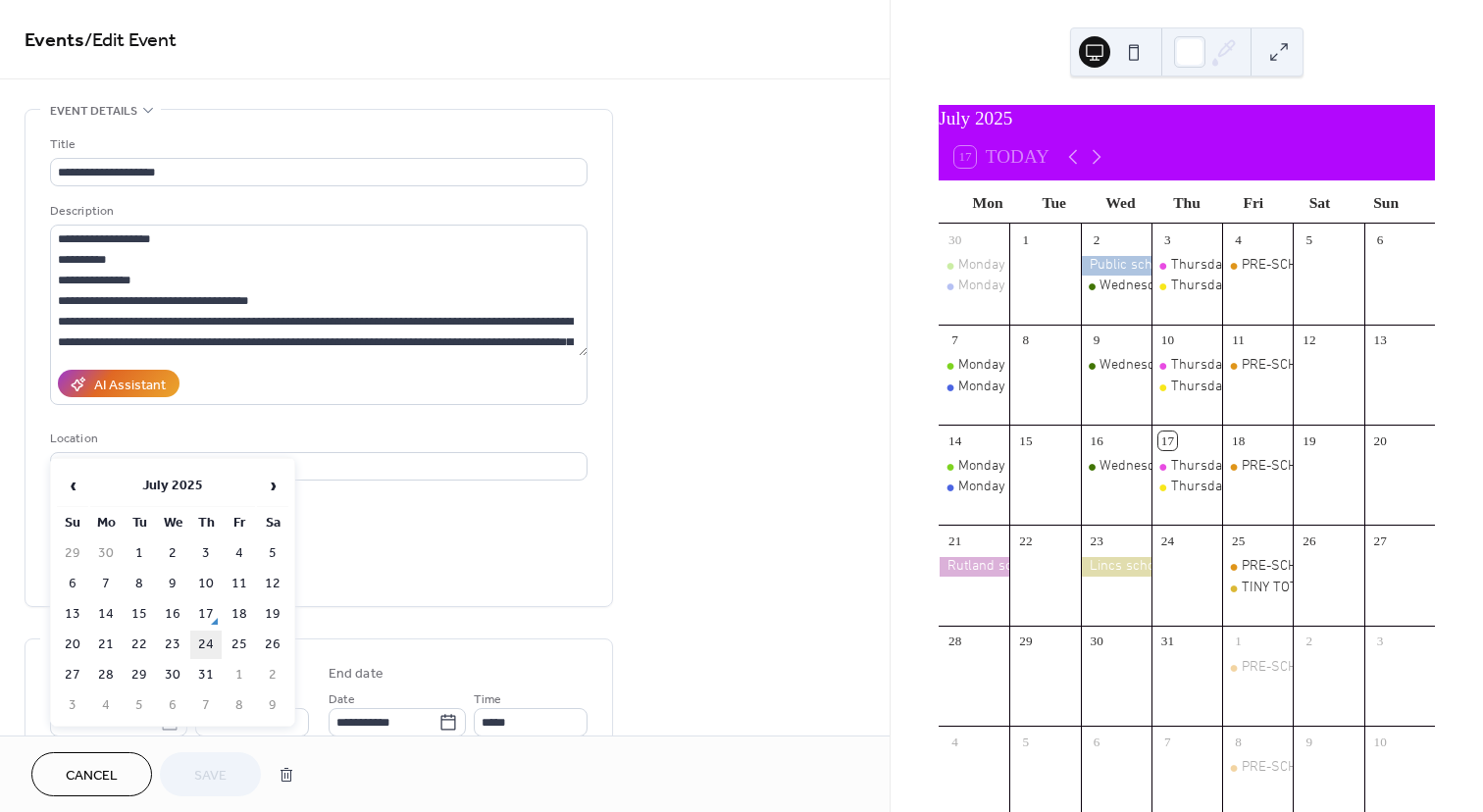 click on "24" at bounding box center [206, 644] 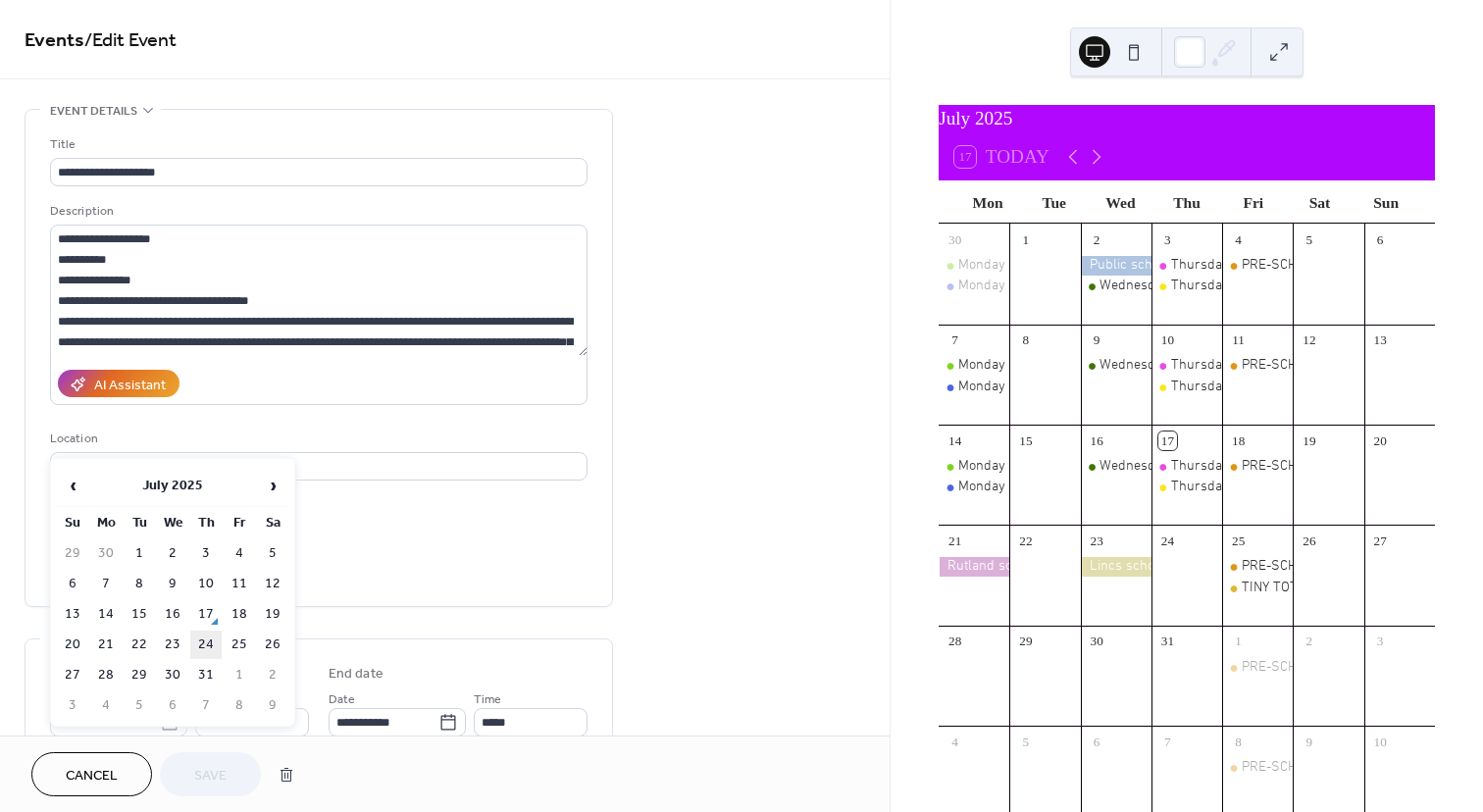 type on "**********" 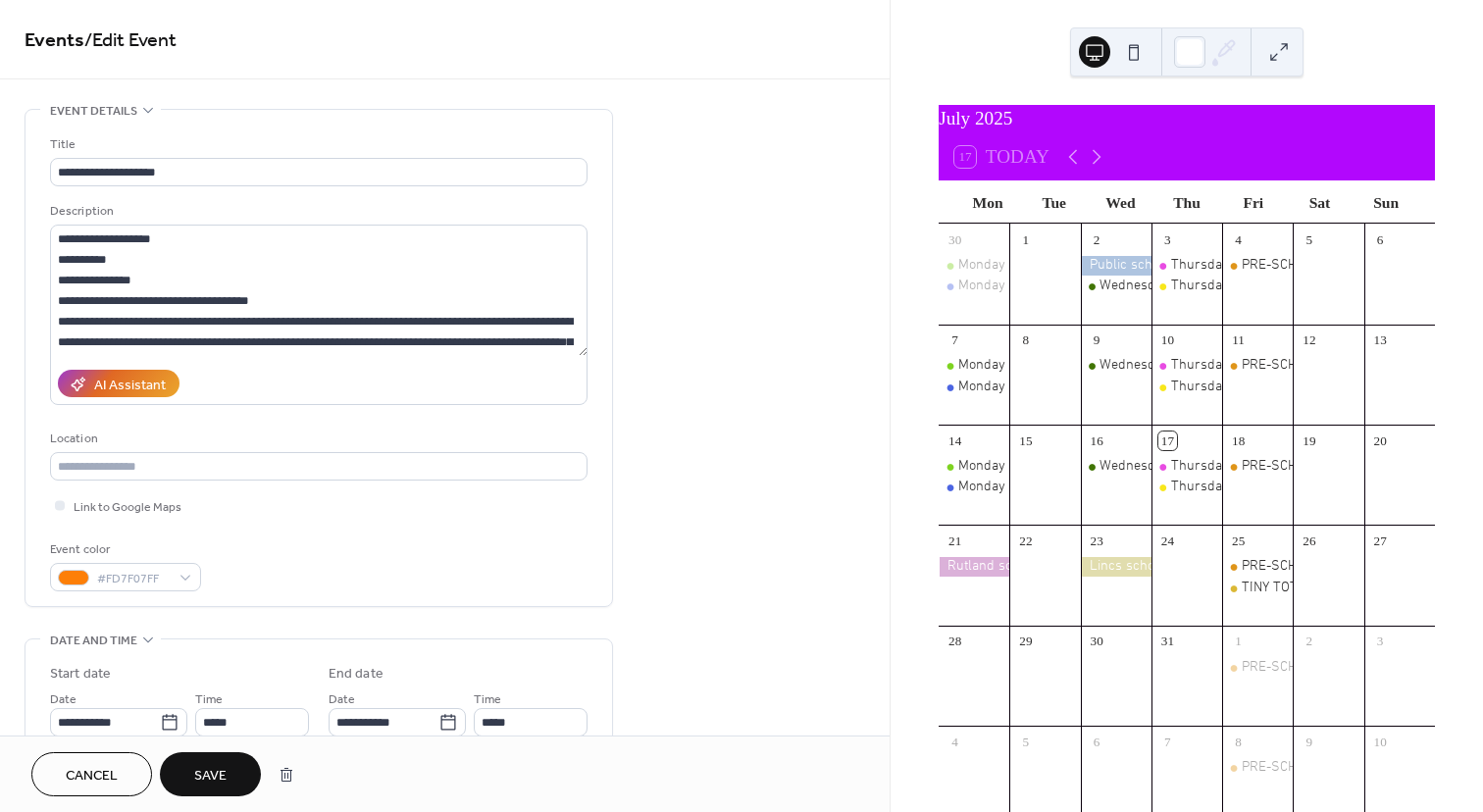 click on "Save" at bounding box center [210, 776] 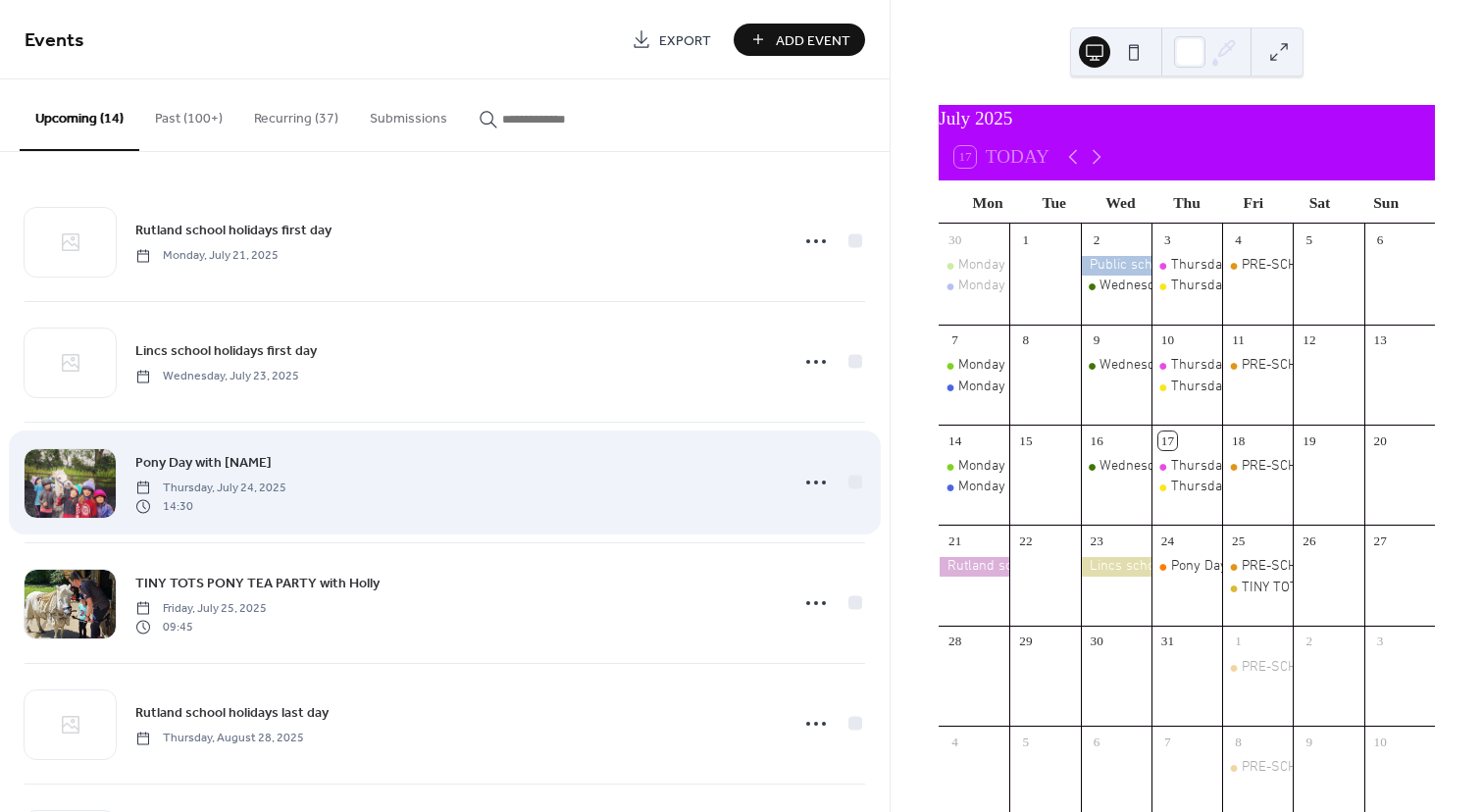 scroll, scrollTop: 0, scrollLeft: 0, axis: both 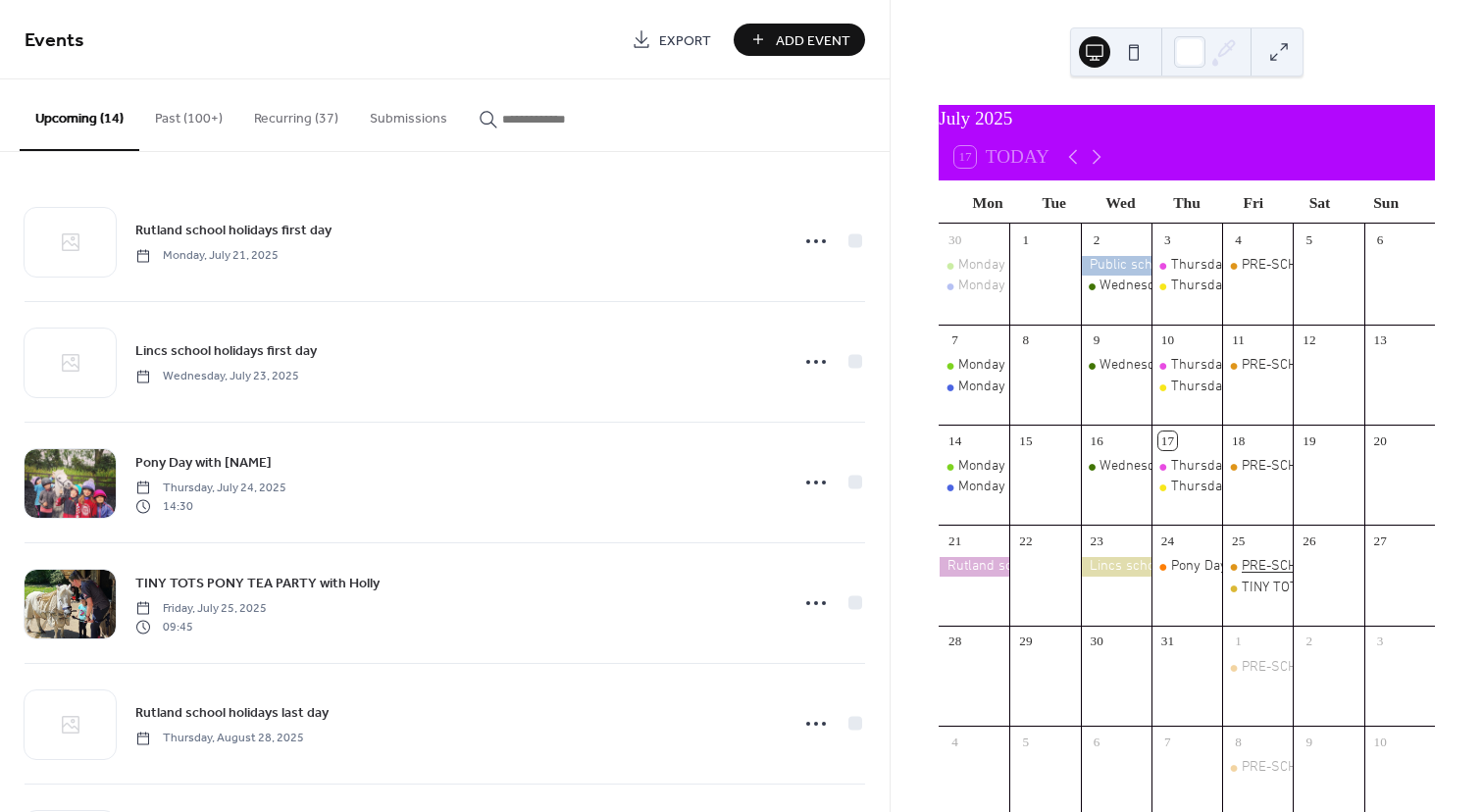 click on "PRE-SCHOOL CHILD/PARENT/GRANDPARENT PAMPER THE PONY TIME" at bounding box center (1457, 567) 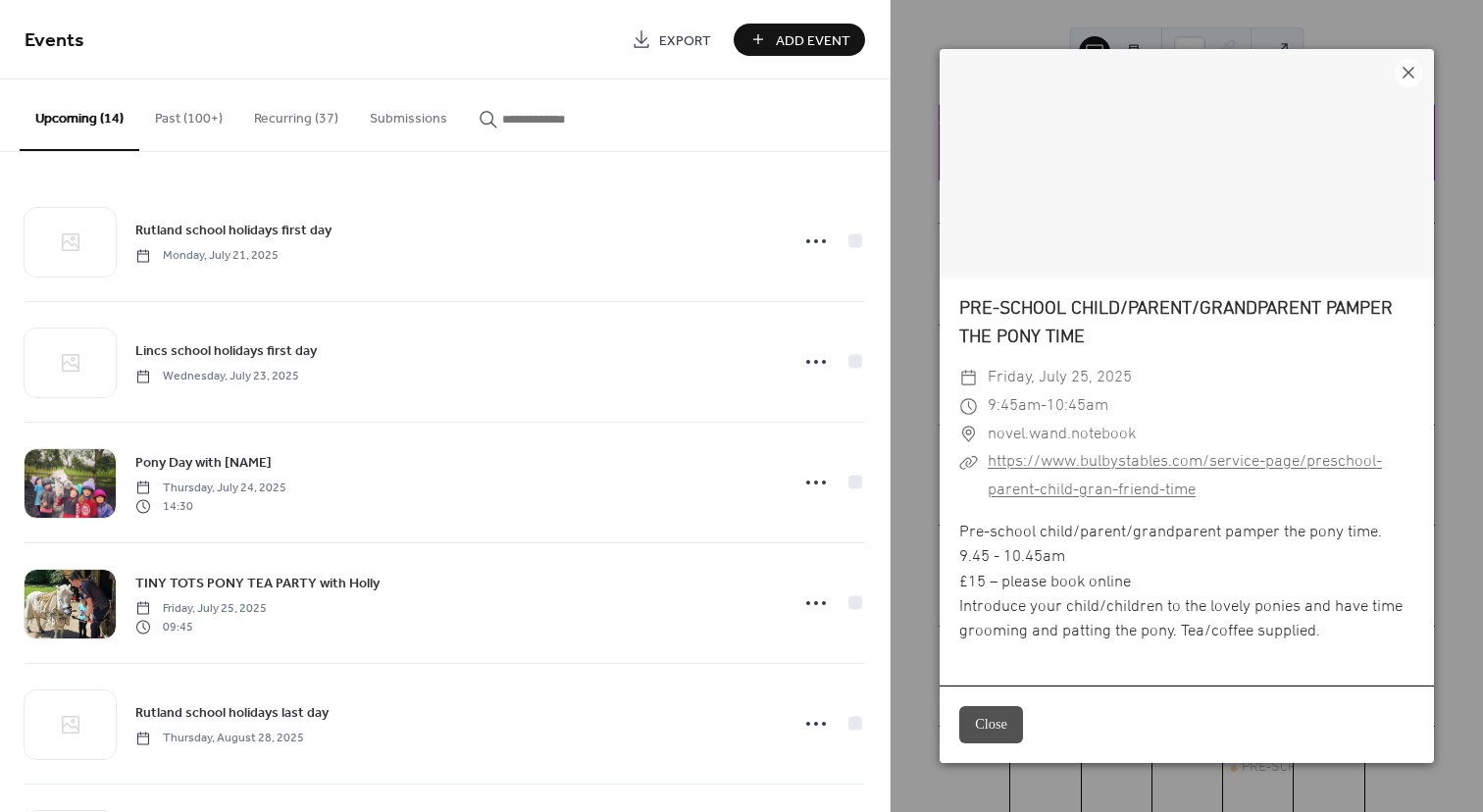 scroll, scrollTop: 0, scrollLeft: 0, axis: both 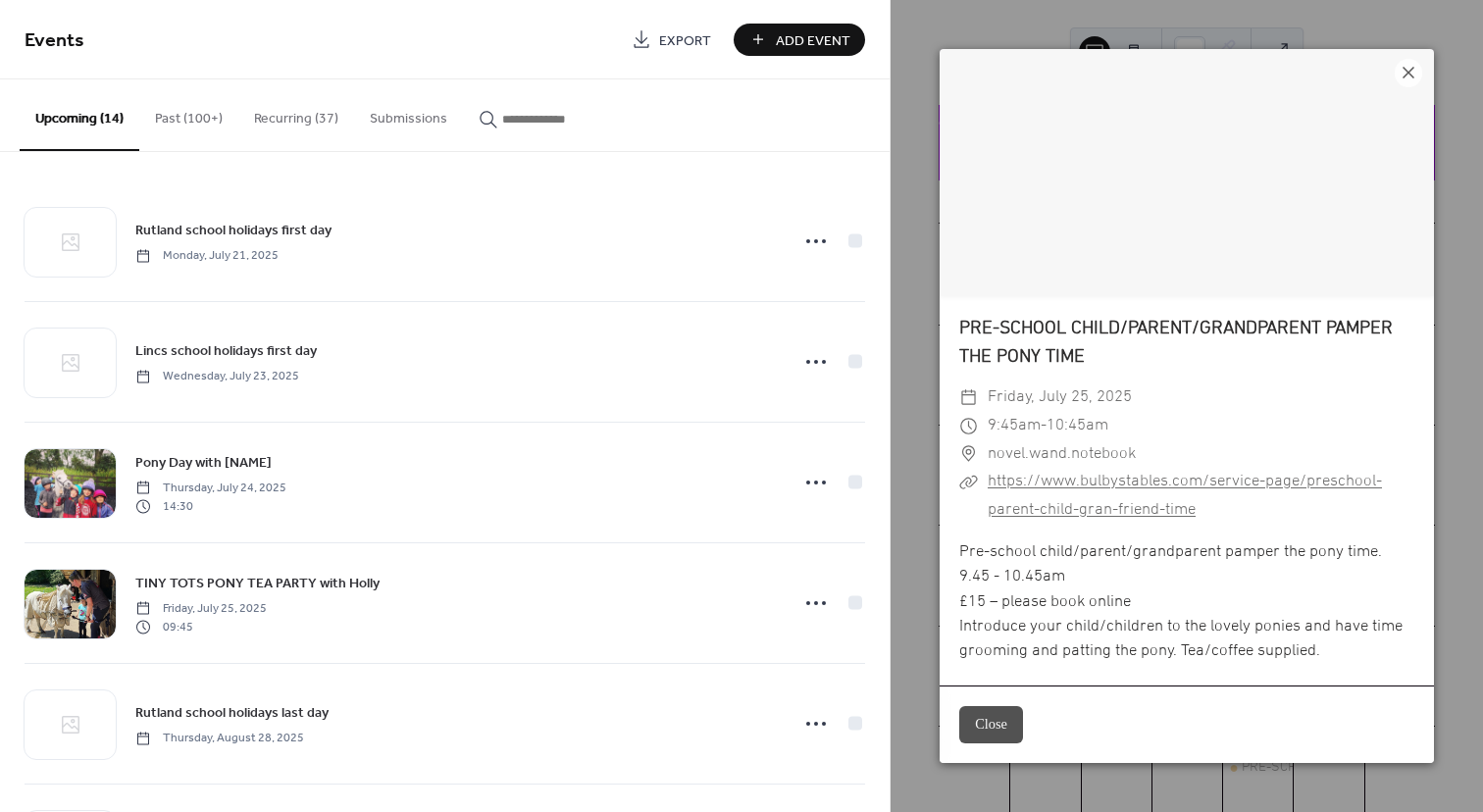 click on "Close" at bounding box center (991, 725) 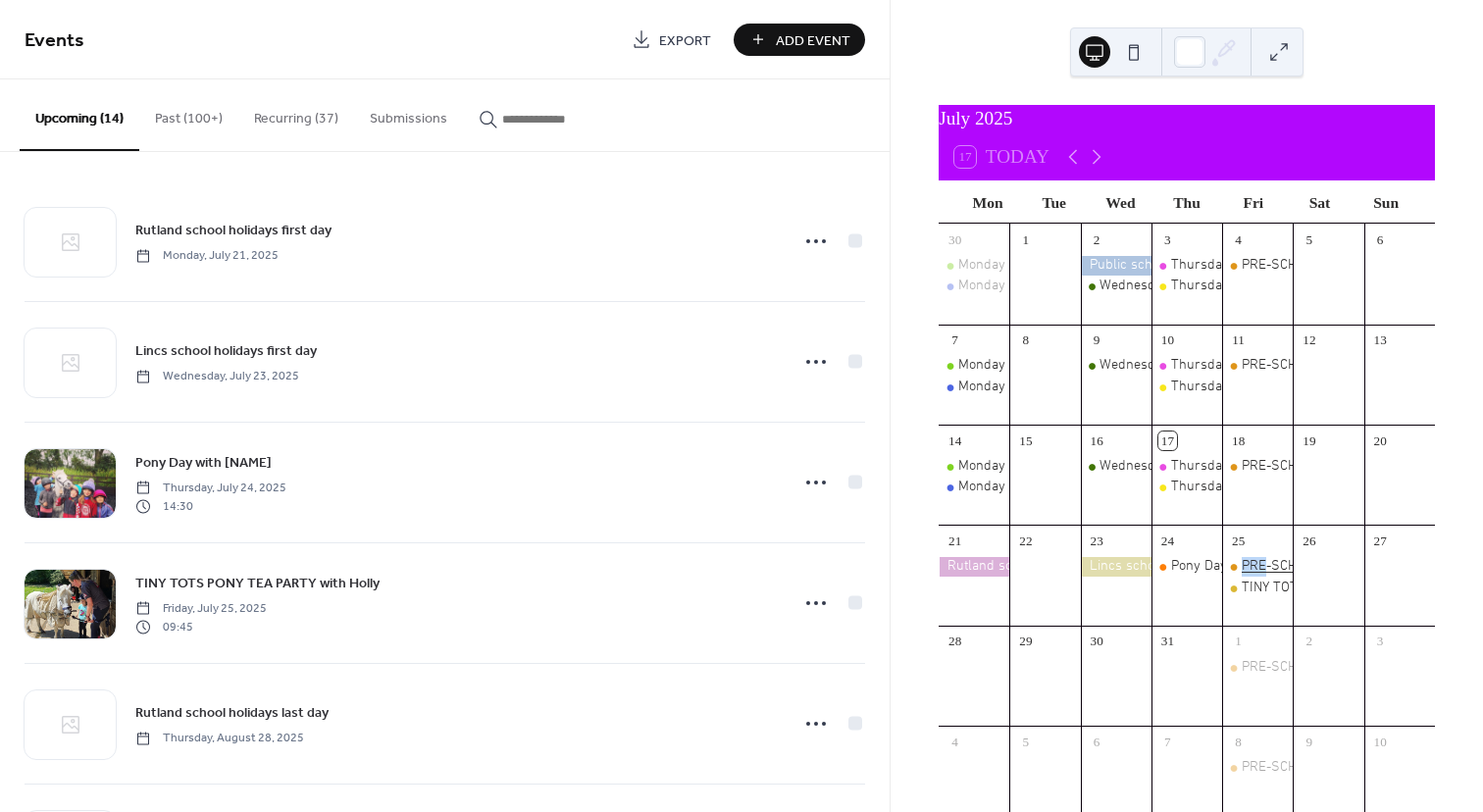 click on "PRE-SCHOOL CHILD/PARENT/GRANDPARENT PAMPER THE PONY TIME" at bounding box center [1457, 567] 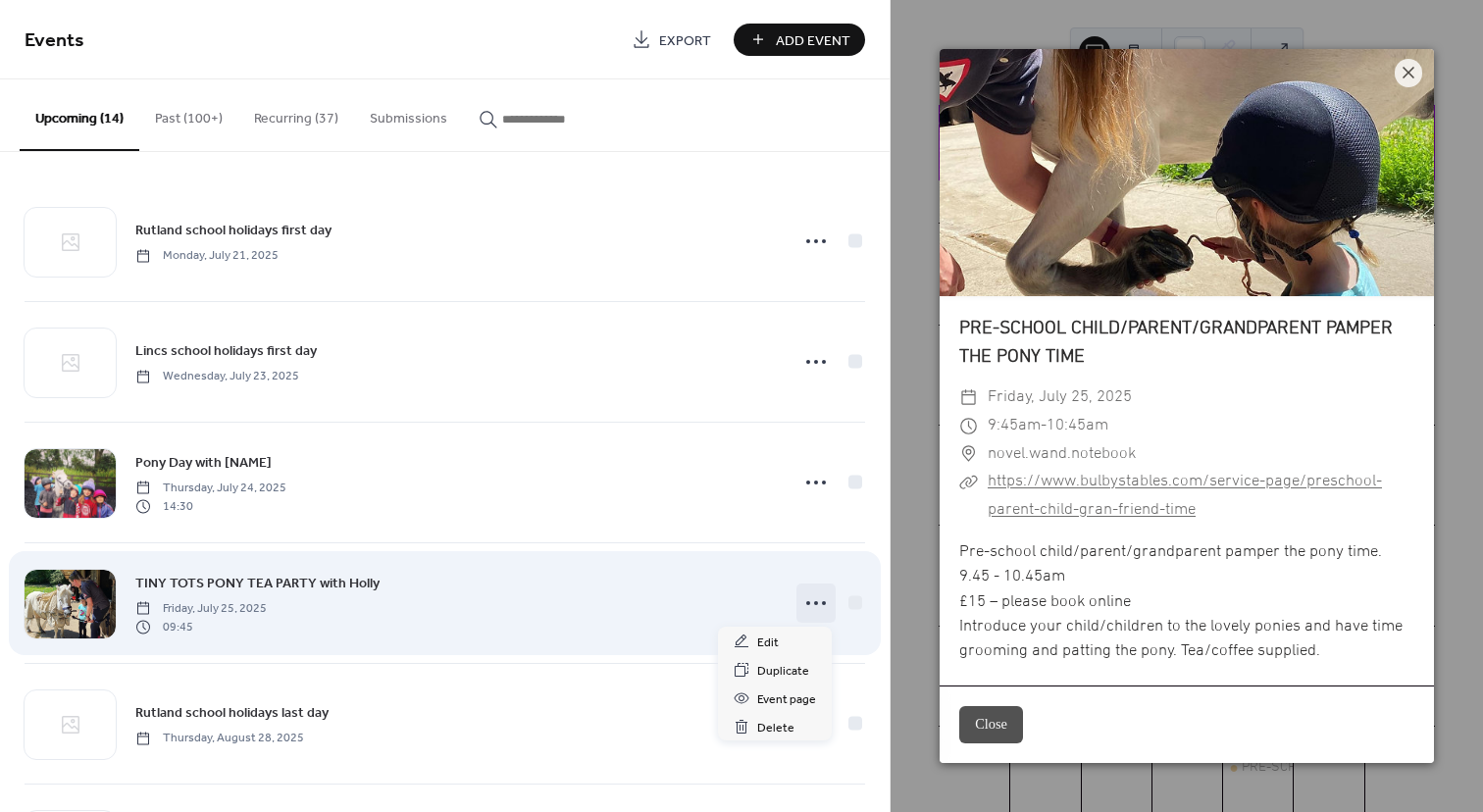 click 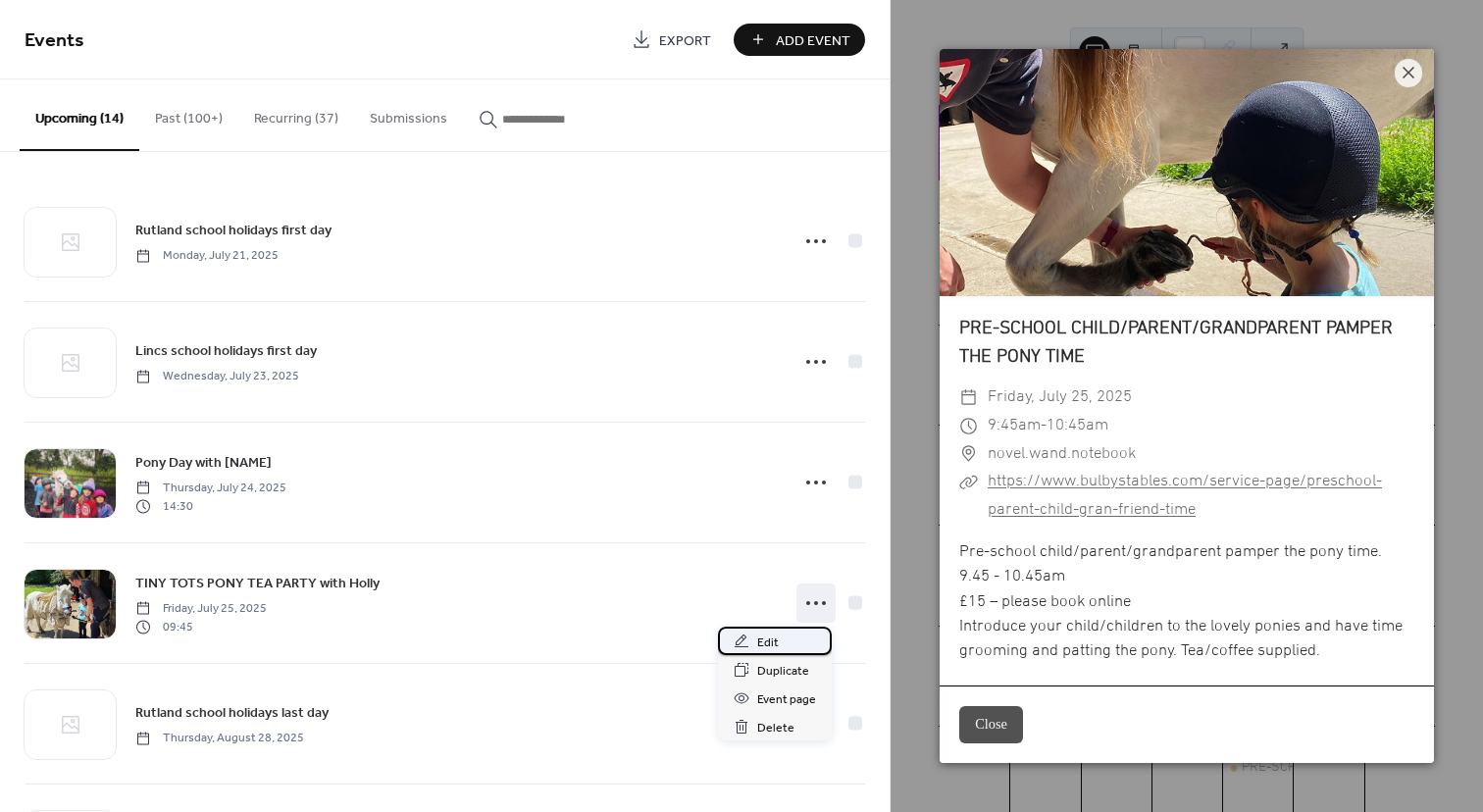click on "Edit" at bounding box center [768, 642] 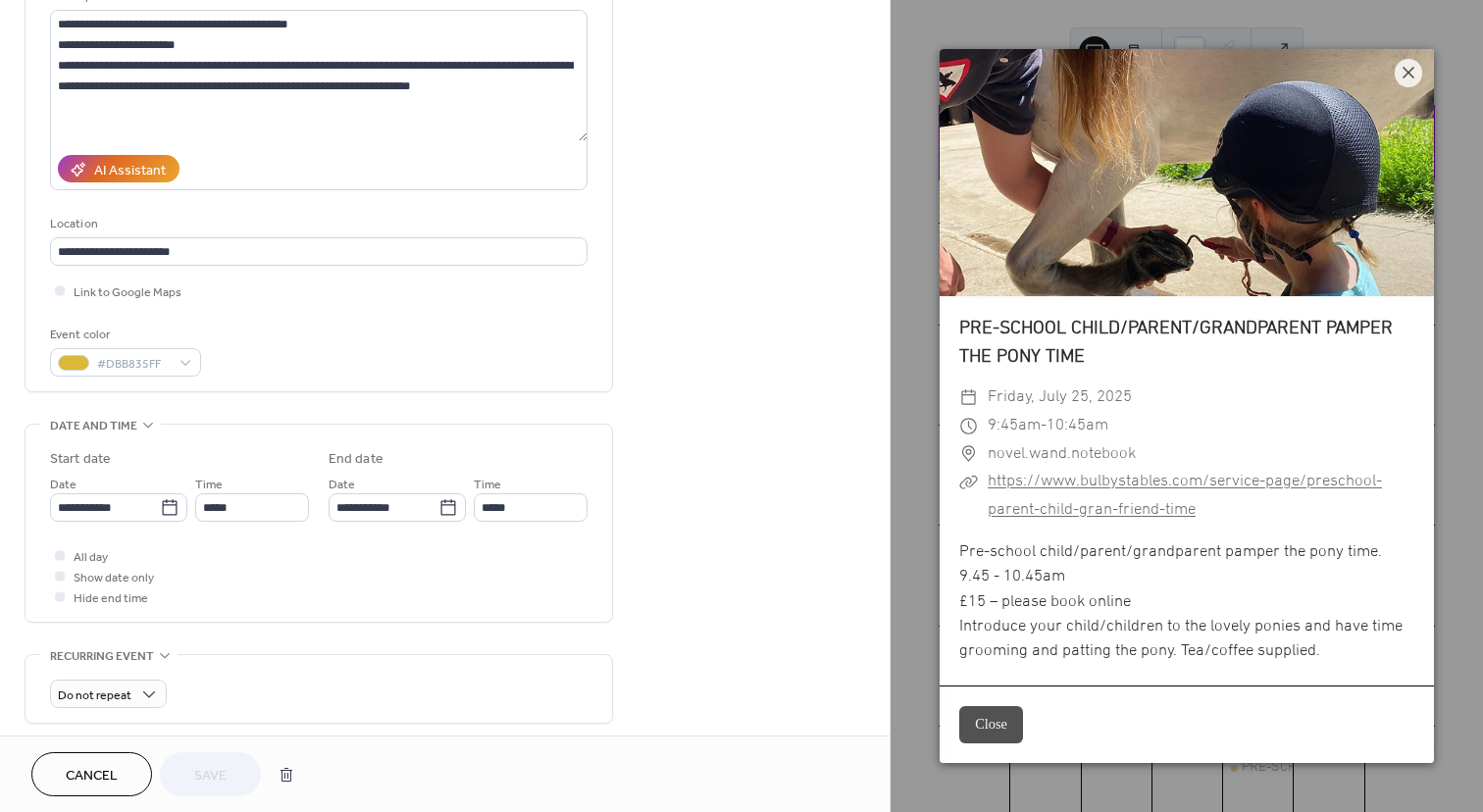 scroll, scrollTop: 219, scrollLeft: 0, axis: vertical 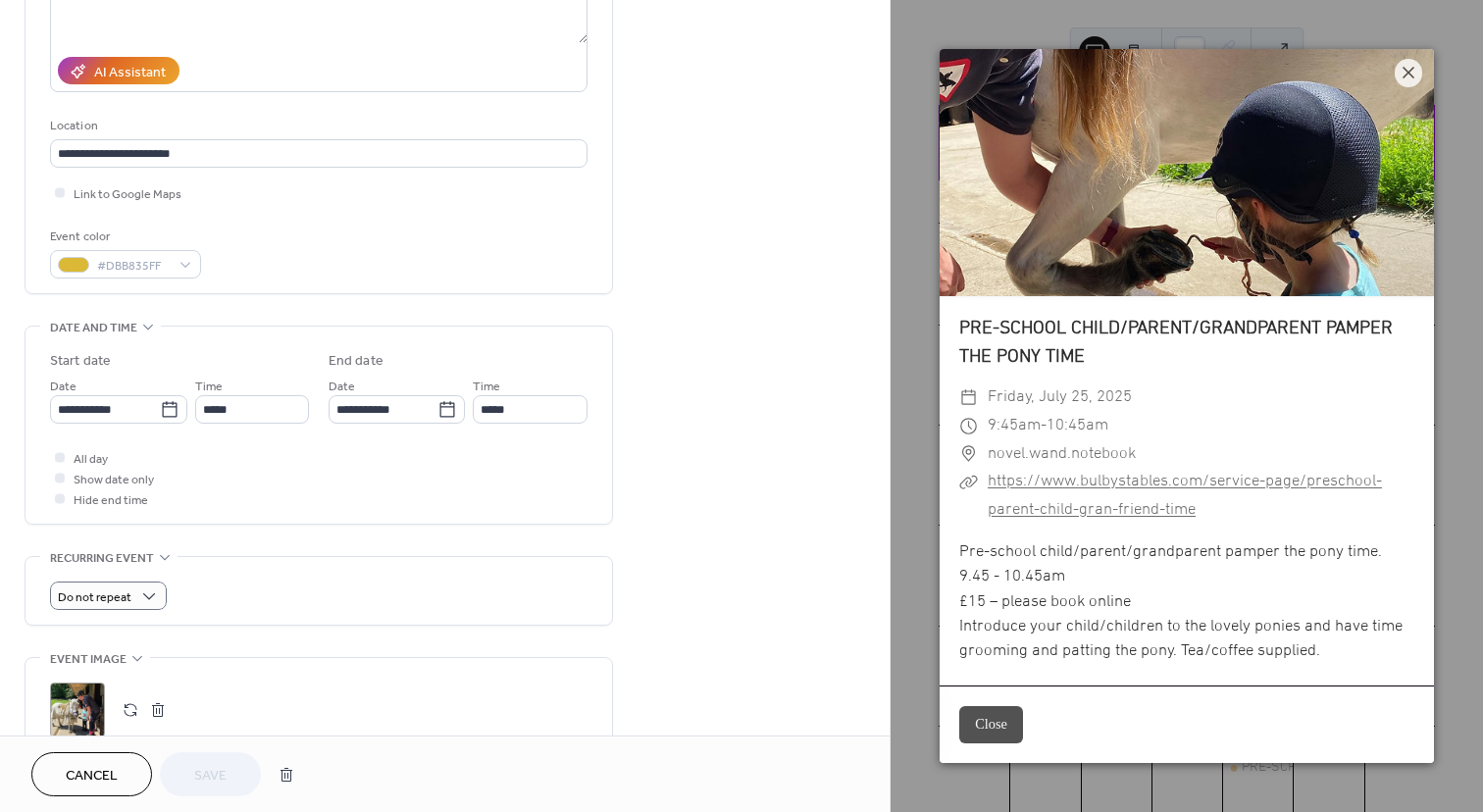 click on "Do not repeat" at bounding box center (319, 595) 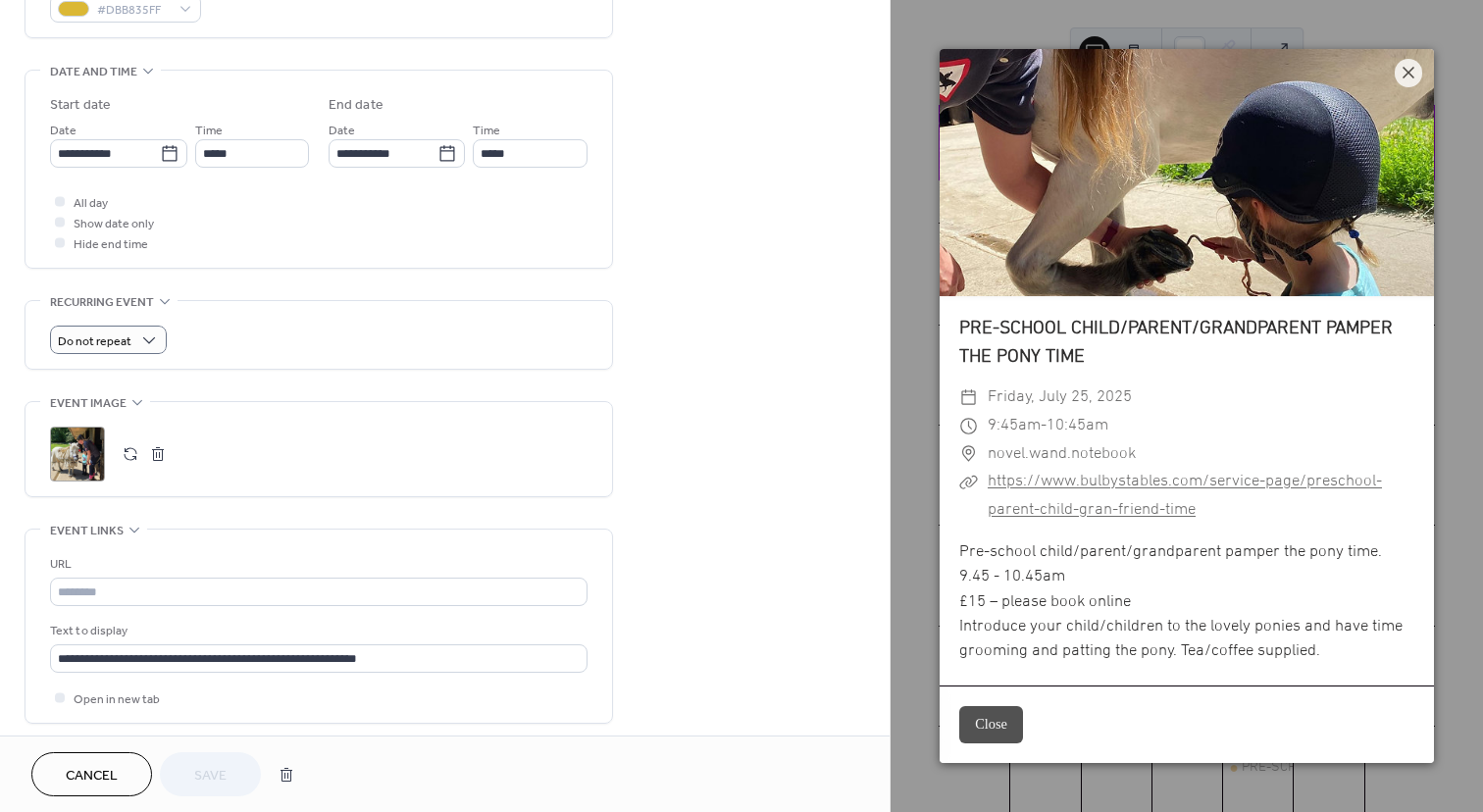 scroll, scrollTop: 804, scrollLeft: 0, axis: vertical 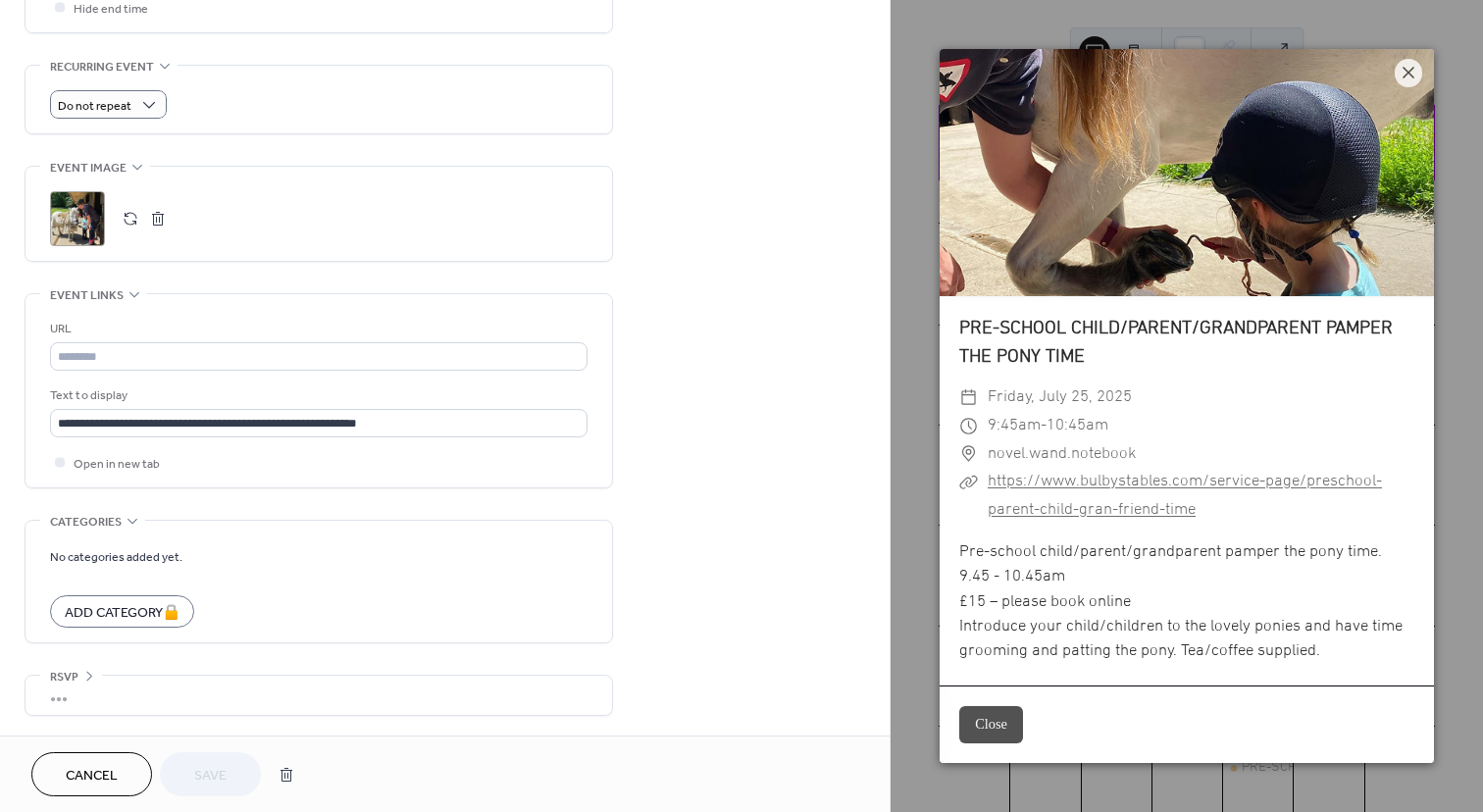 click on "Cancel" at bounding box center (91, 776) 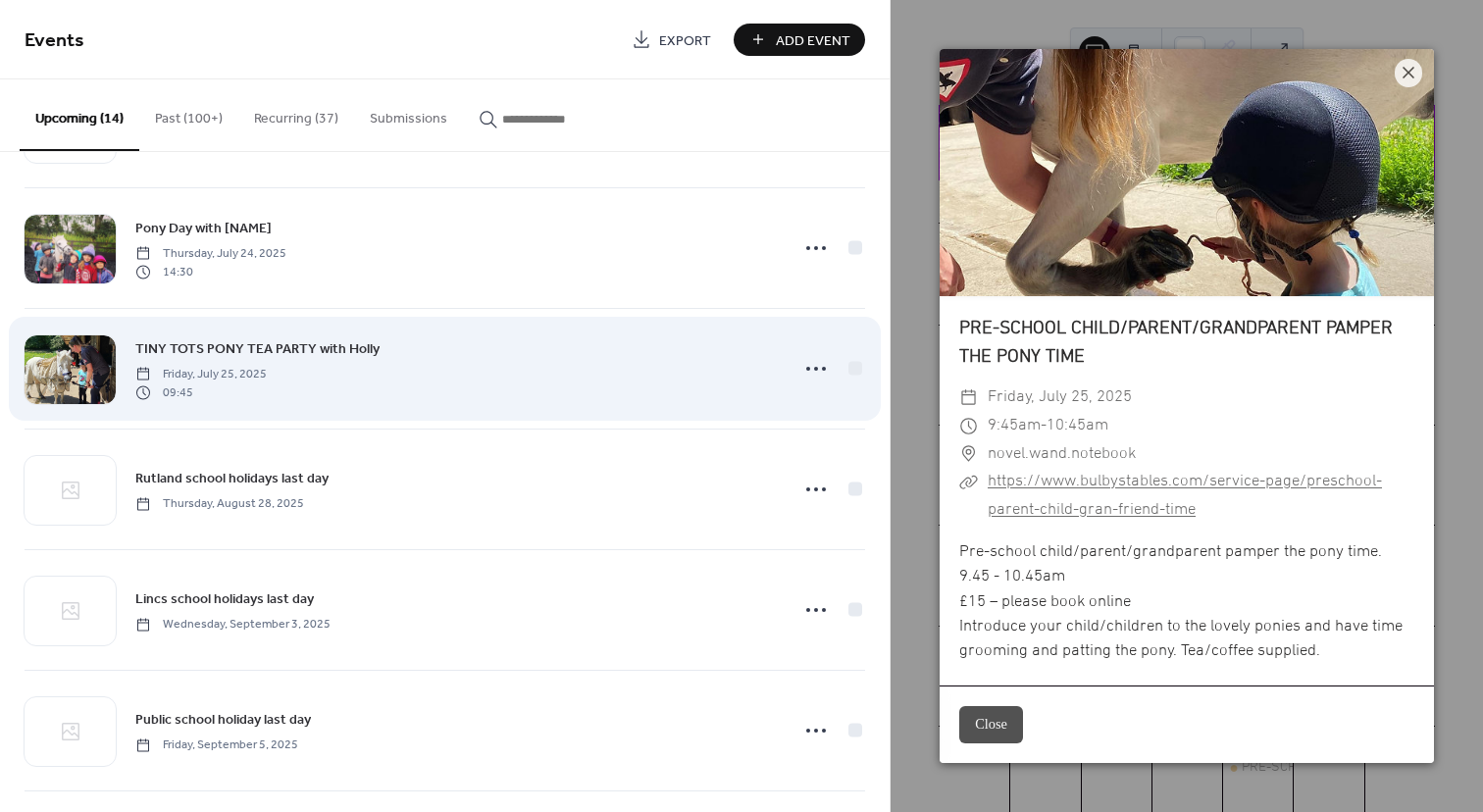 scroll, scrollTop: 217, scrollLeft: 0, axis: vertical 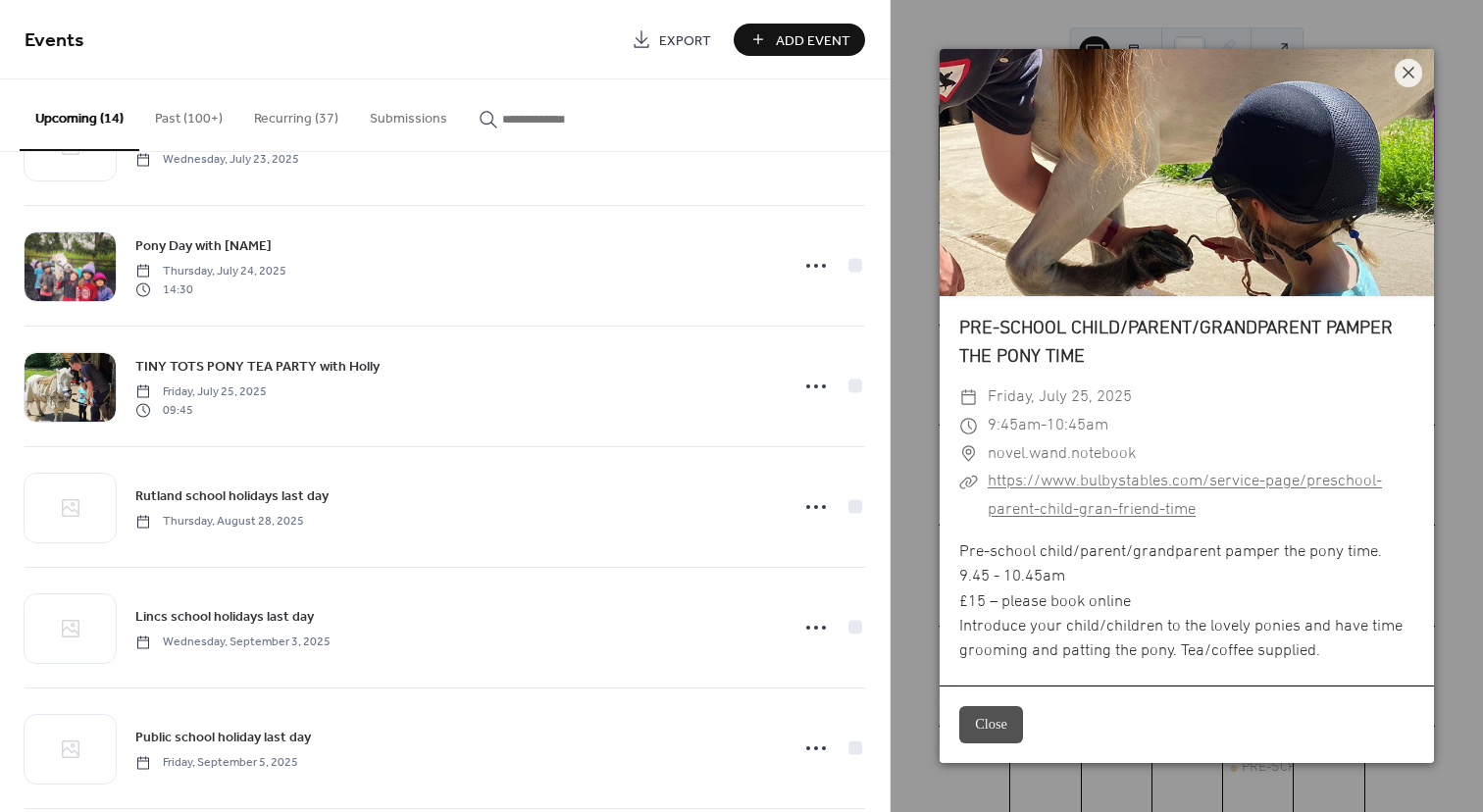 click at bounding box center (561, 119) 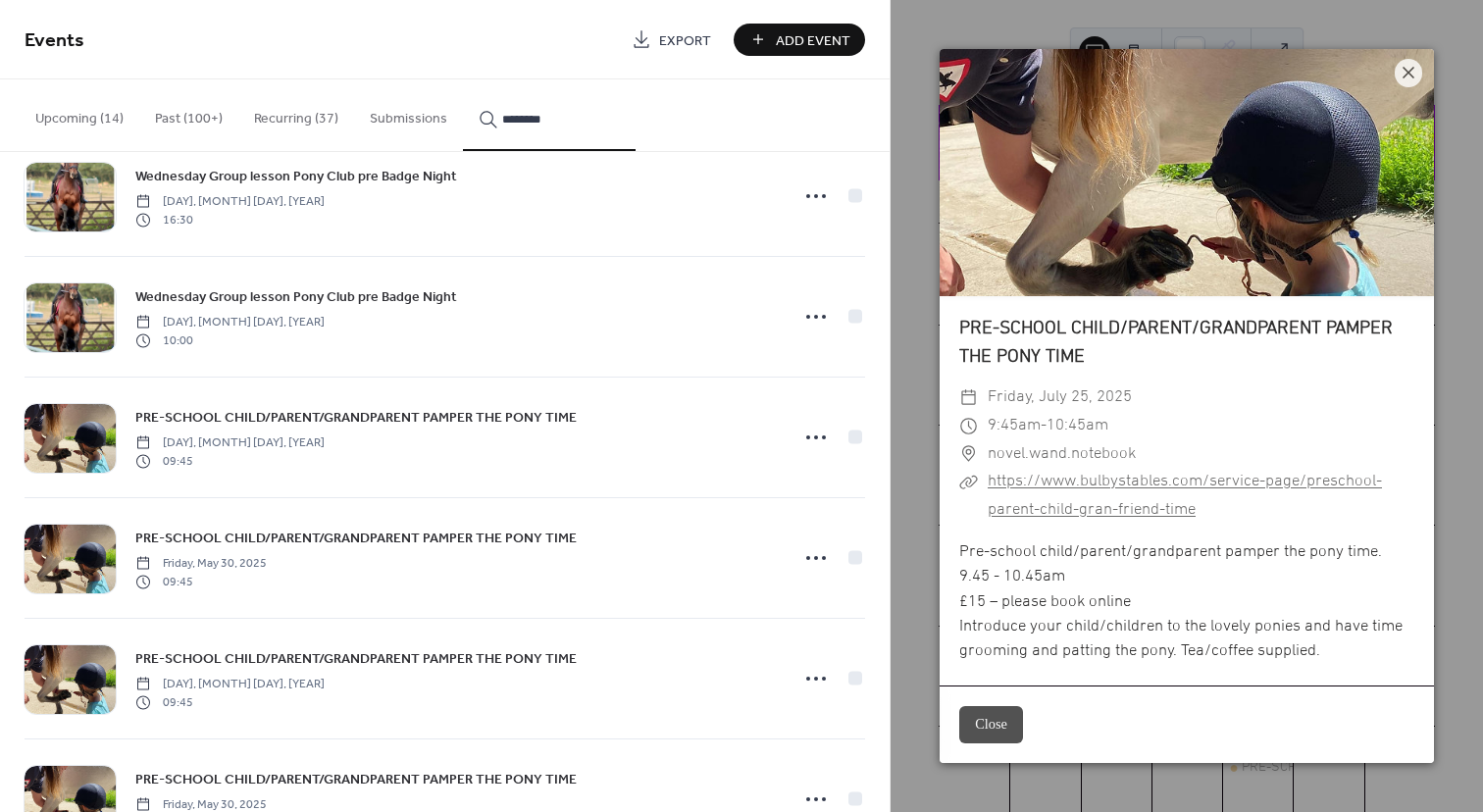 scroll, scrollTop: 1328, scrollLeft: 0, axis: vertical 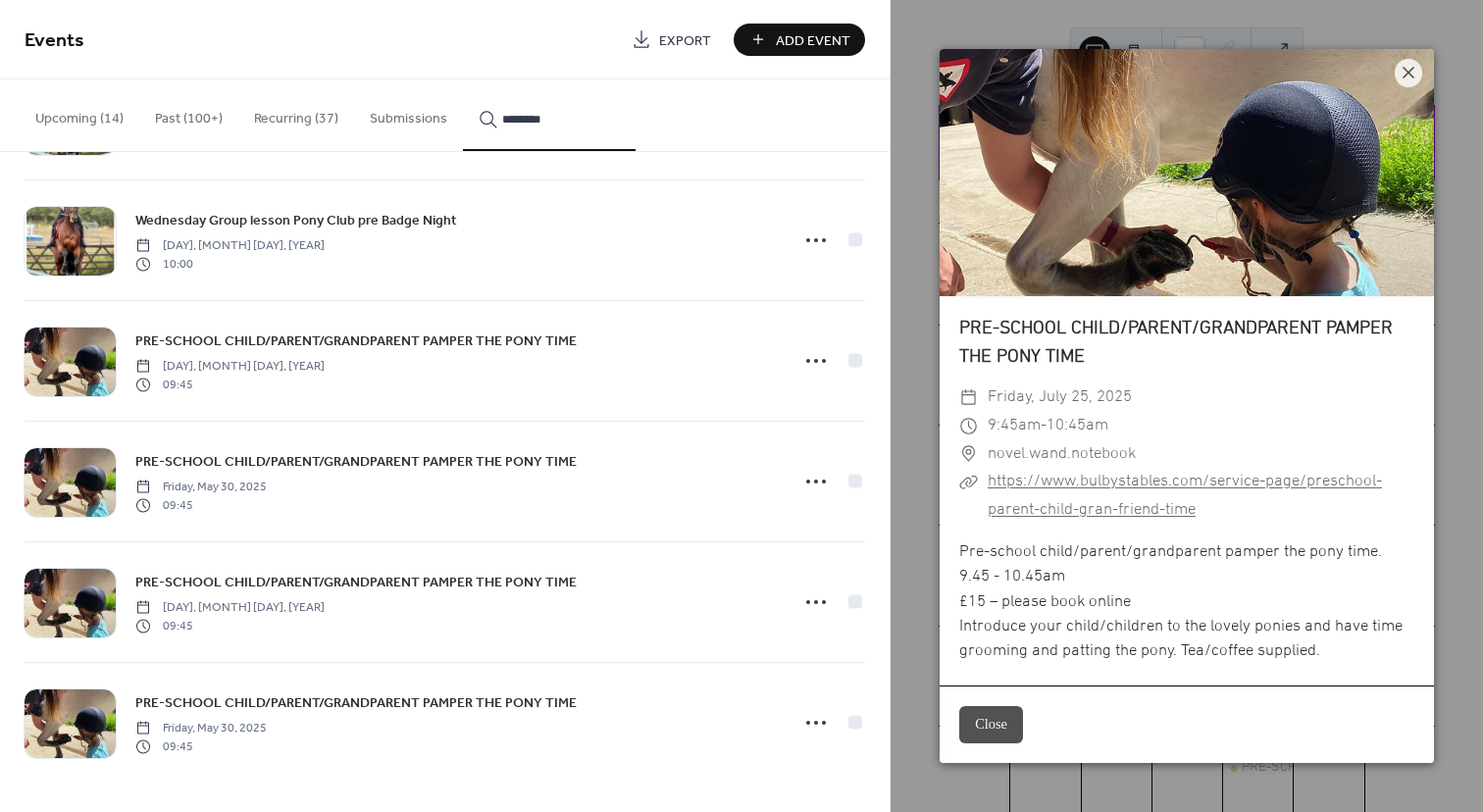 type on "********" 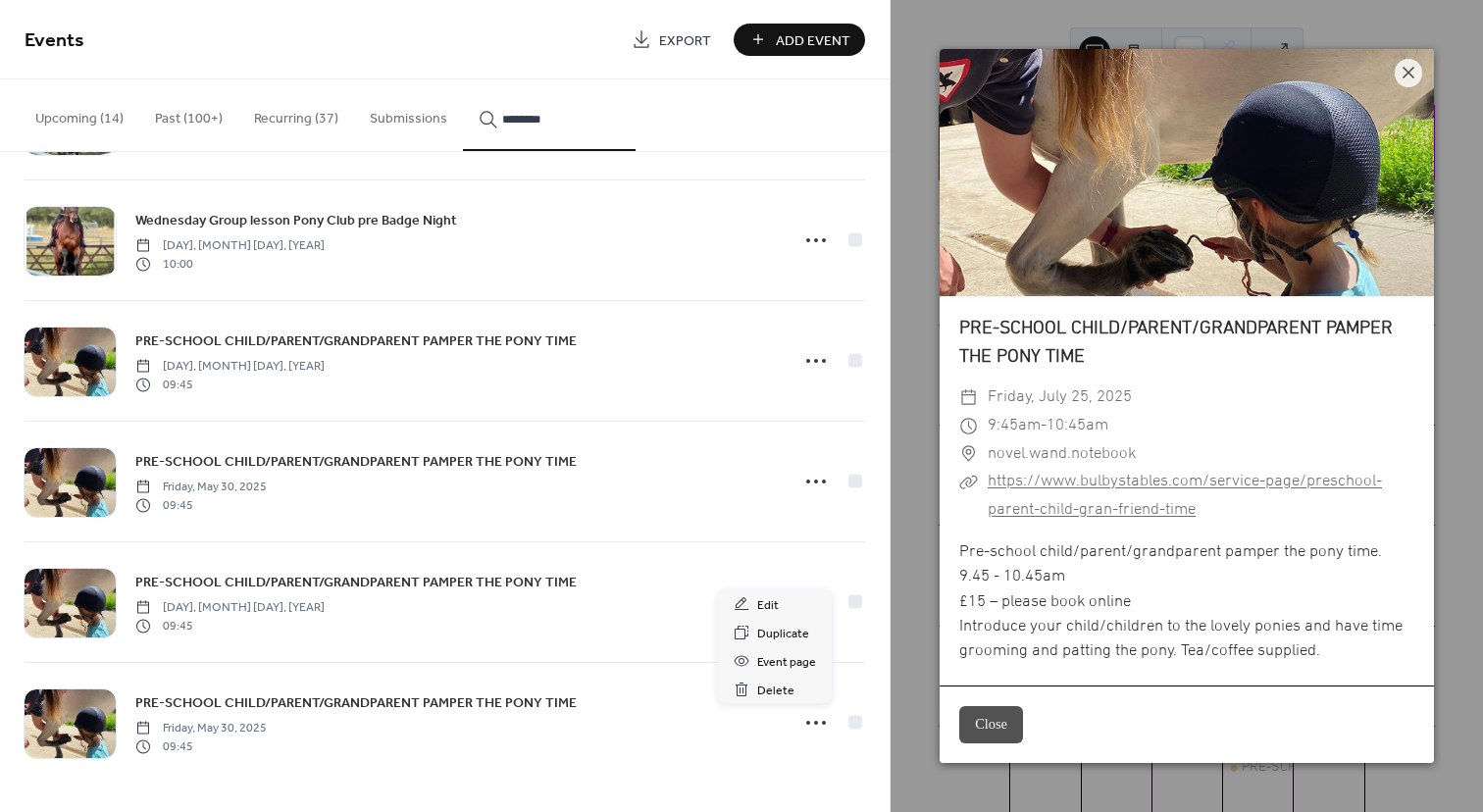 click 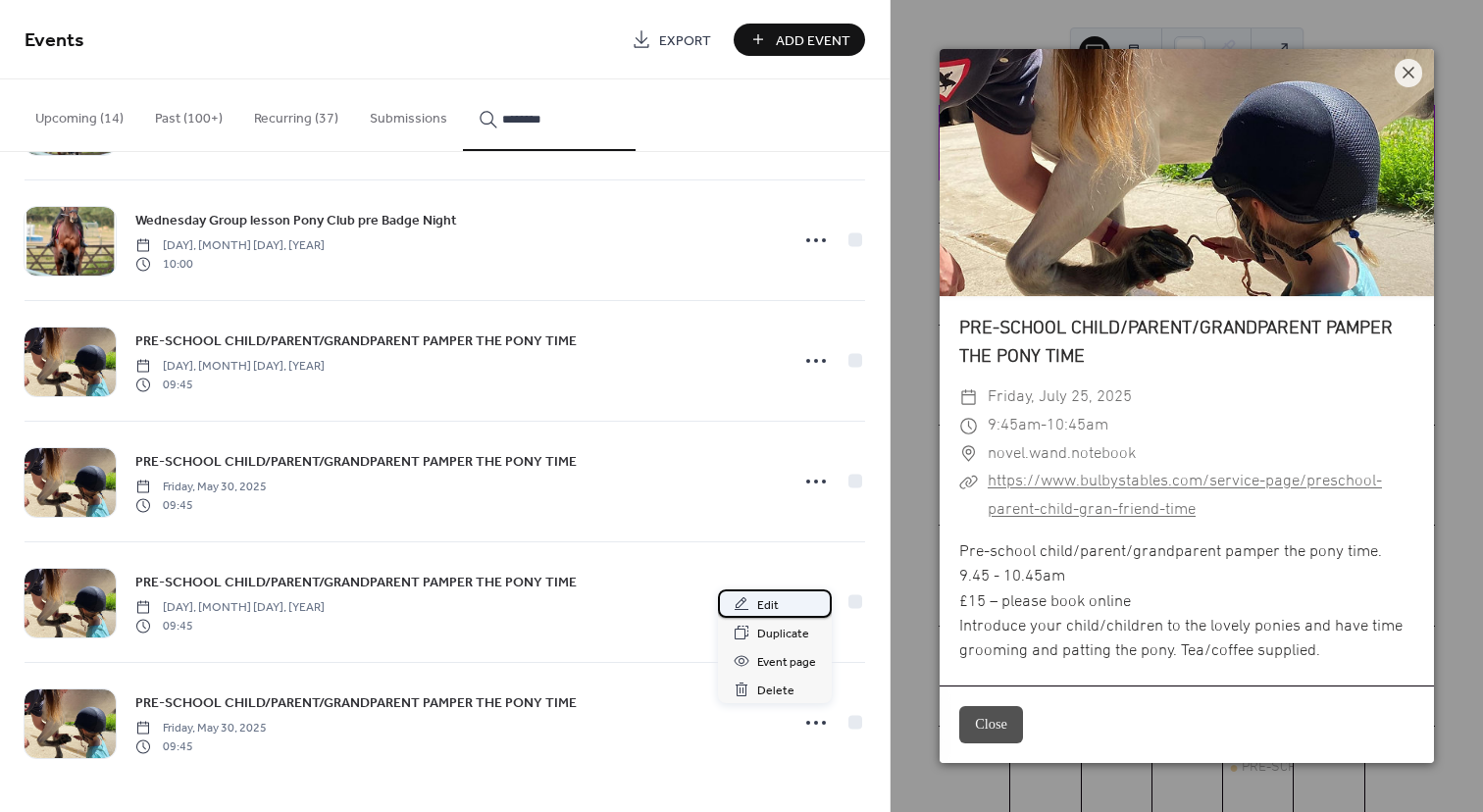 click on "Edit" at bounding box center [768, 605] 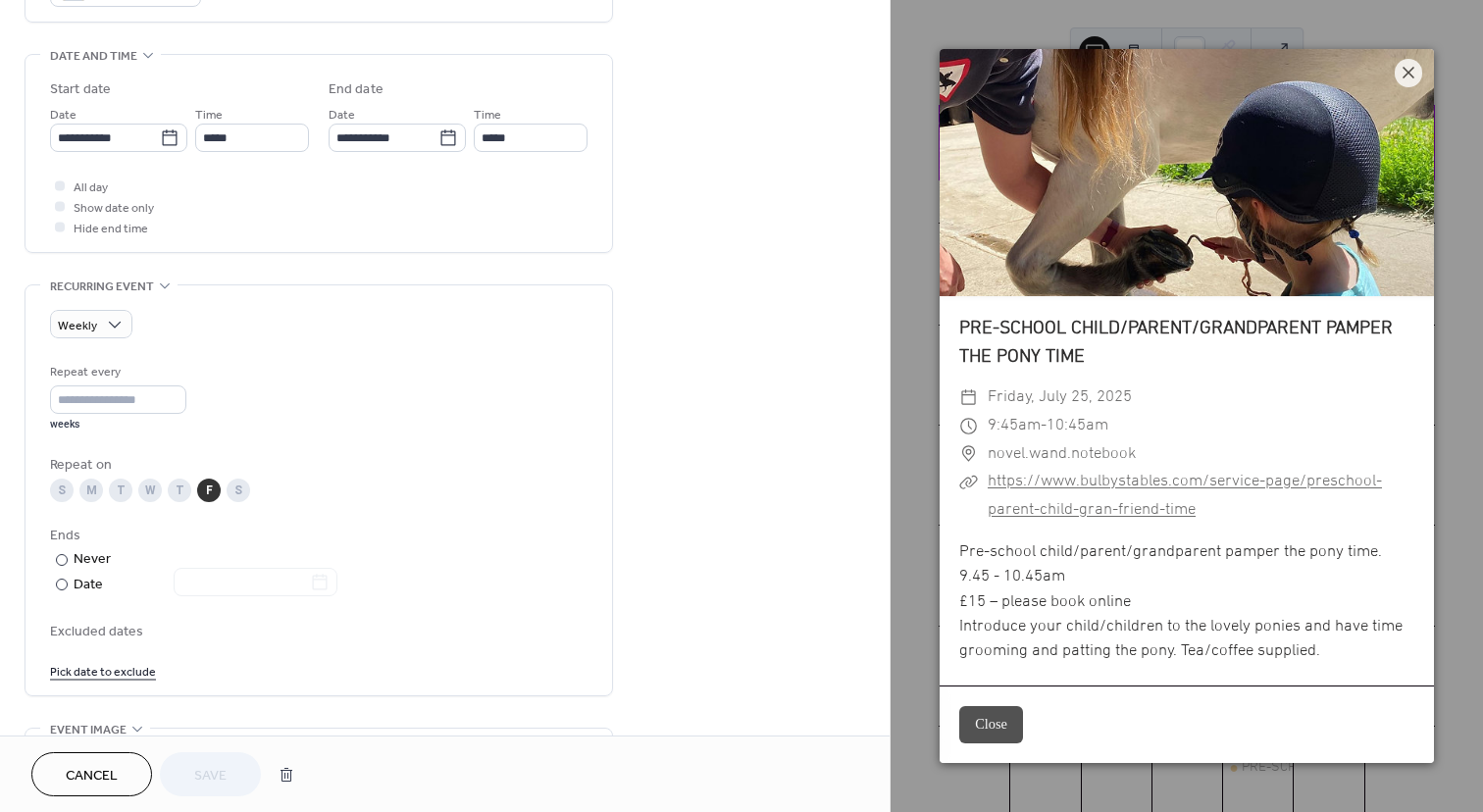 scroll, scrollTop: 590, scrollLeft: 0, axis: vertical 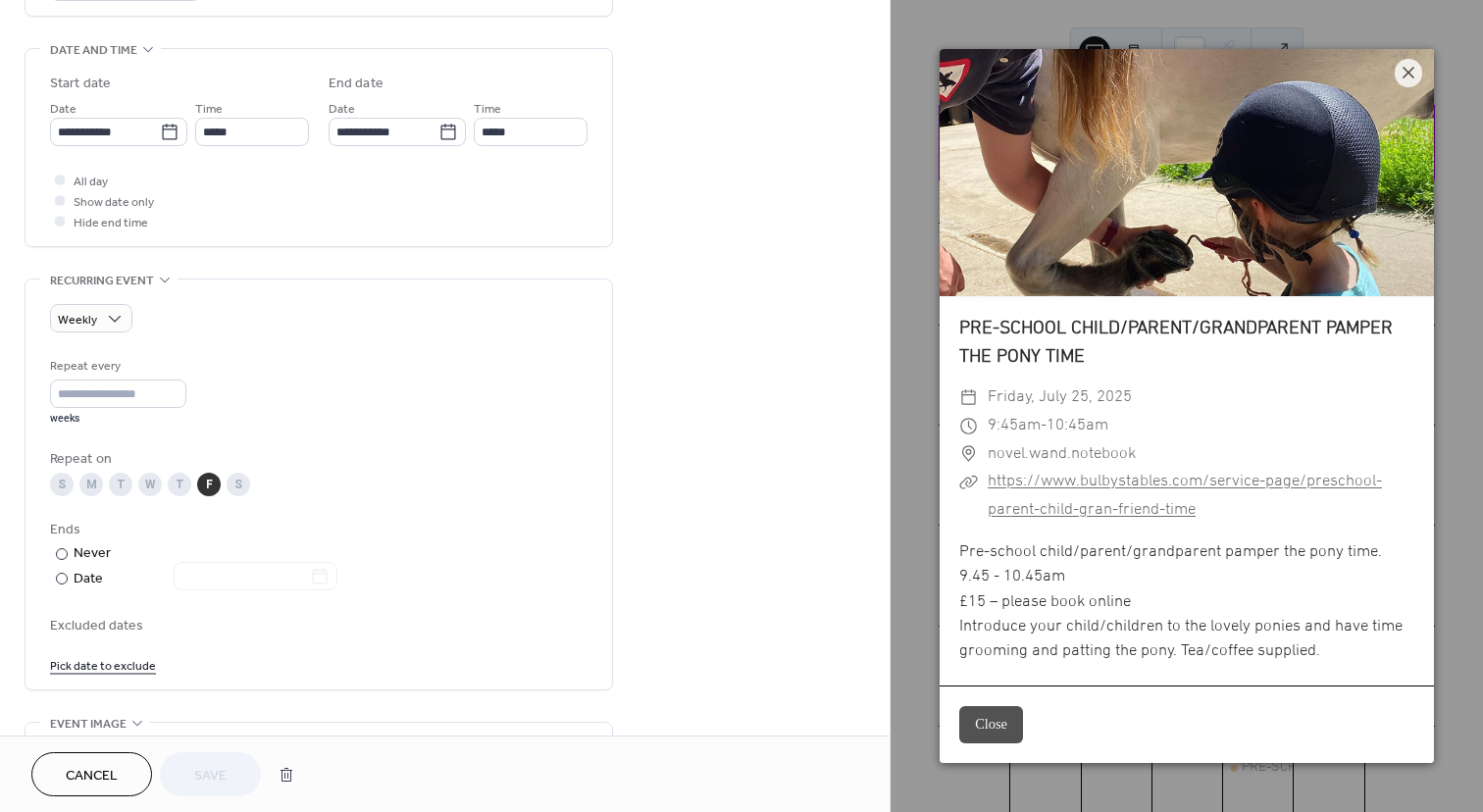 click on "Pick date to exclude" at bounding box center [103, 664] 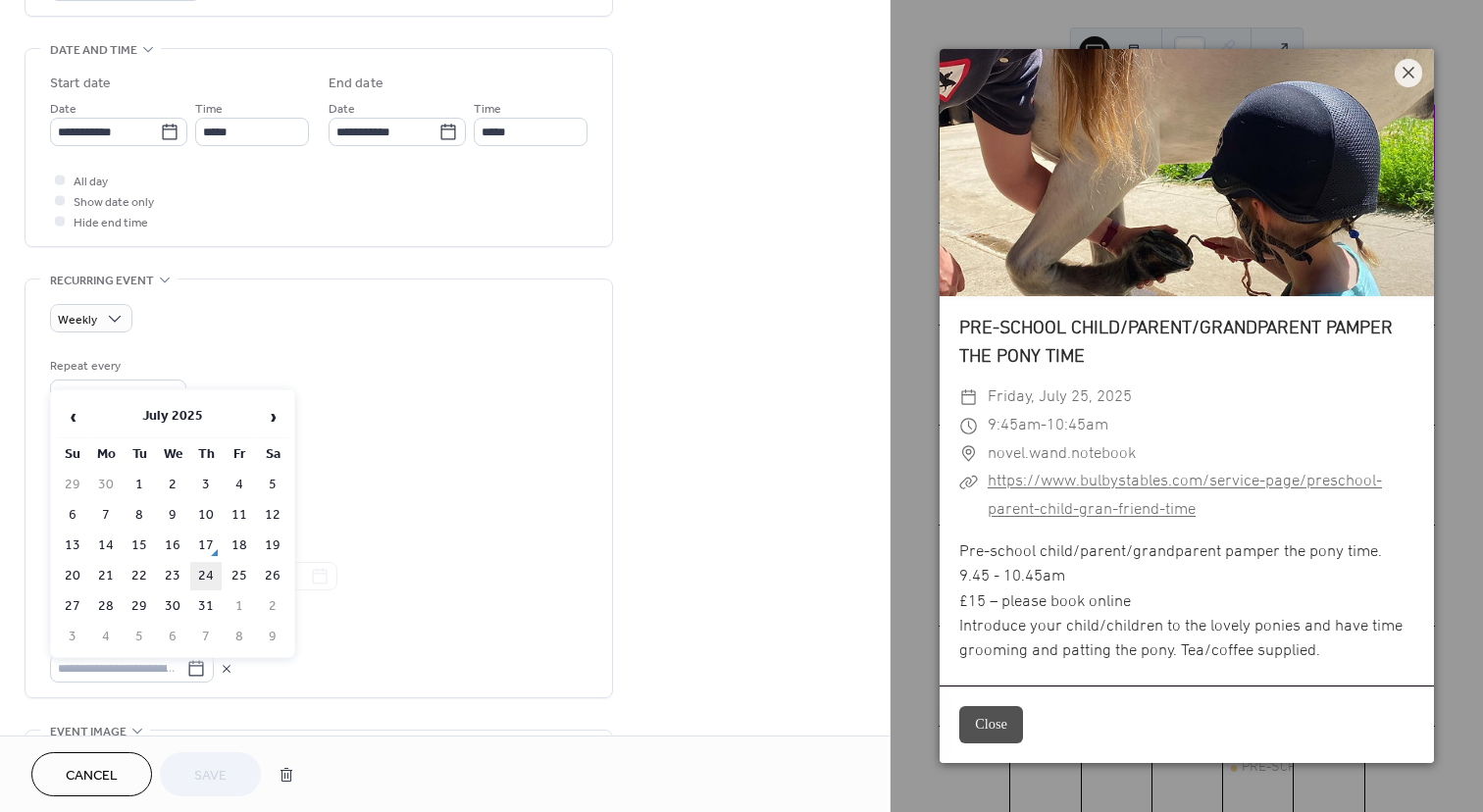 click on "24" at bounding box center [206, 576] 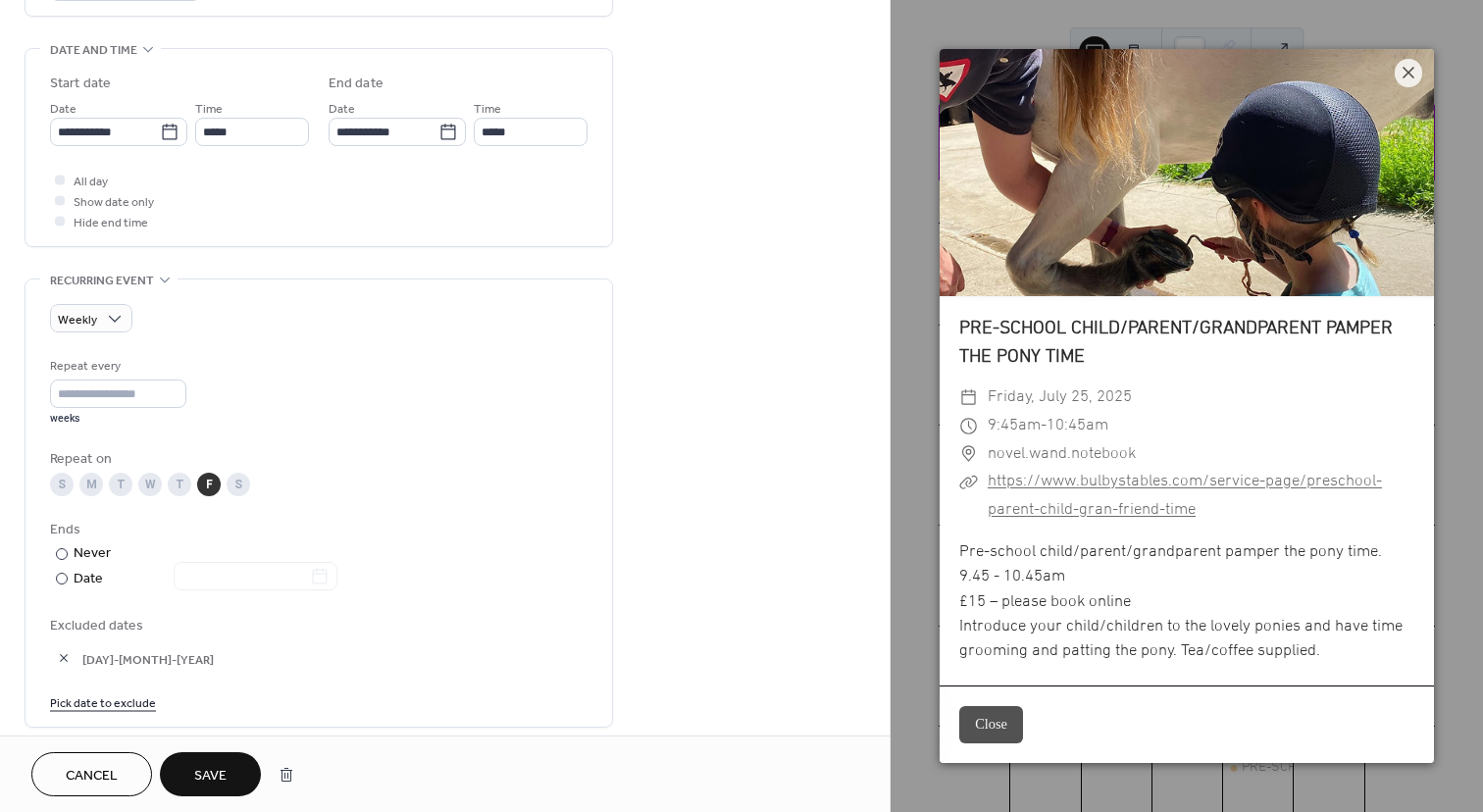 click on "Save" at bounding box center (210, 776) 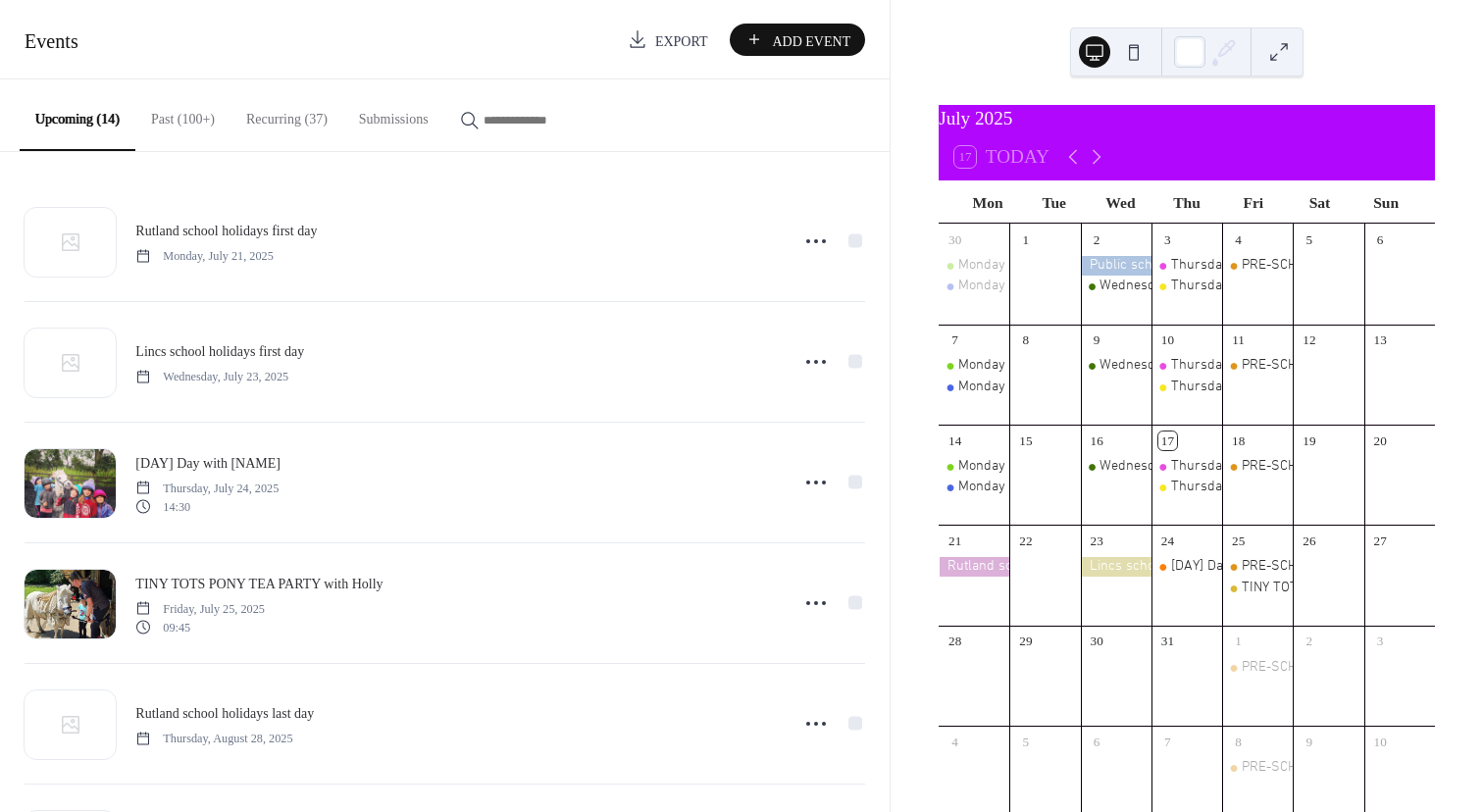 scroll, scrollTop: 0, scrollLeft: 0, axis: both 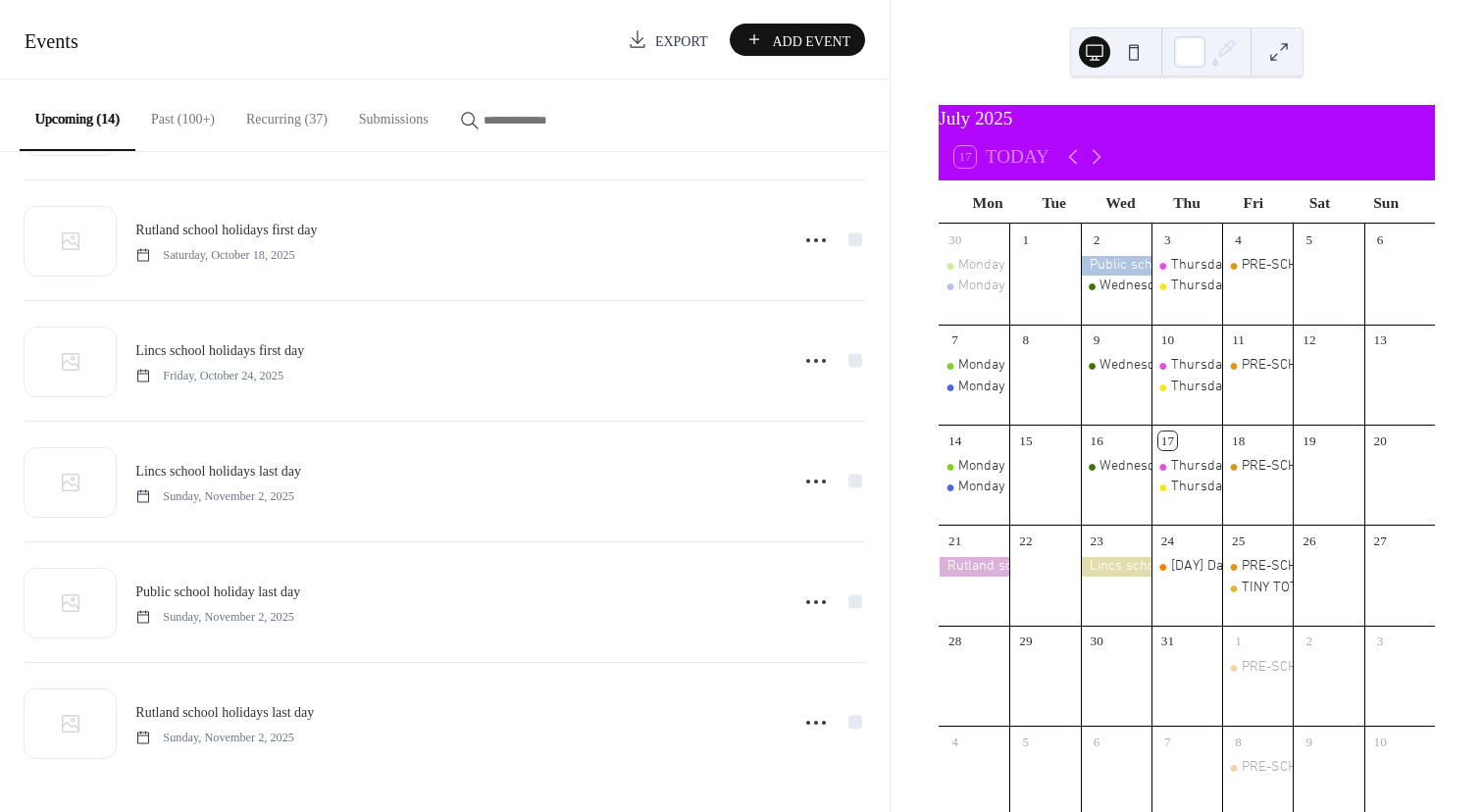 click at bounding box center (542, 120) 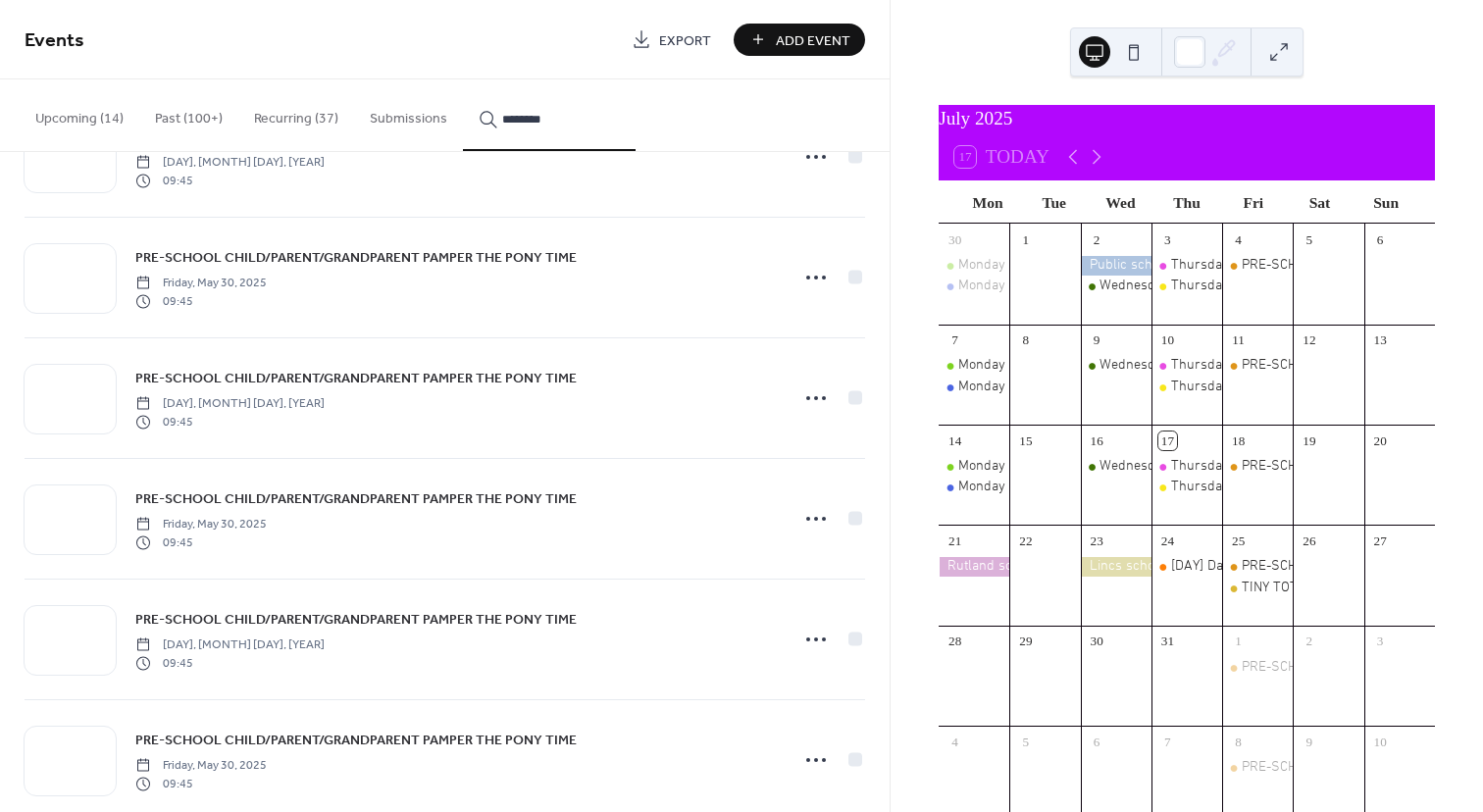 scroll, scrollTop: 2052, scrollLeft: 0, axis: vertical 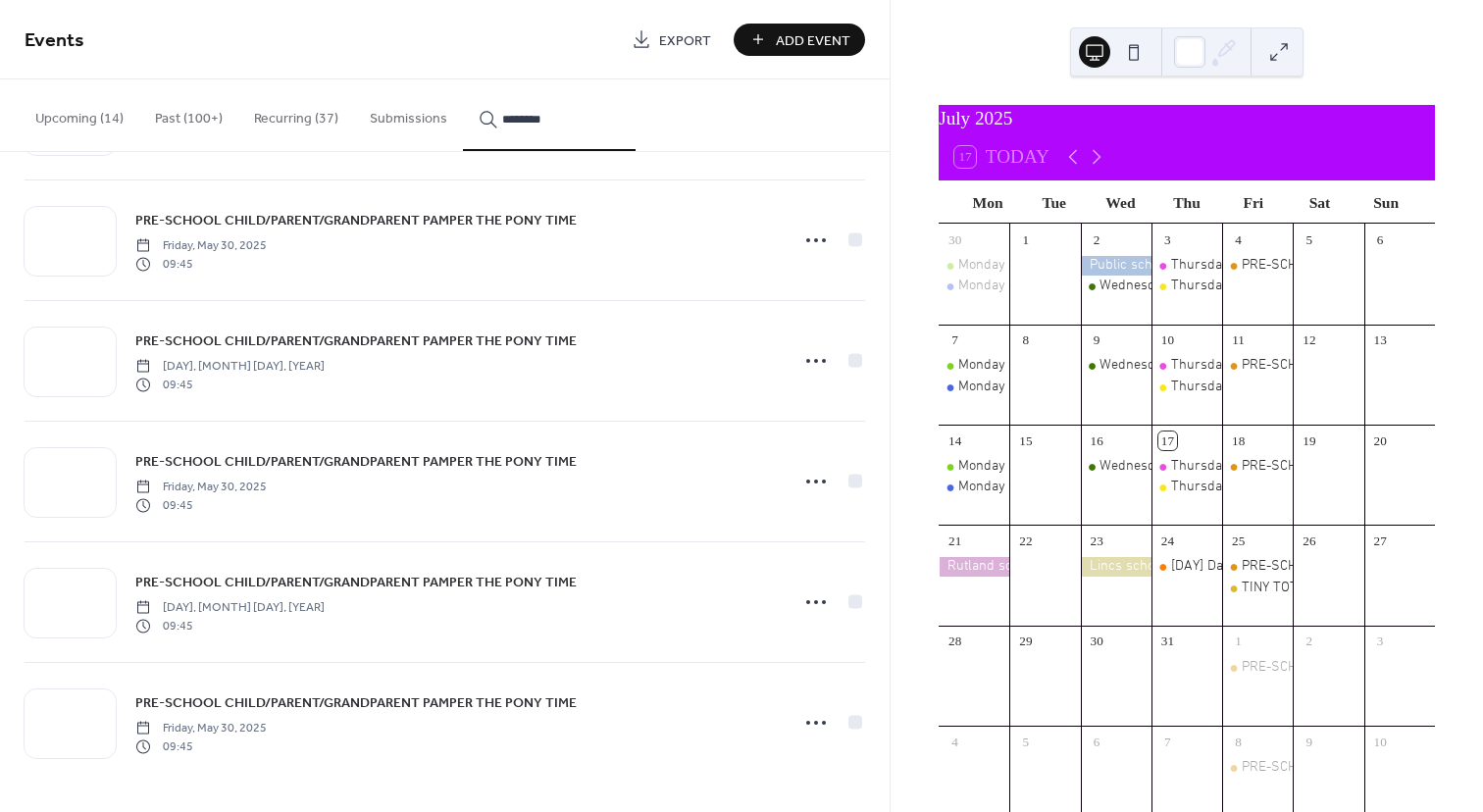 type on "********" 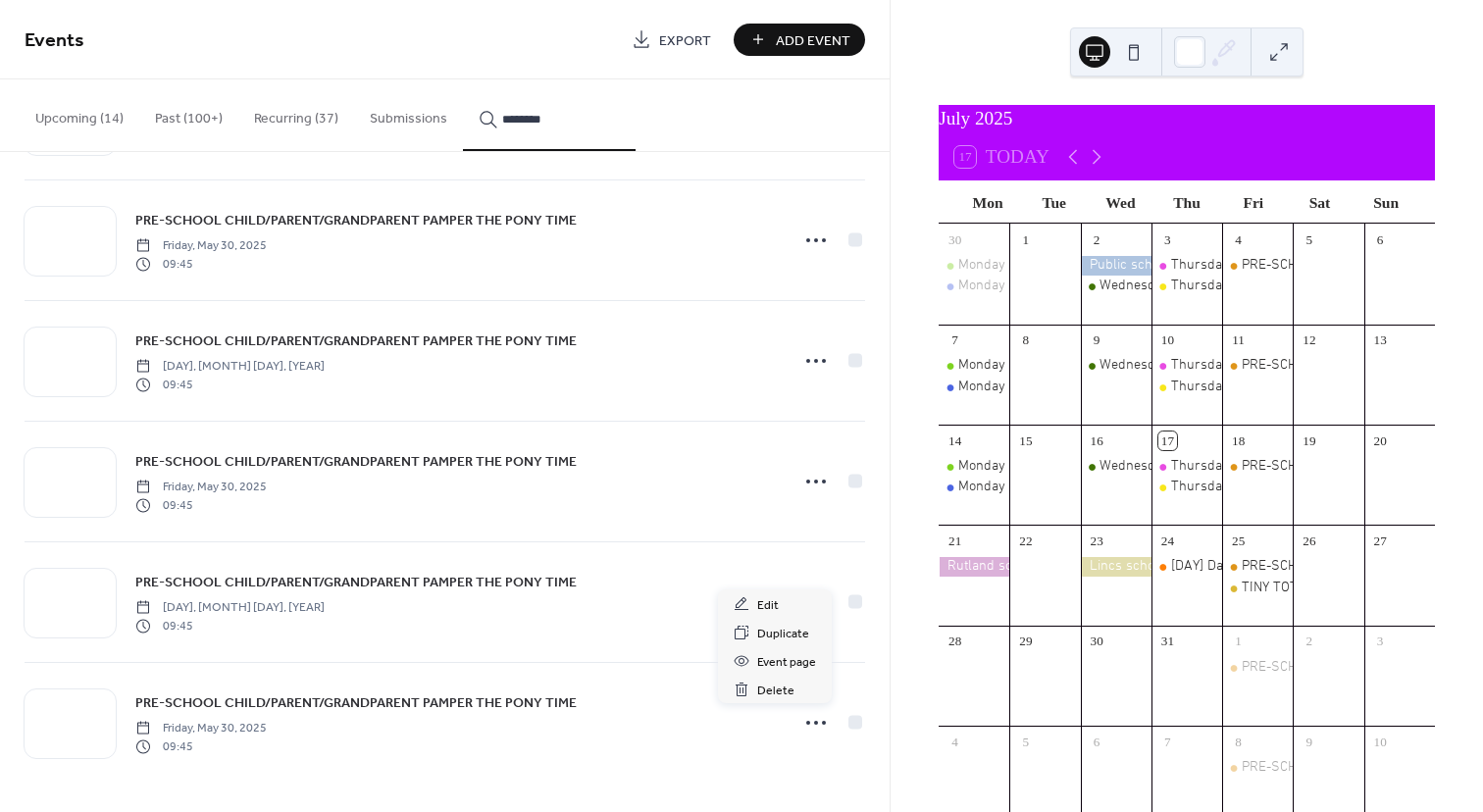 click 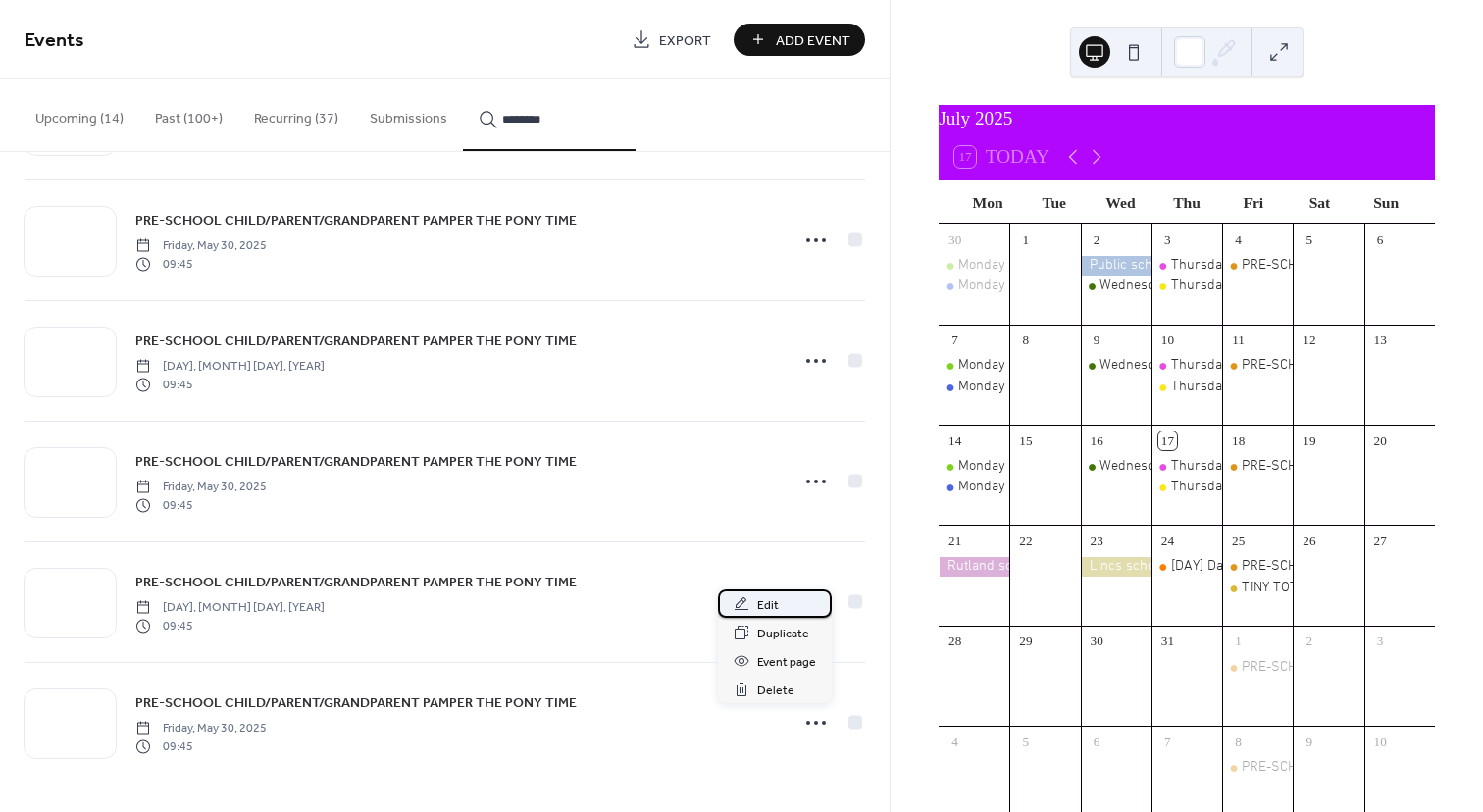 click on "Edit" at bounding box center [768, 605] 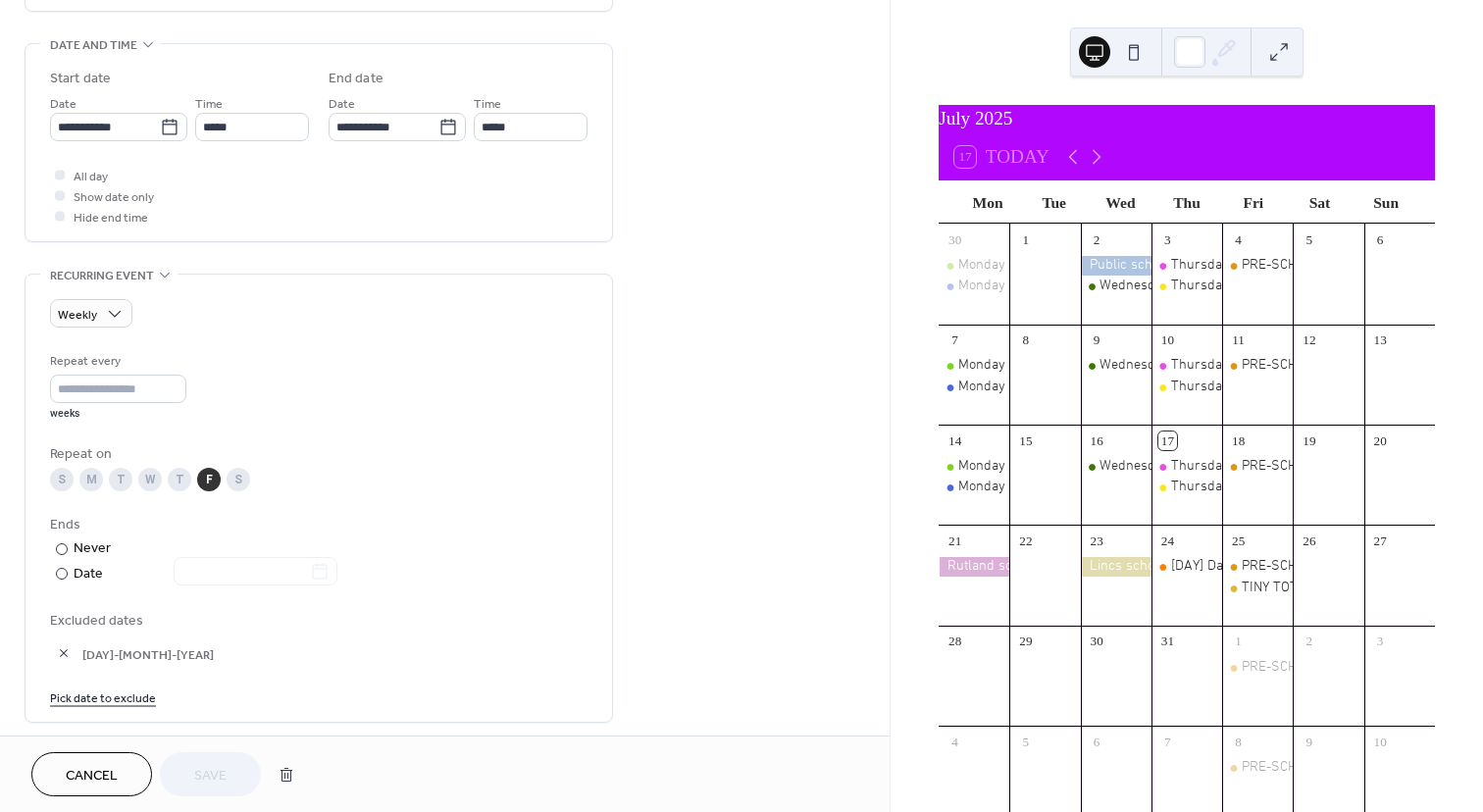 scroll, scrollTop: 601, scrollLeft: 0, axis: vertical 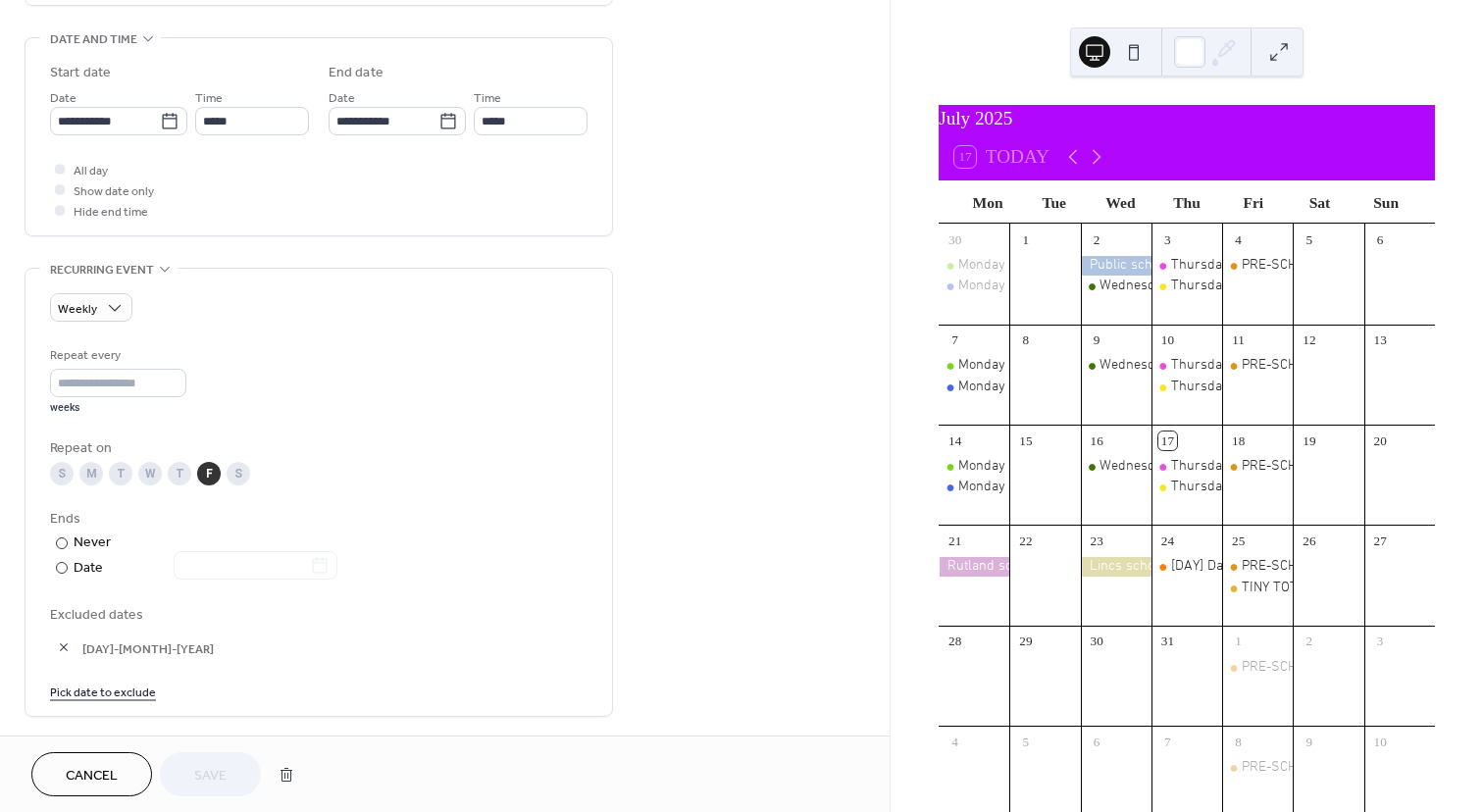 click on "24-Jul-2025" at bounding box center [334, 648] 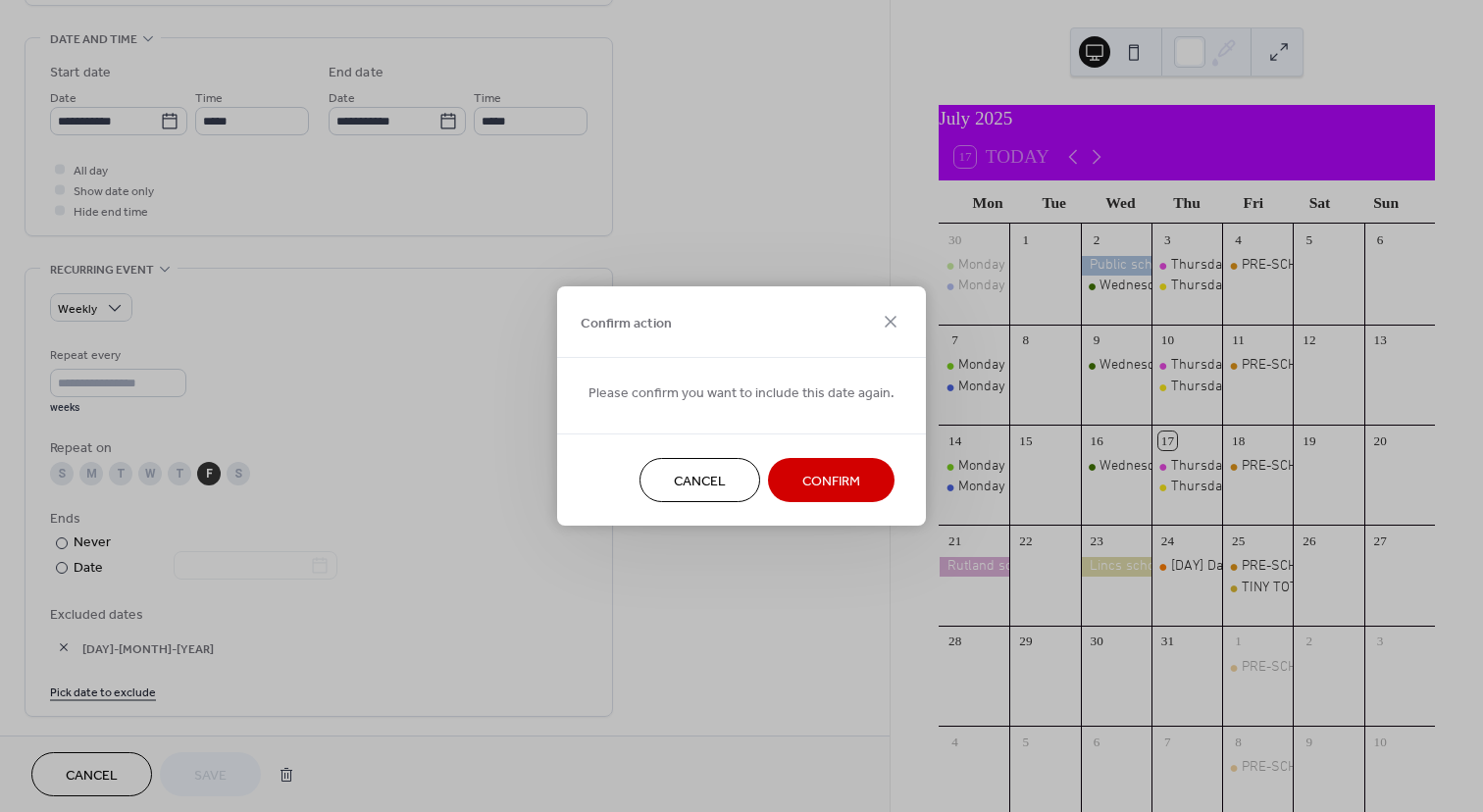 click on "Cancel" at bounding box center (699, 482) 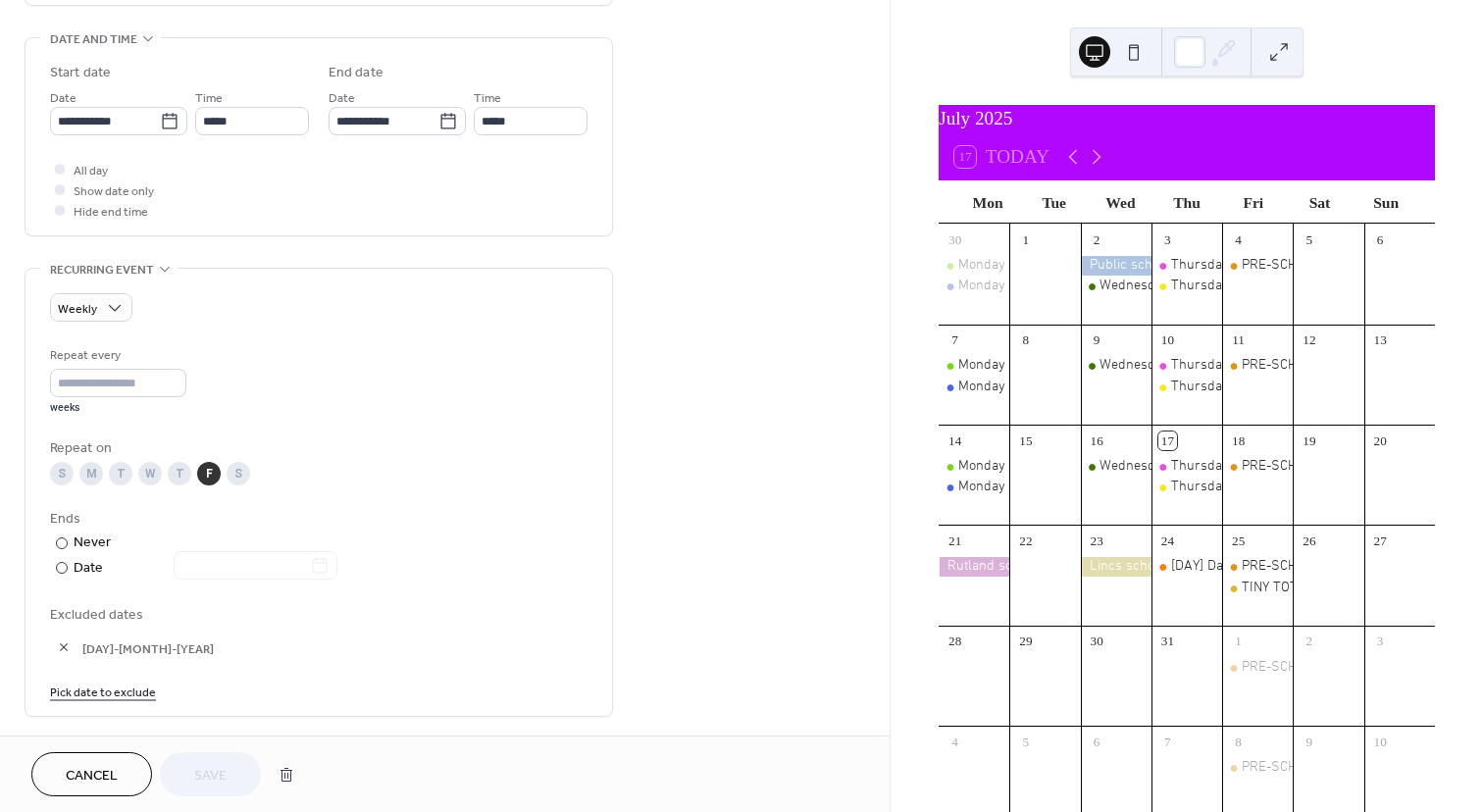 click on "Pick date to exclude" at bounding box center (103, 690) 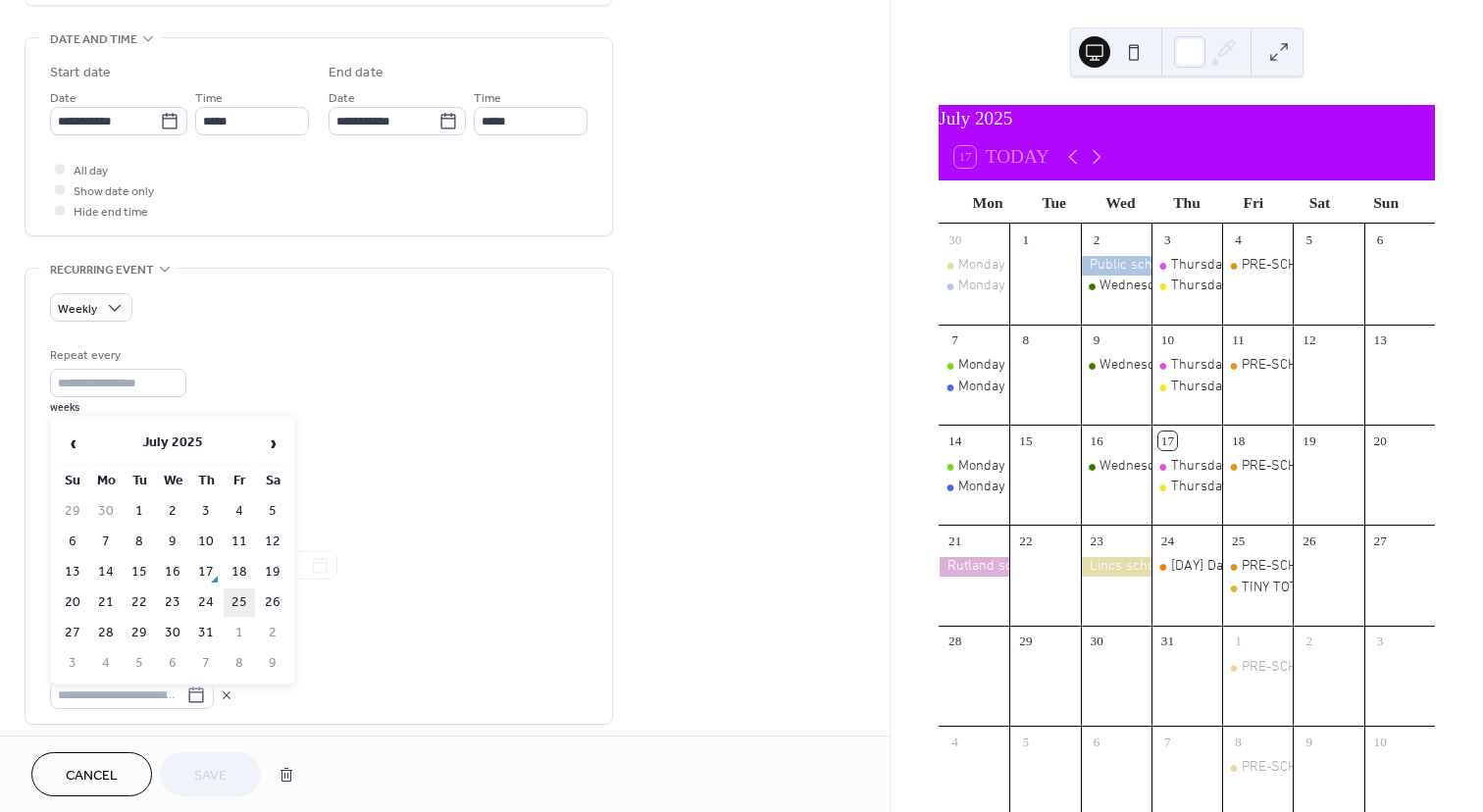 click on "25" at bounding box center (239, 602) 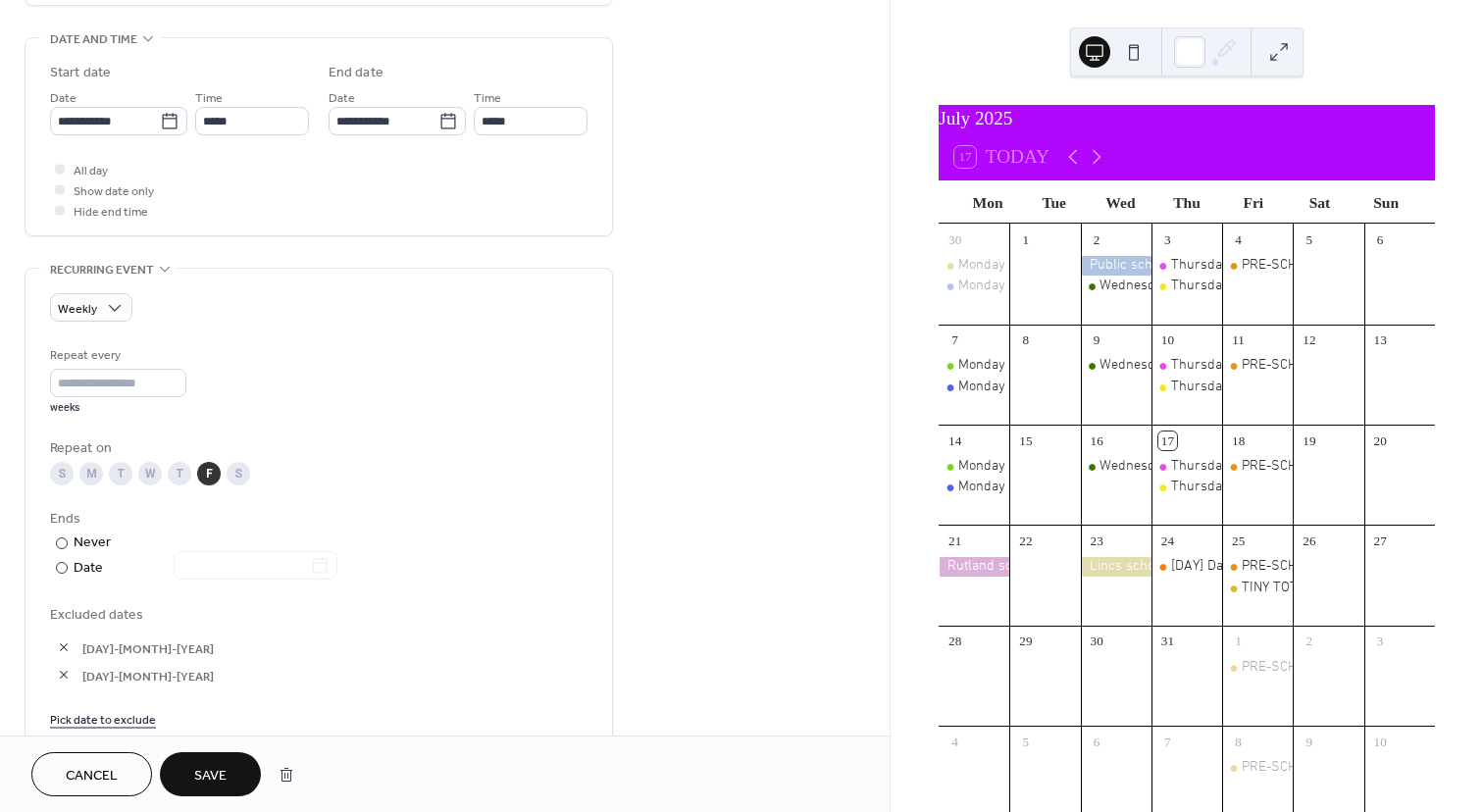 click at bounding box center [64, 647] 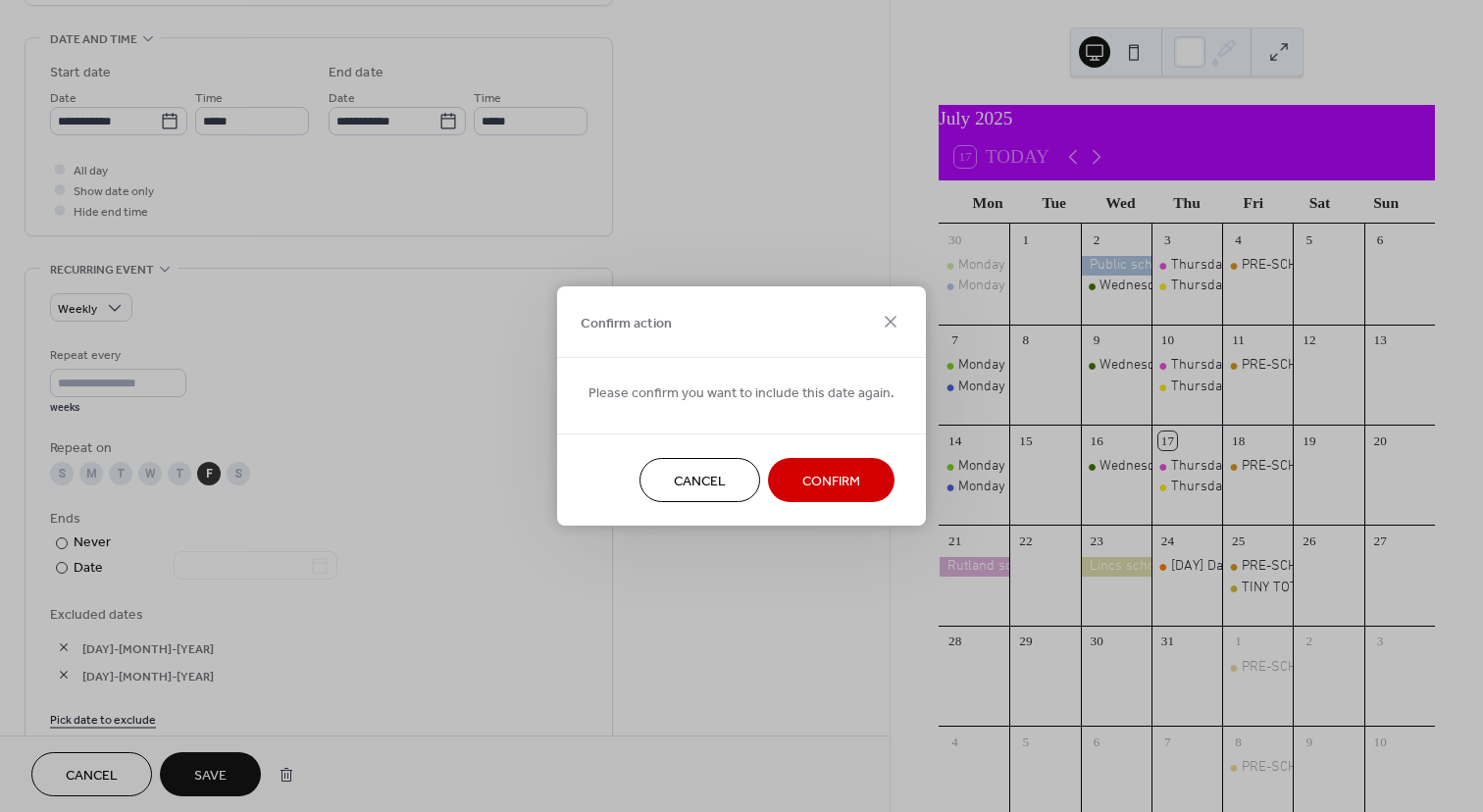 click on "Confirm" at bounding box center [831, 482] 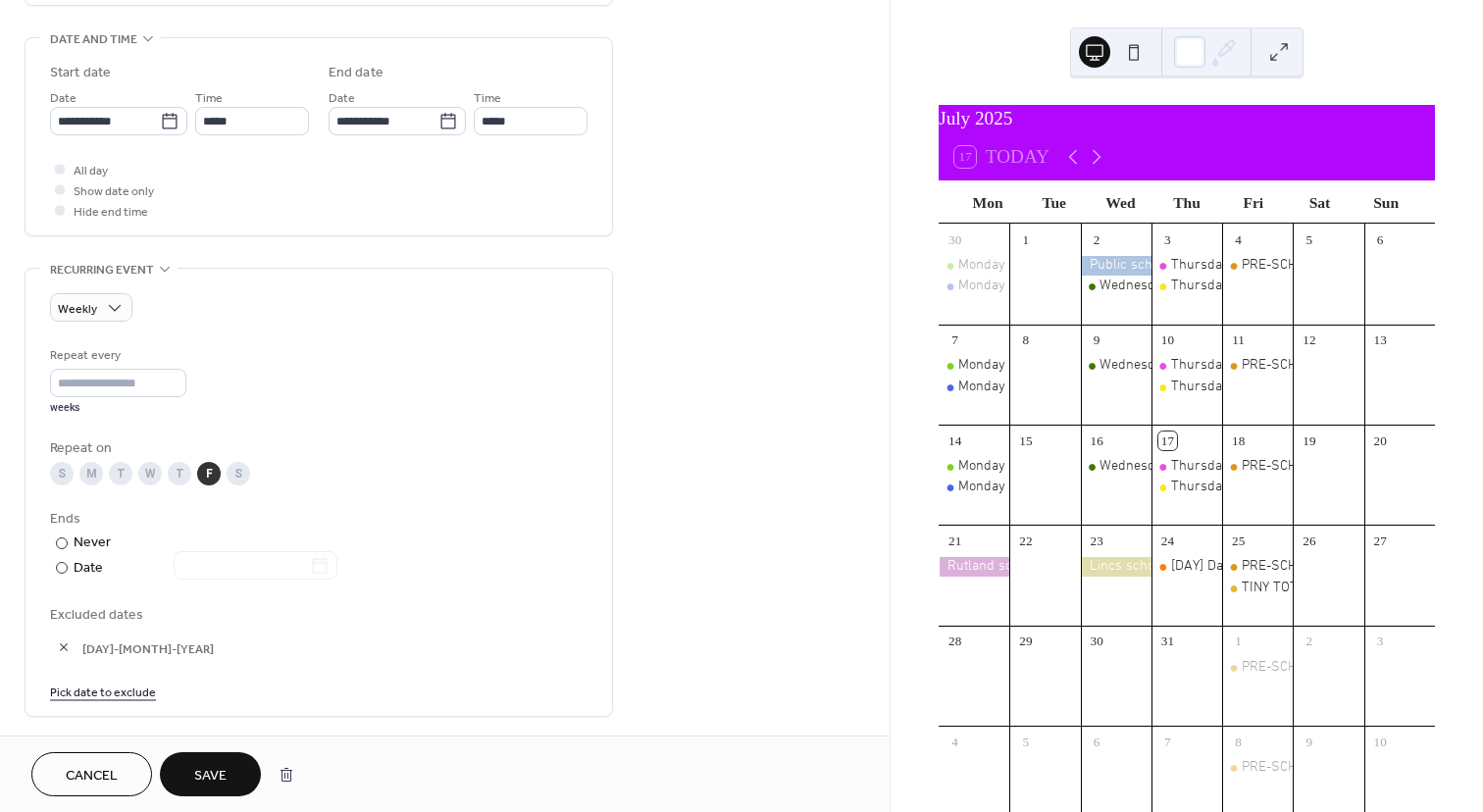 click on "Save" at bounding box center [210, 776] 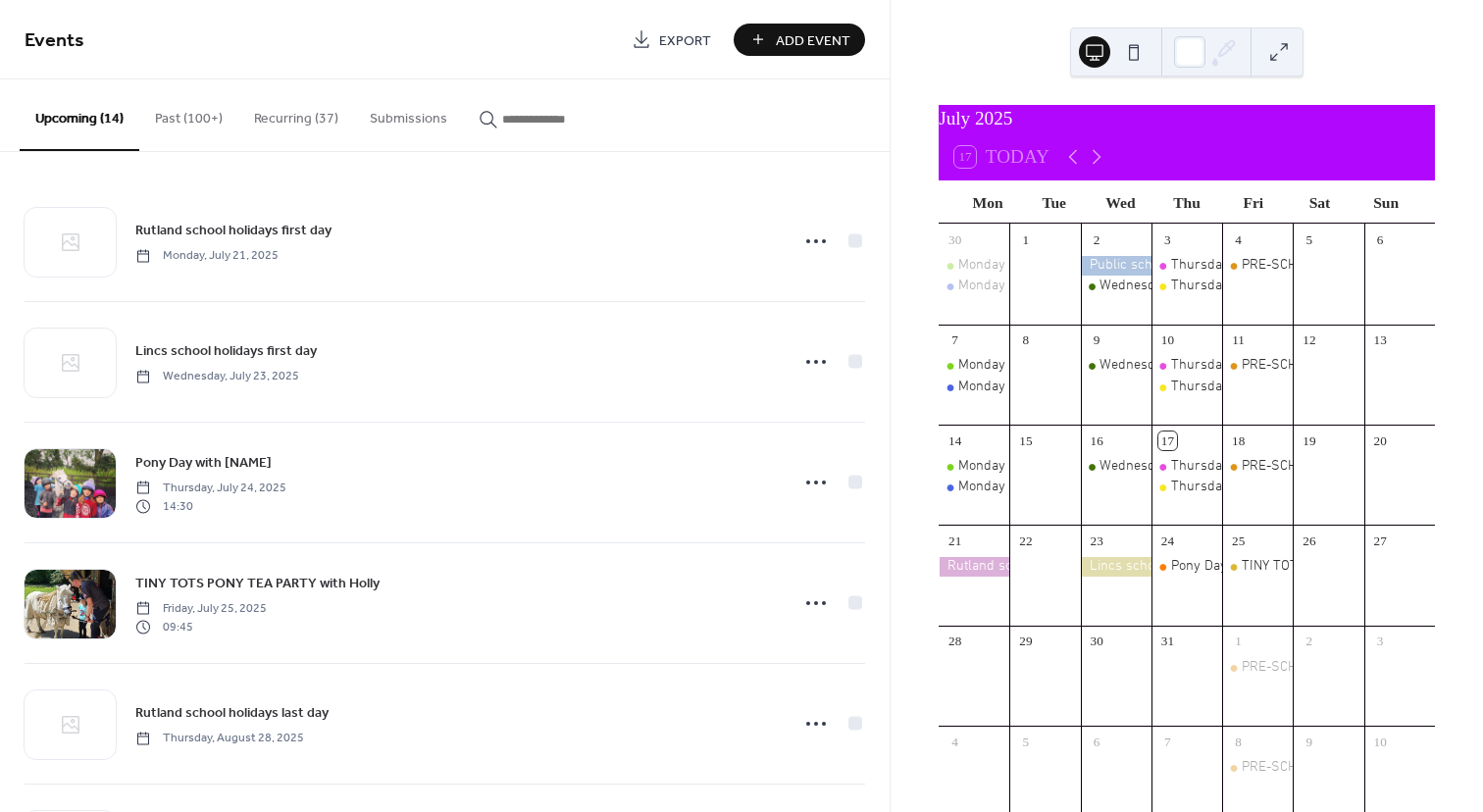 scroll, scrollTop: 0, scrollLeft: 0, axis: both 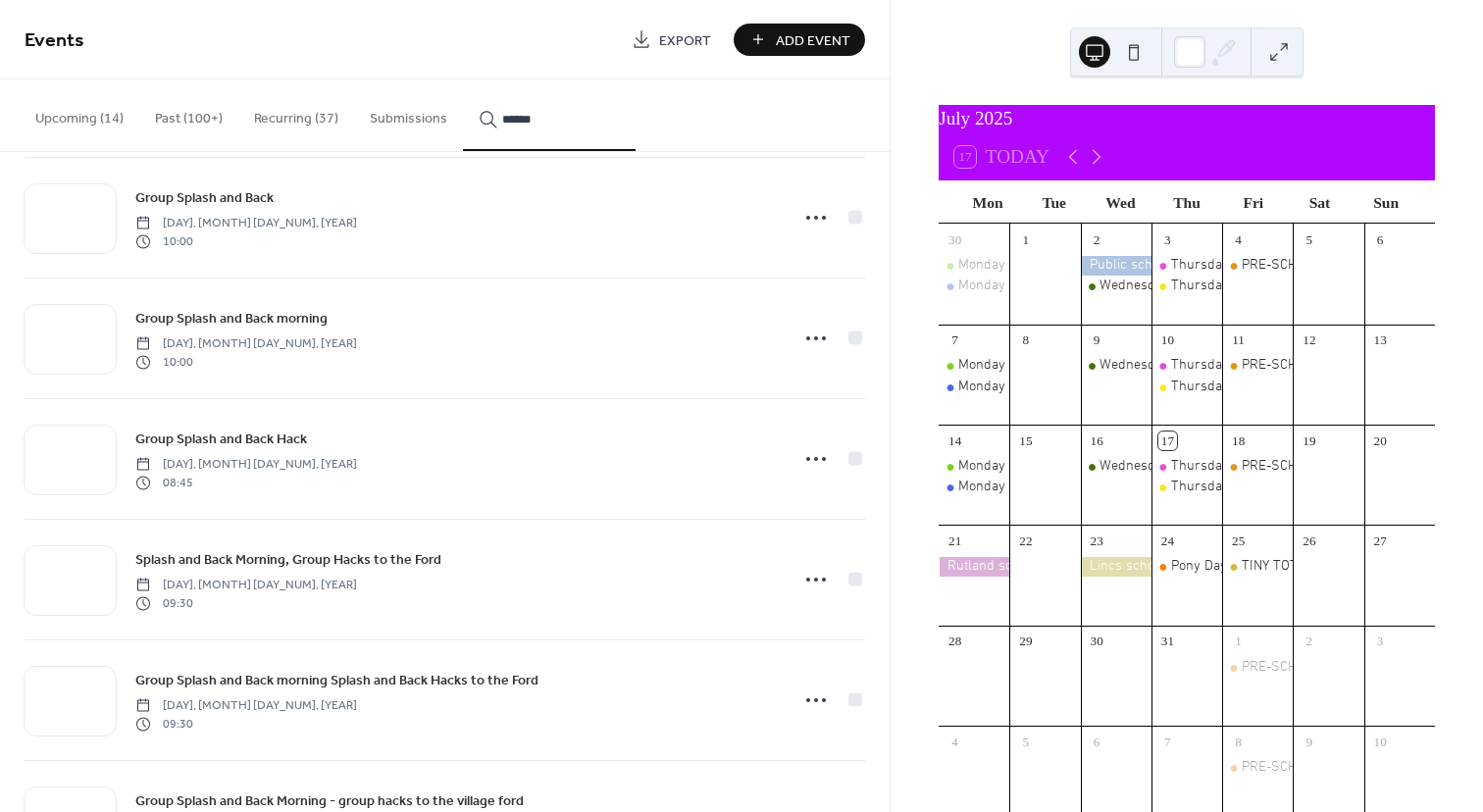 type on "******" 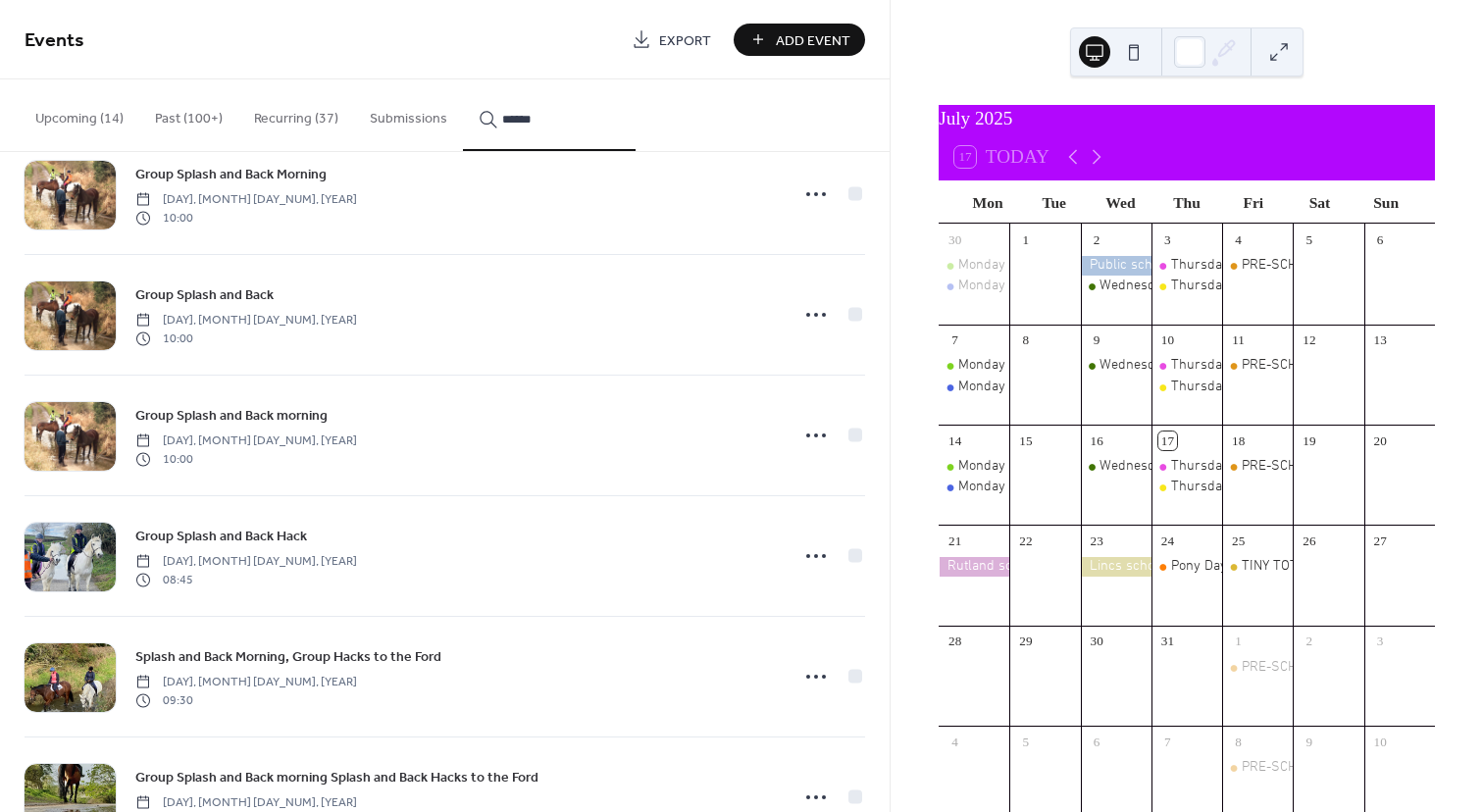 scroll, scrollTop: 3953, scrollLeft: 0, axis: vertical 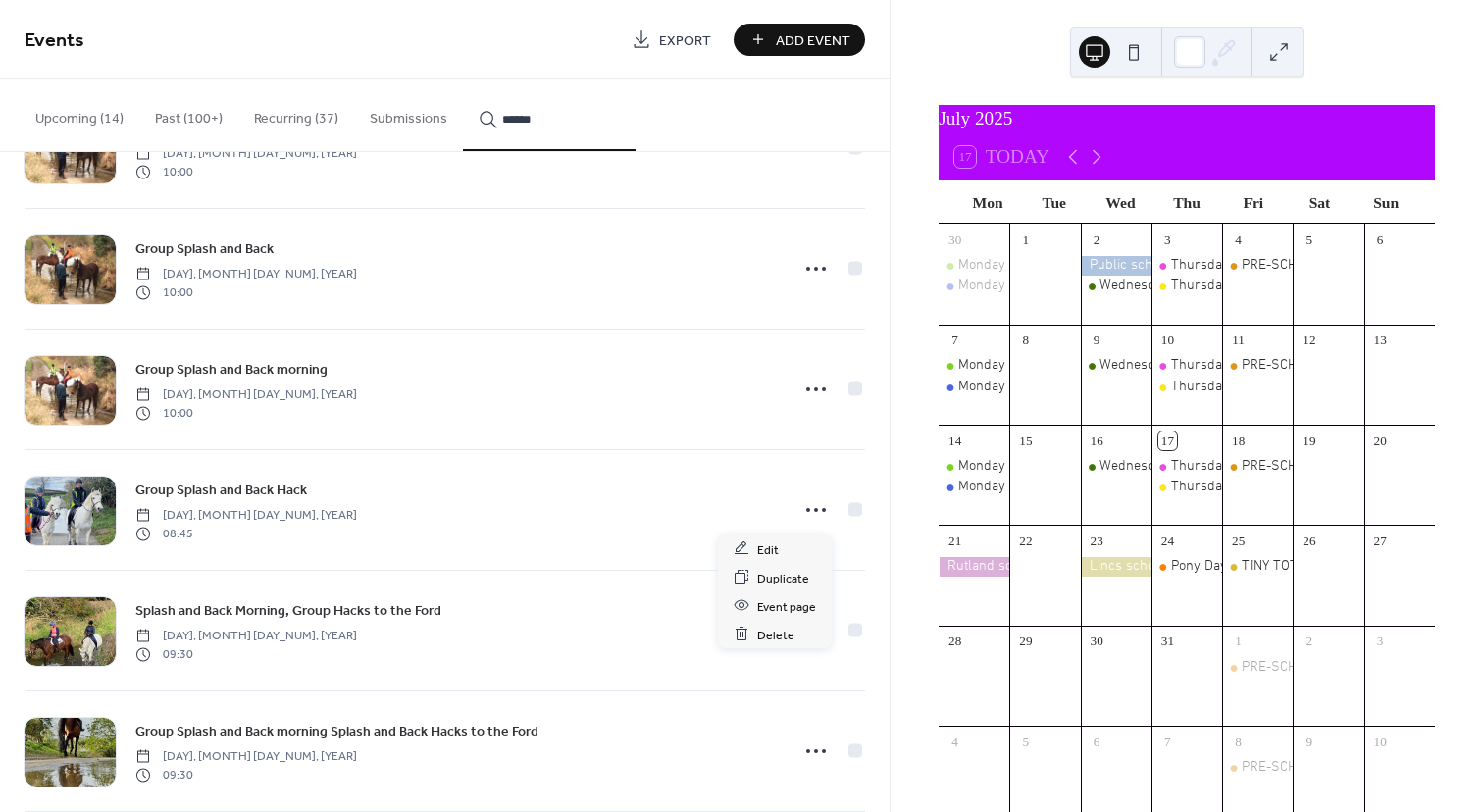 click 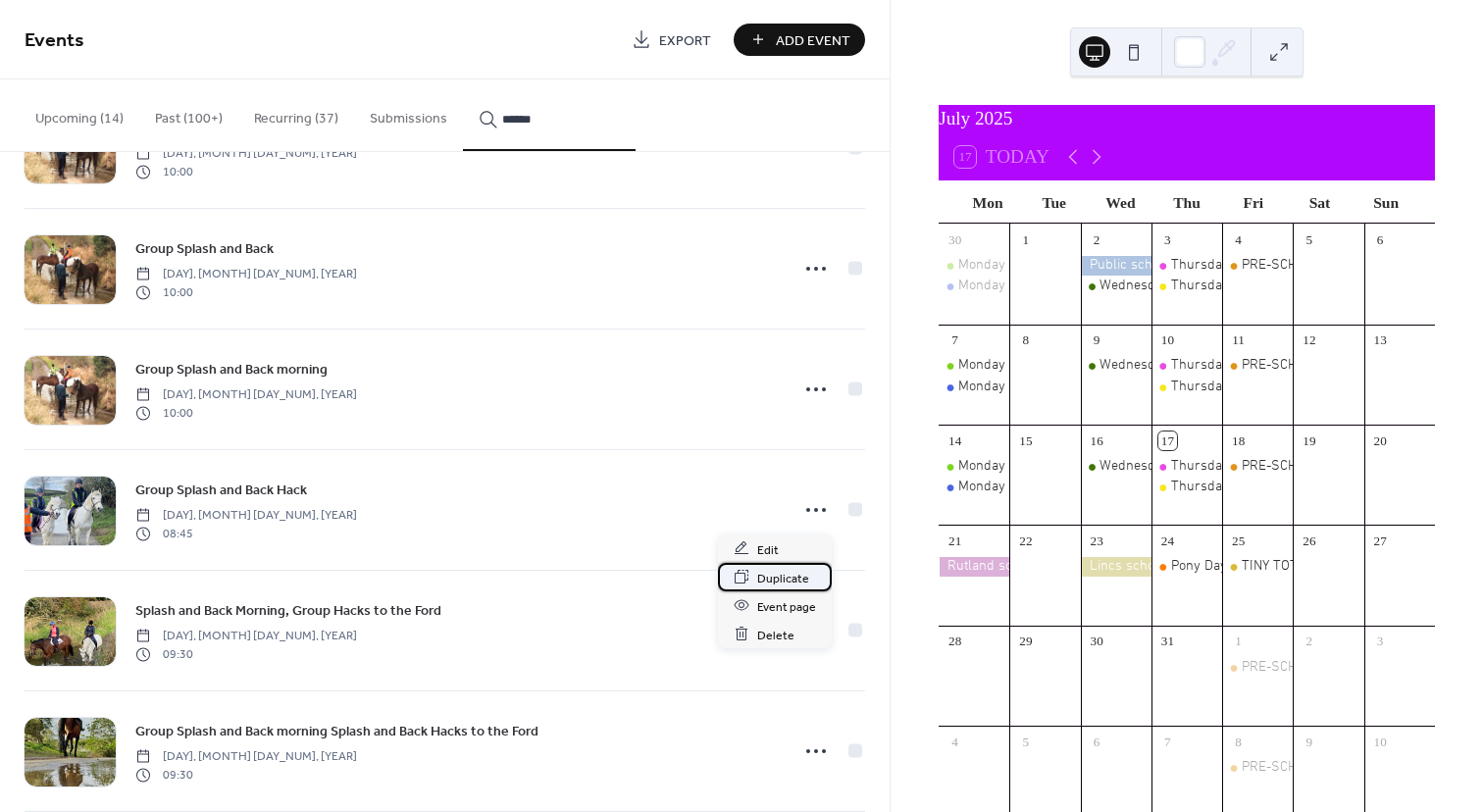 click on "Duplicate" at bounding box center [783, 578] 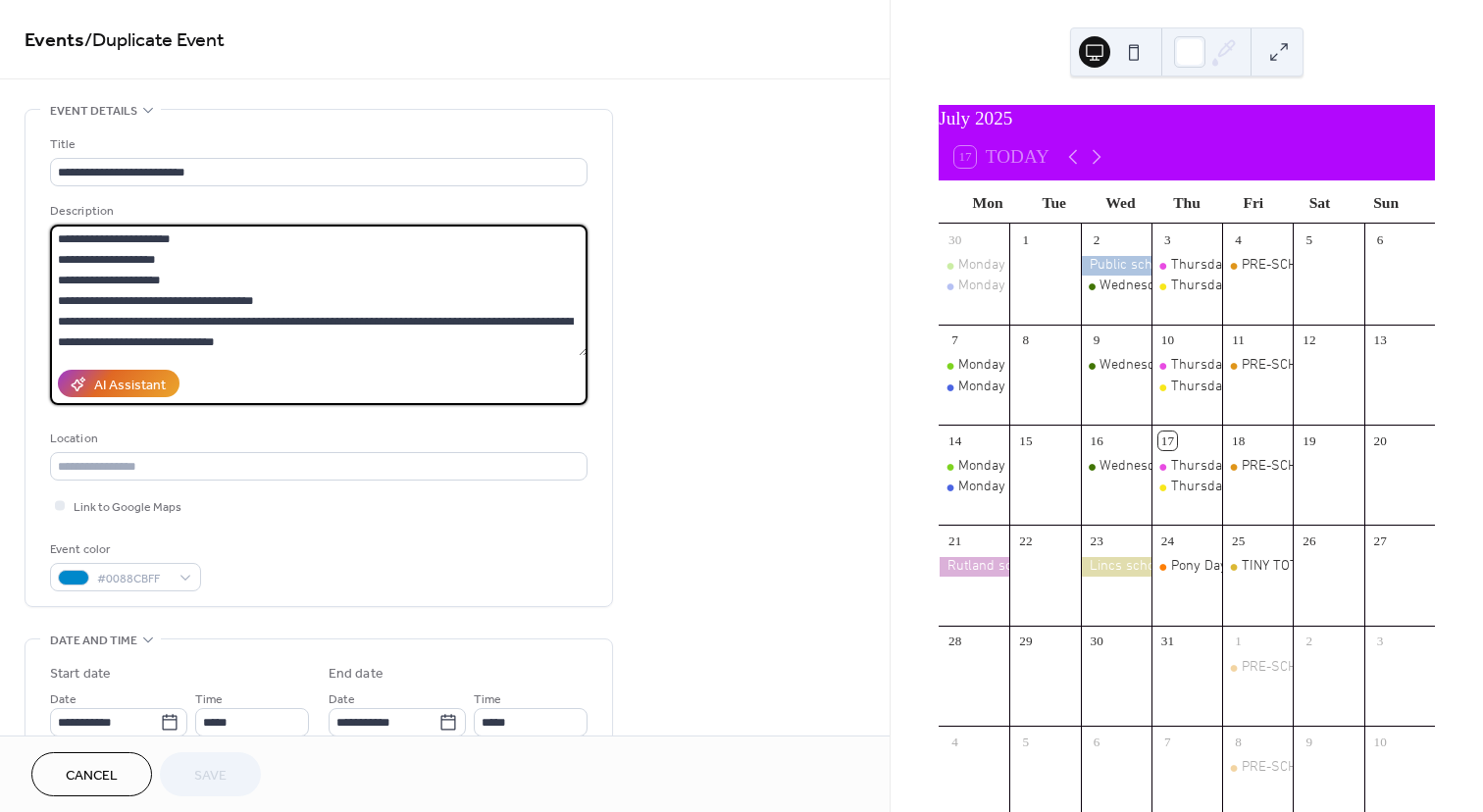 click on "**********" at bounding box center (319, 290) 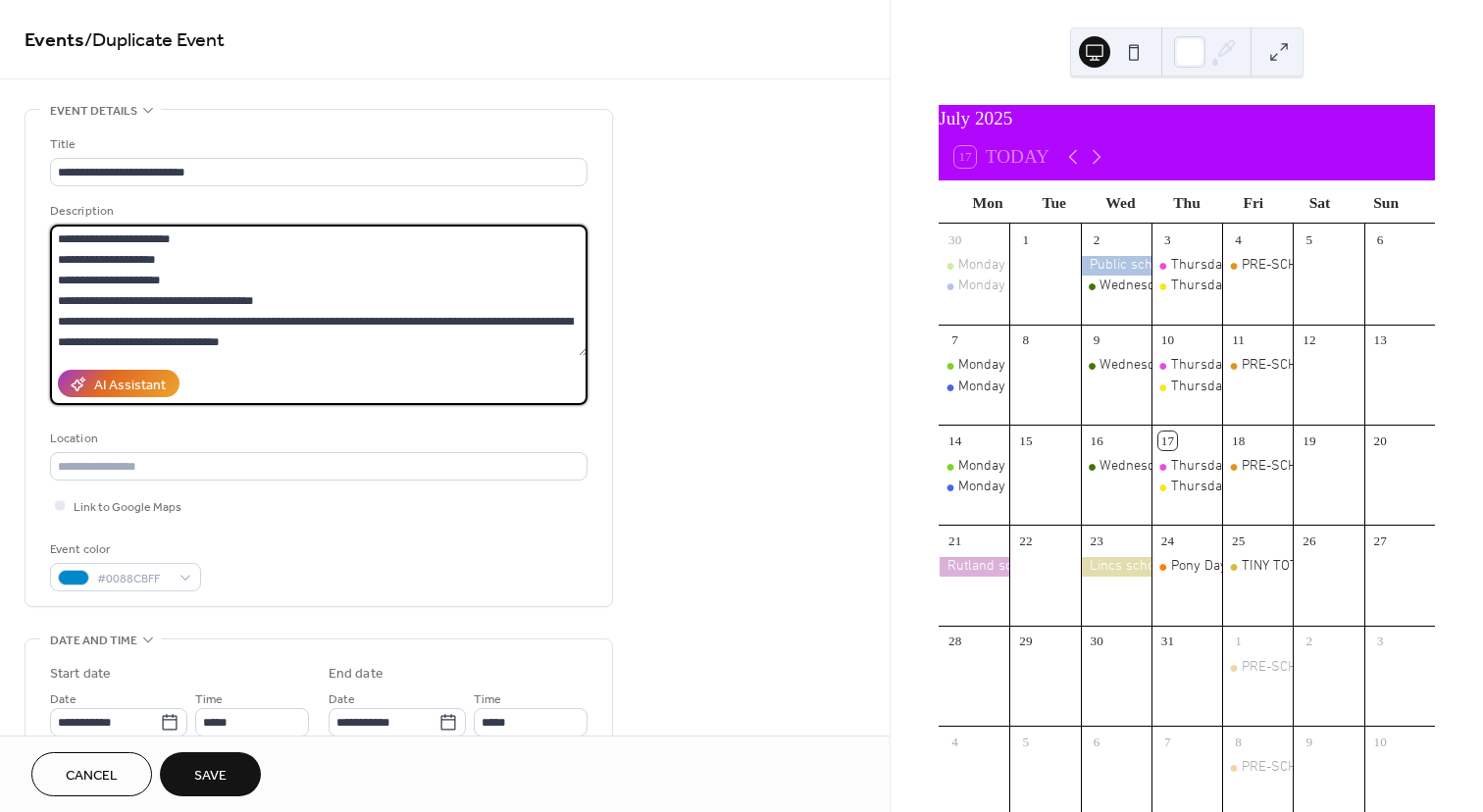 scroll, scrollTop: 18, scrollLeft: 0, axis: vertical 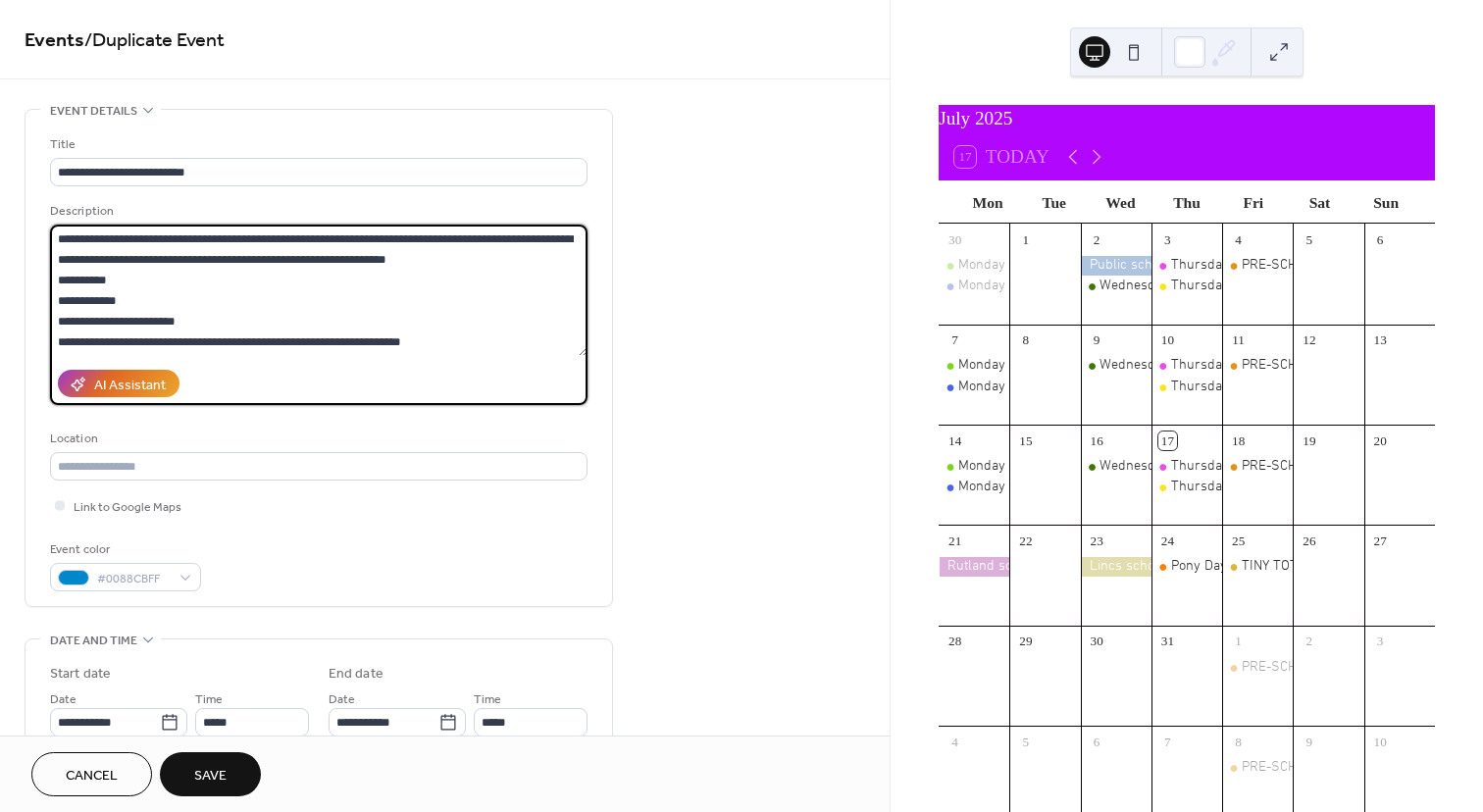 drag, startPoint x: 60, startPoint y: 237, endPoint x: 187, endPoint y: 345, distance: 166.71233 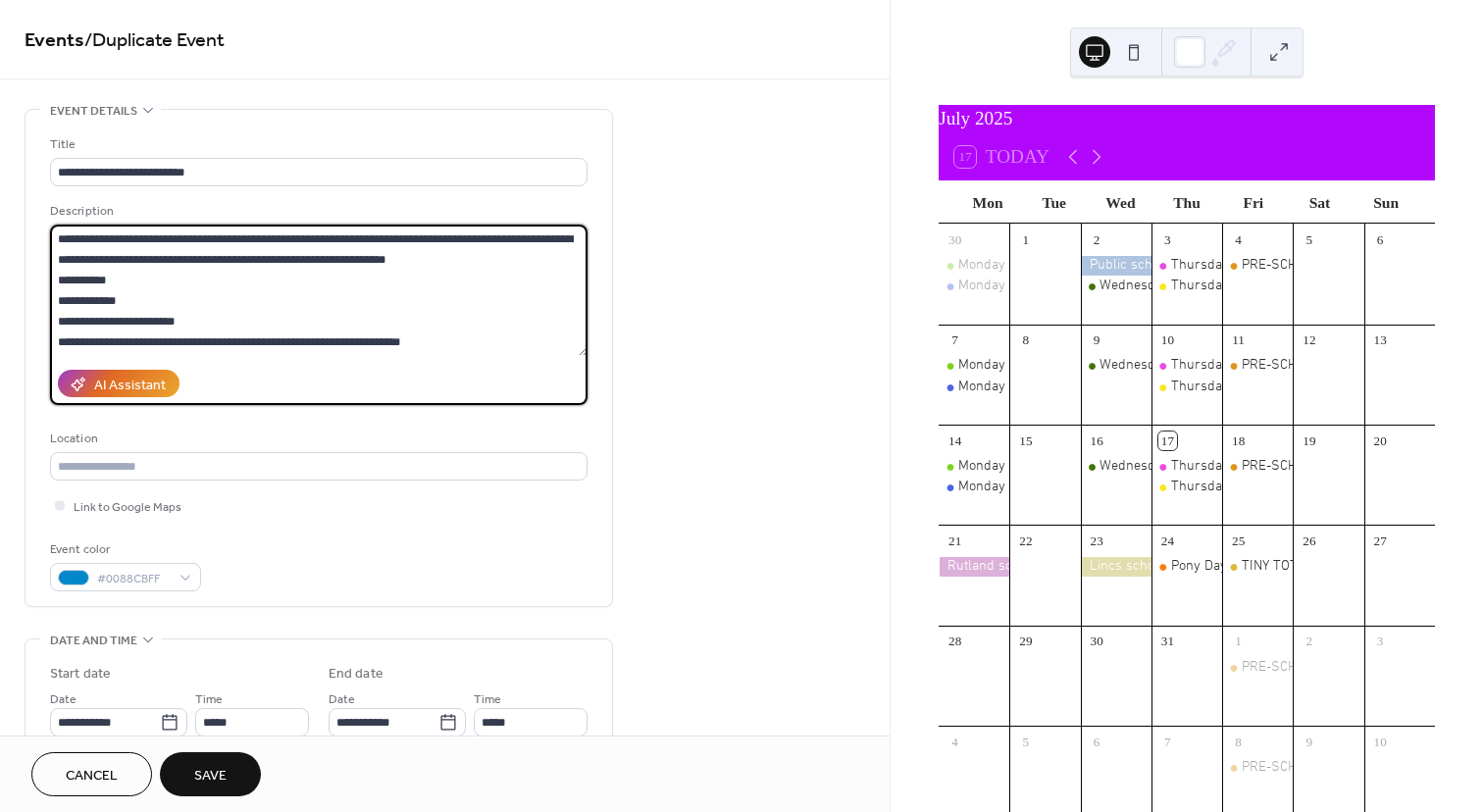 paste 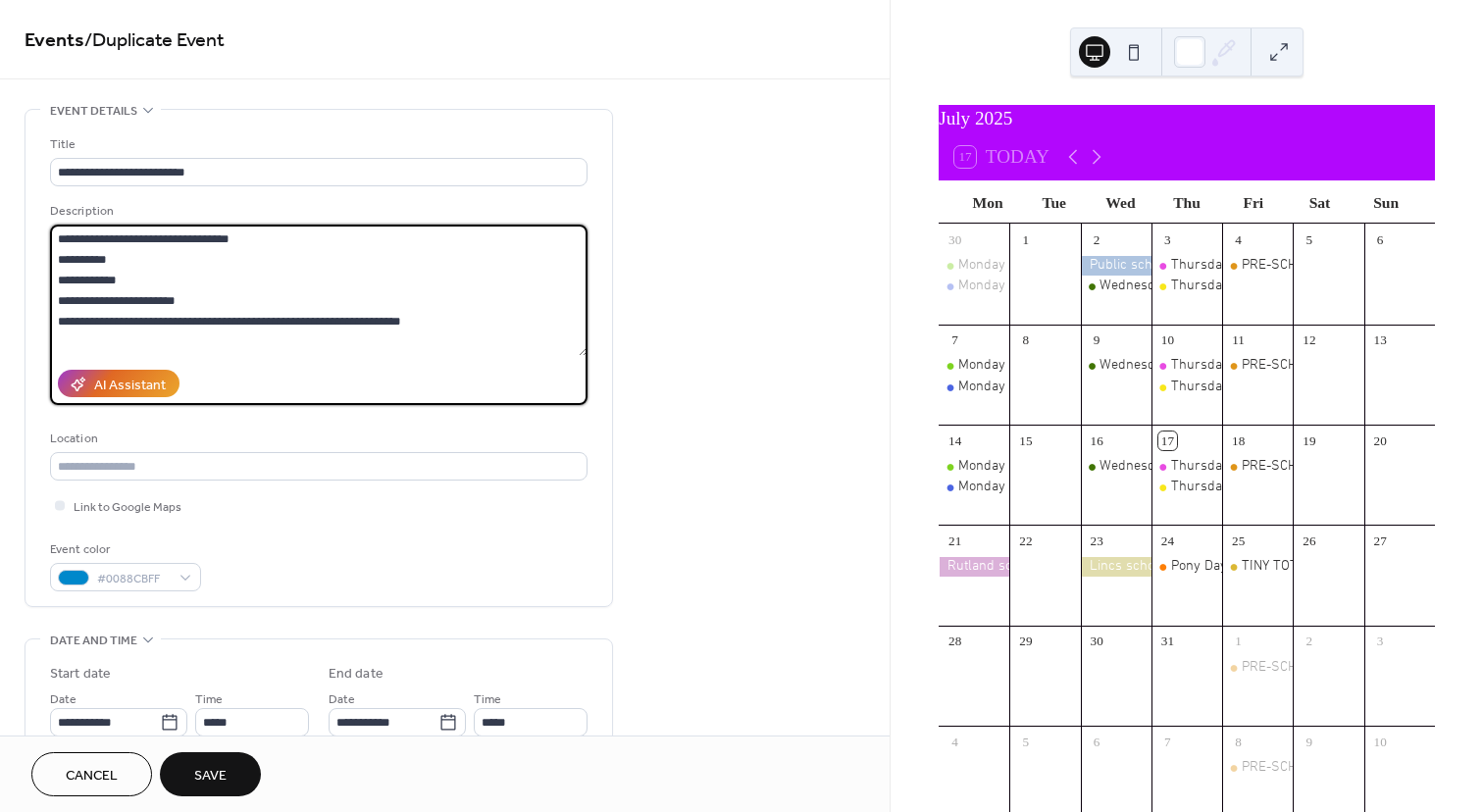 scroll, scrollTop: 0, scrollLeft: 0, axis: both 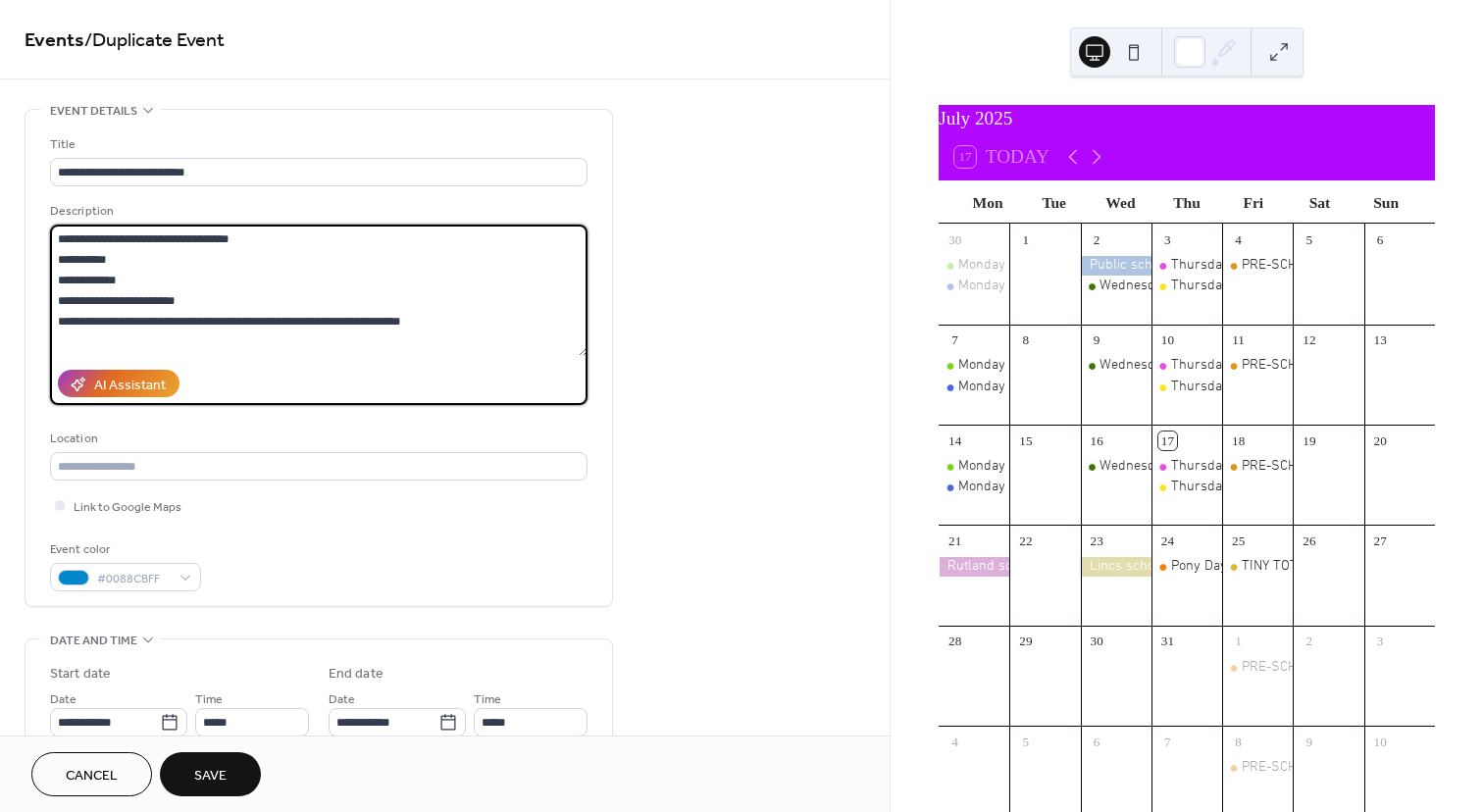 type on "**********" 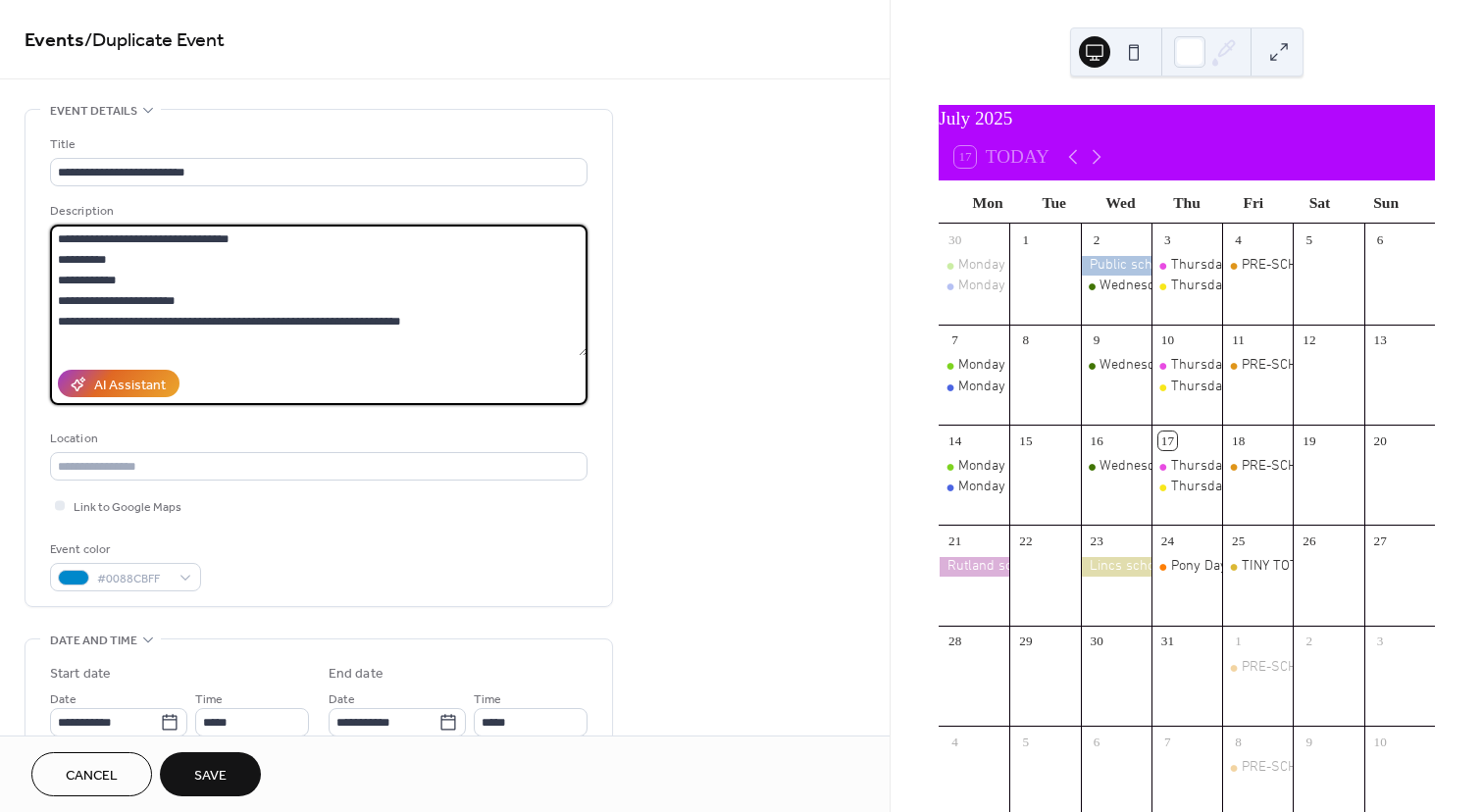 click on "**********" at bounding box center [319, 290] 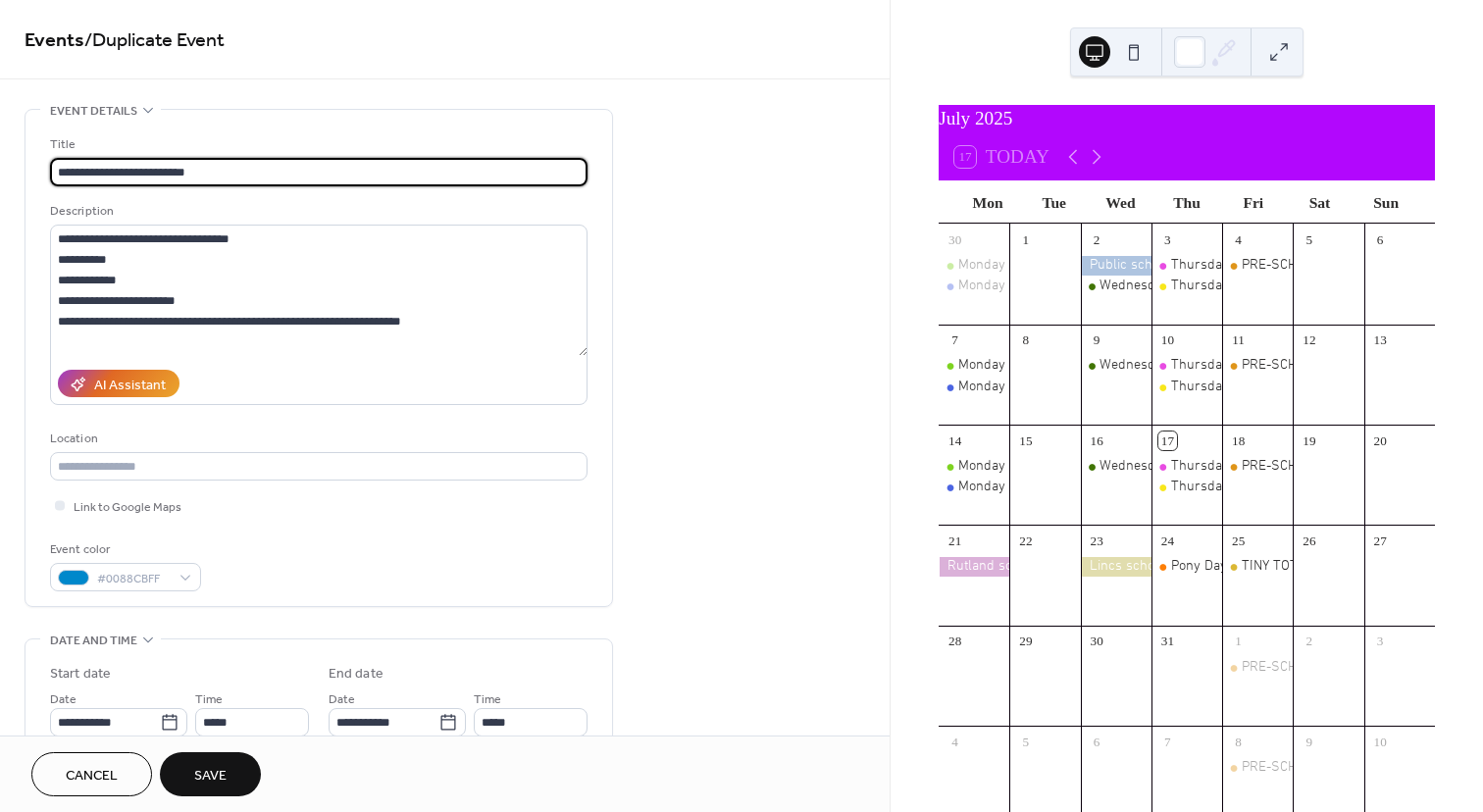 click on "**********" at bounding box center (319, 172) 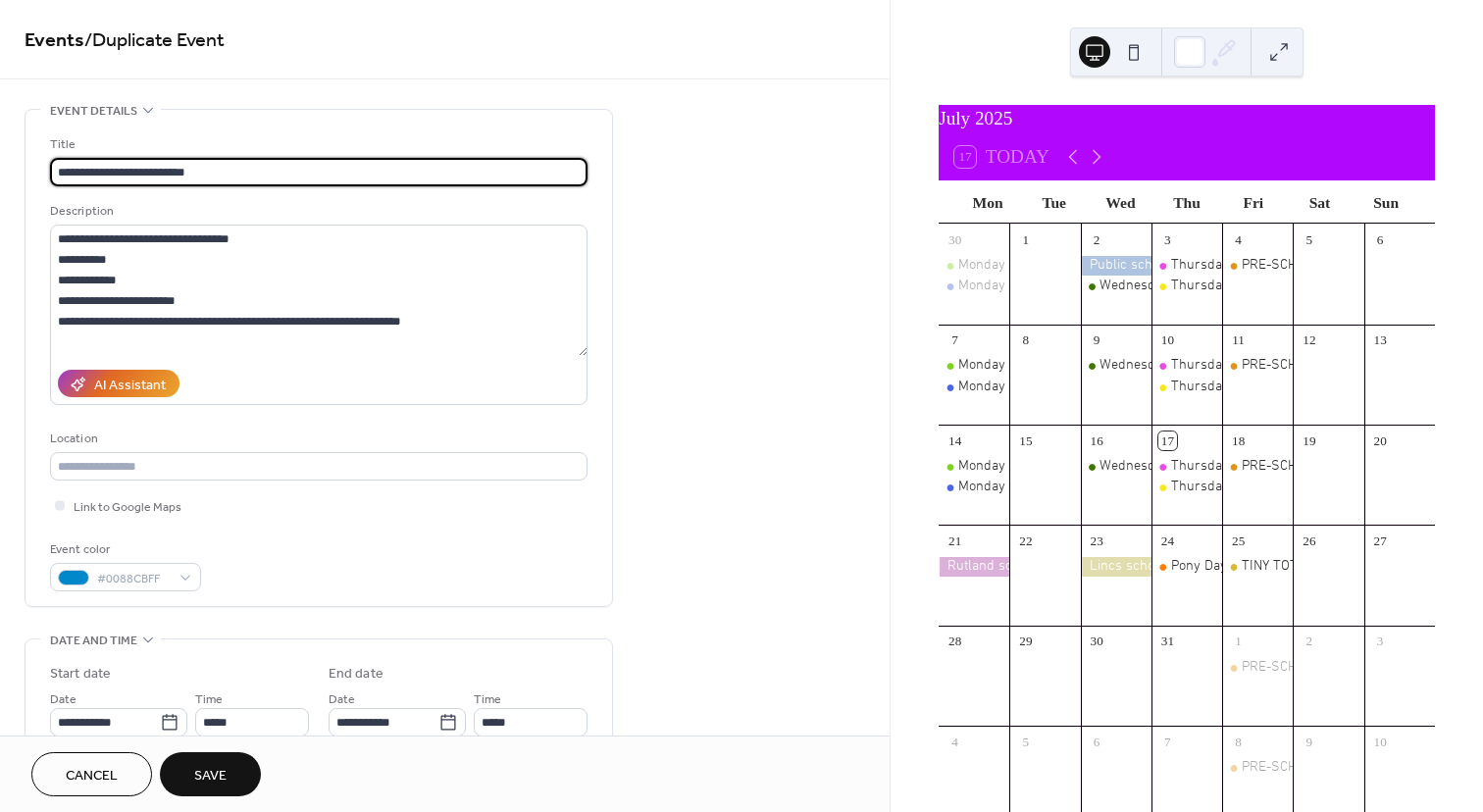 paste on "*********" 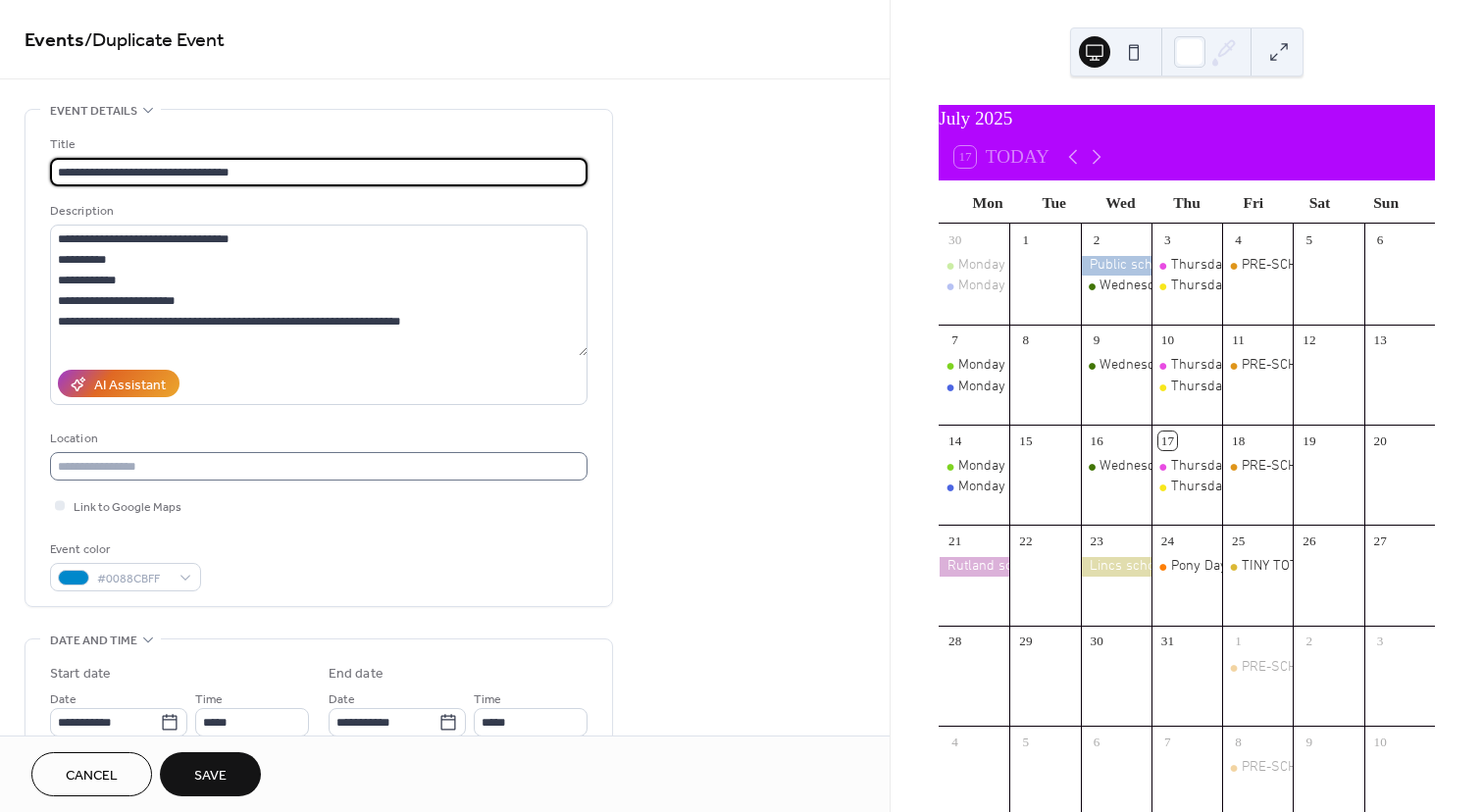 type on "**********" 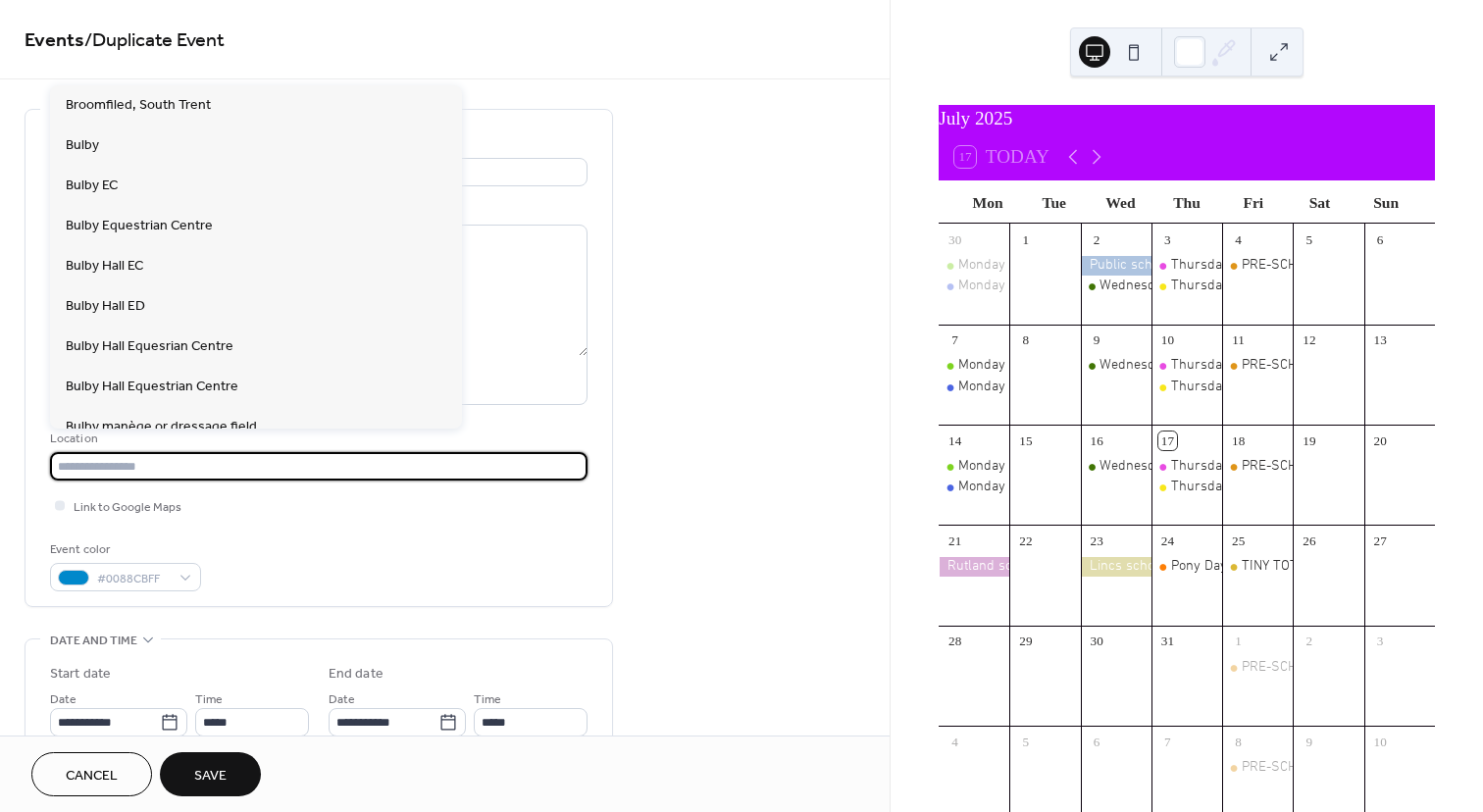 scroll, scrollTop: 0, scrollLeft: 0, axis: both 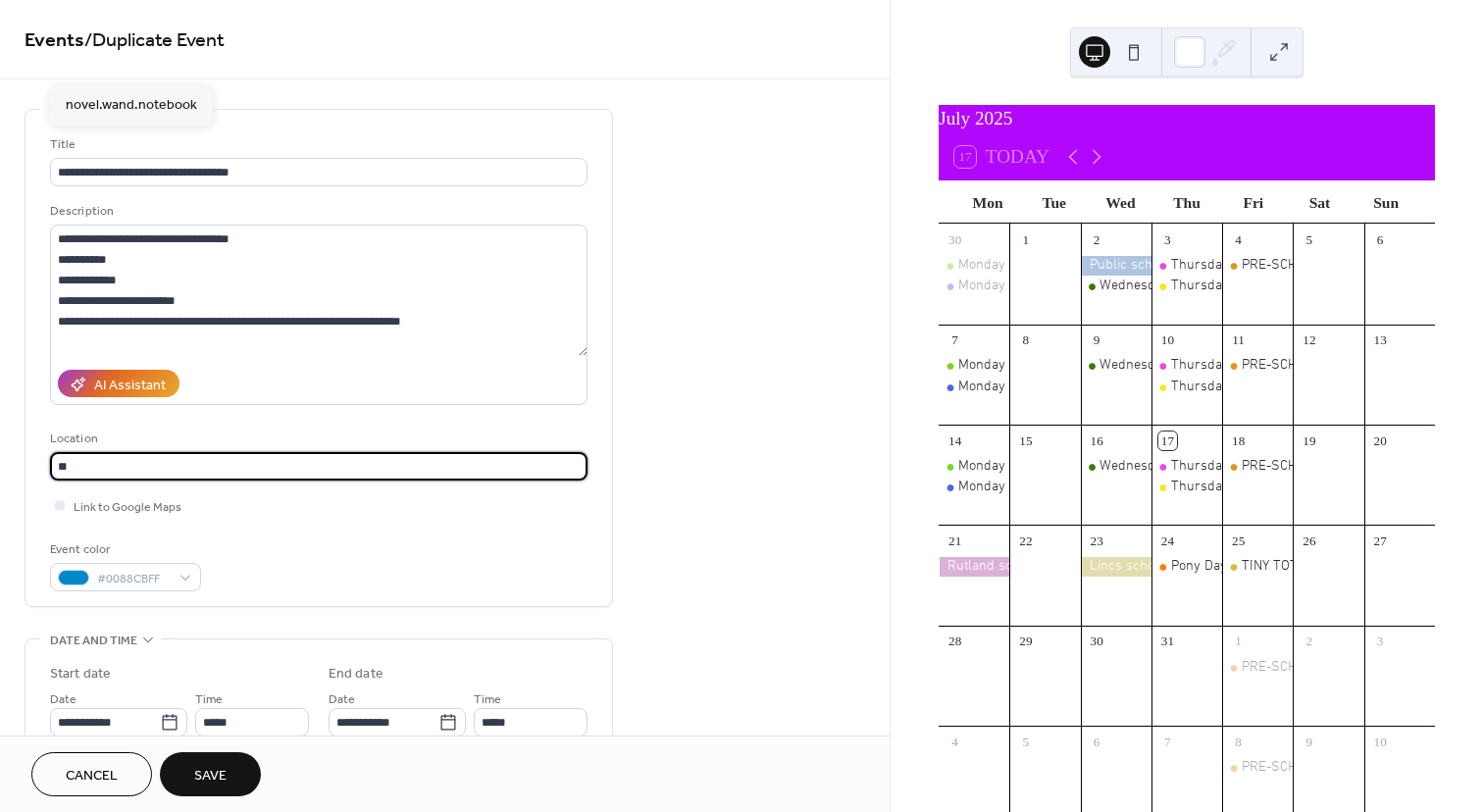 type on "*" 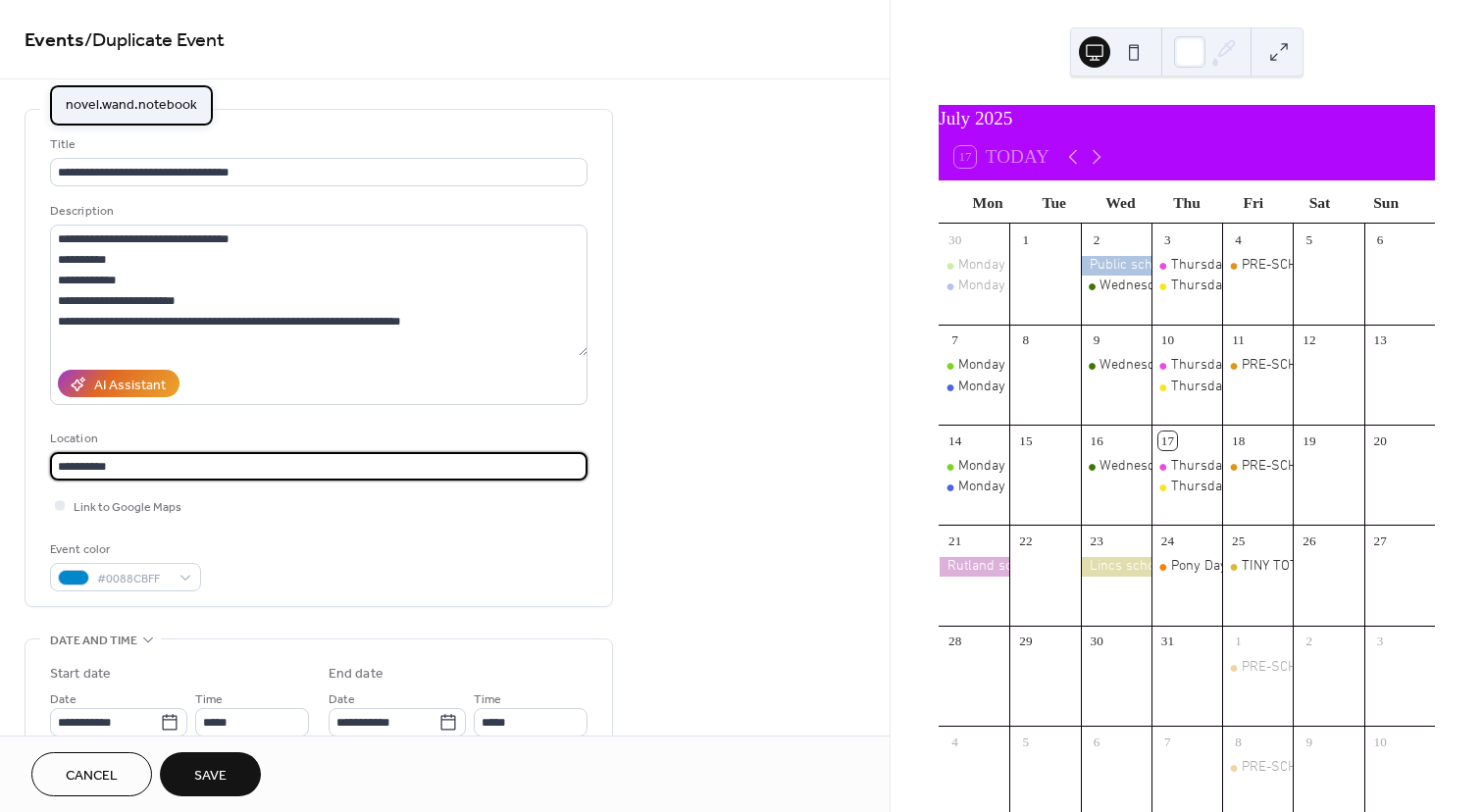 click on "novel.wand.notebook" at bounding box center (131, 105) 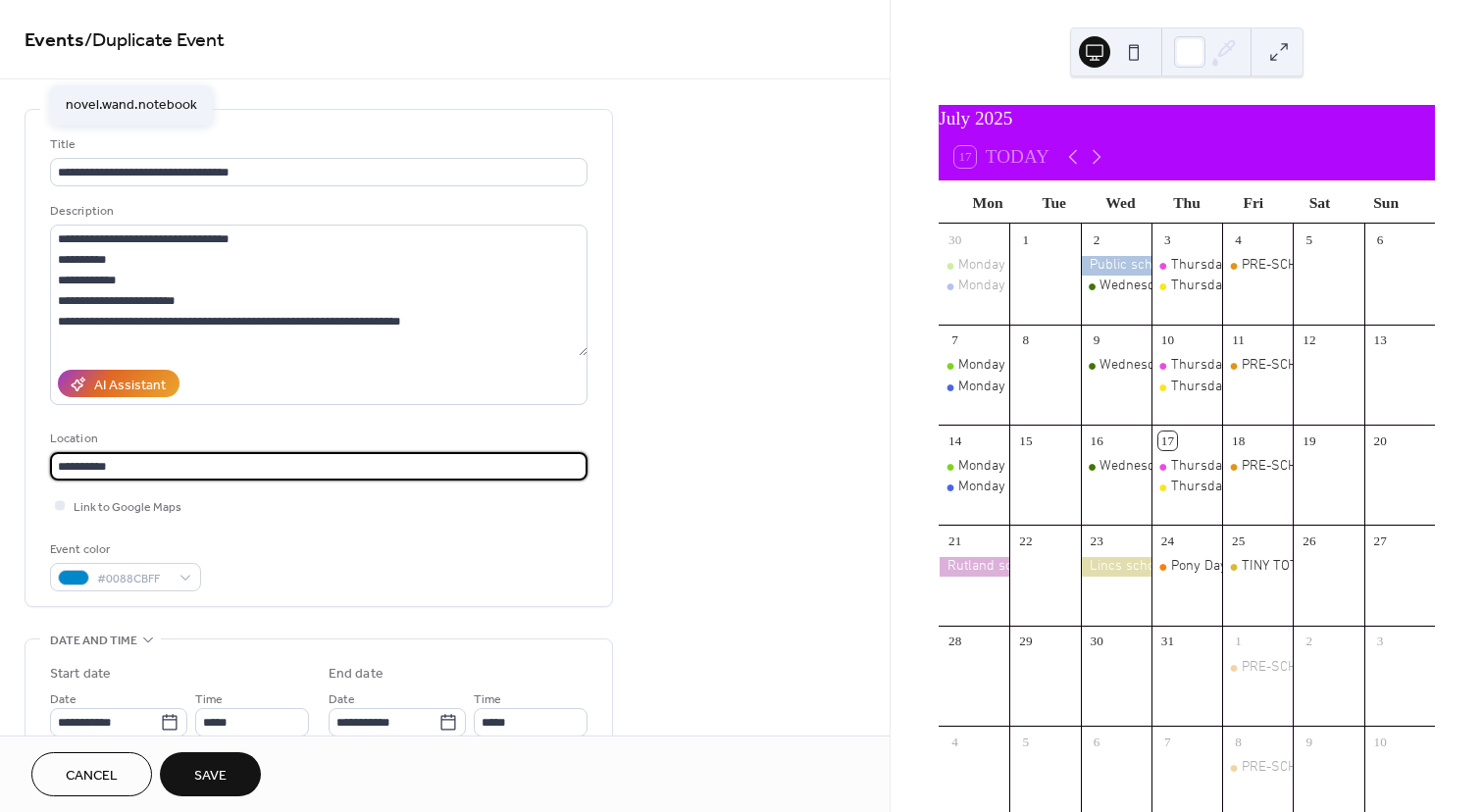type on "**********" 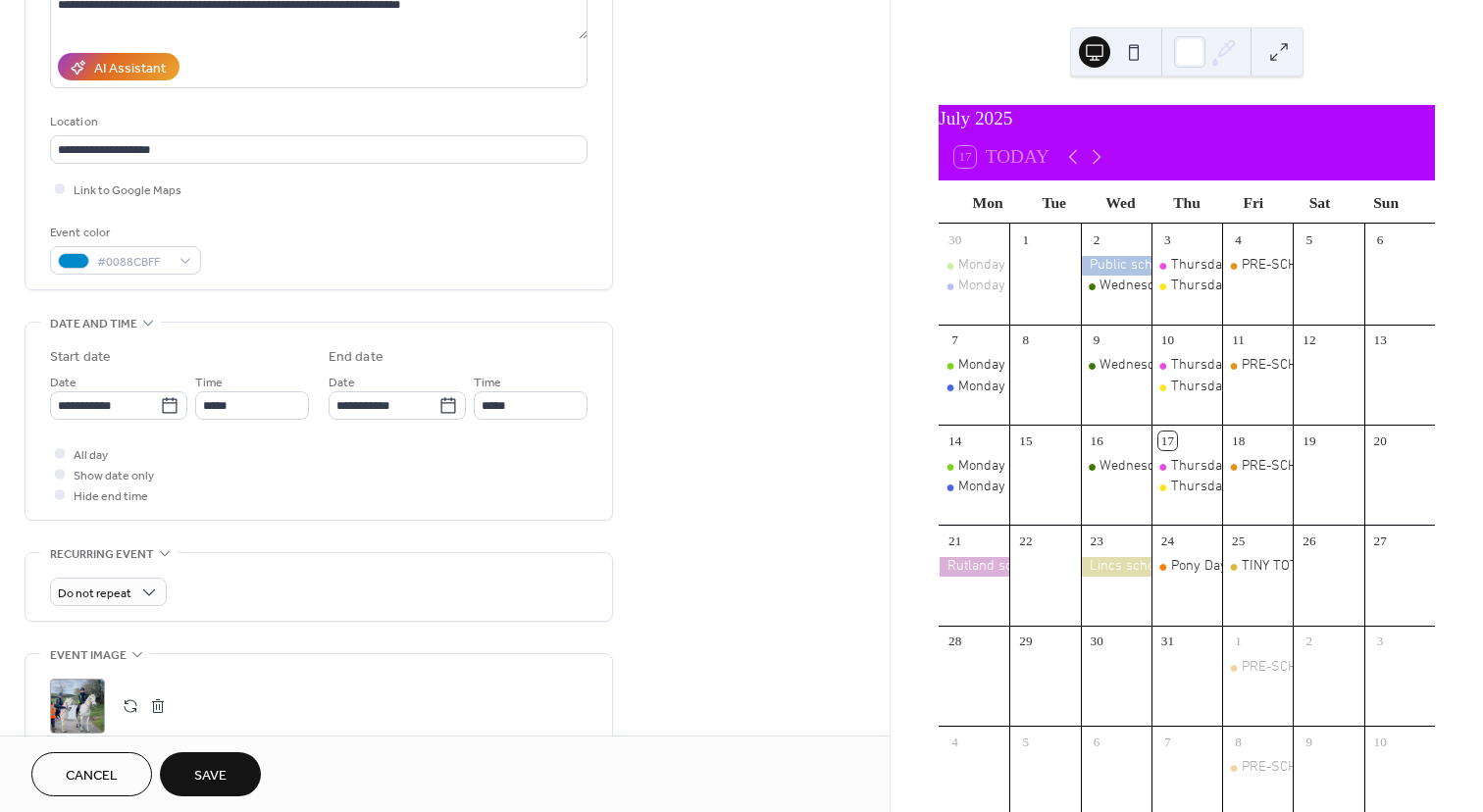 scroll, scrollTop: 281, scrollLeft: 0, axis: vertical 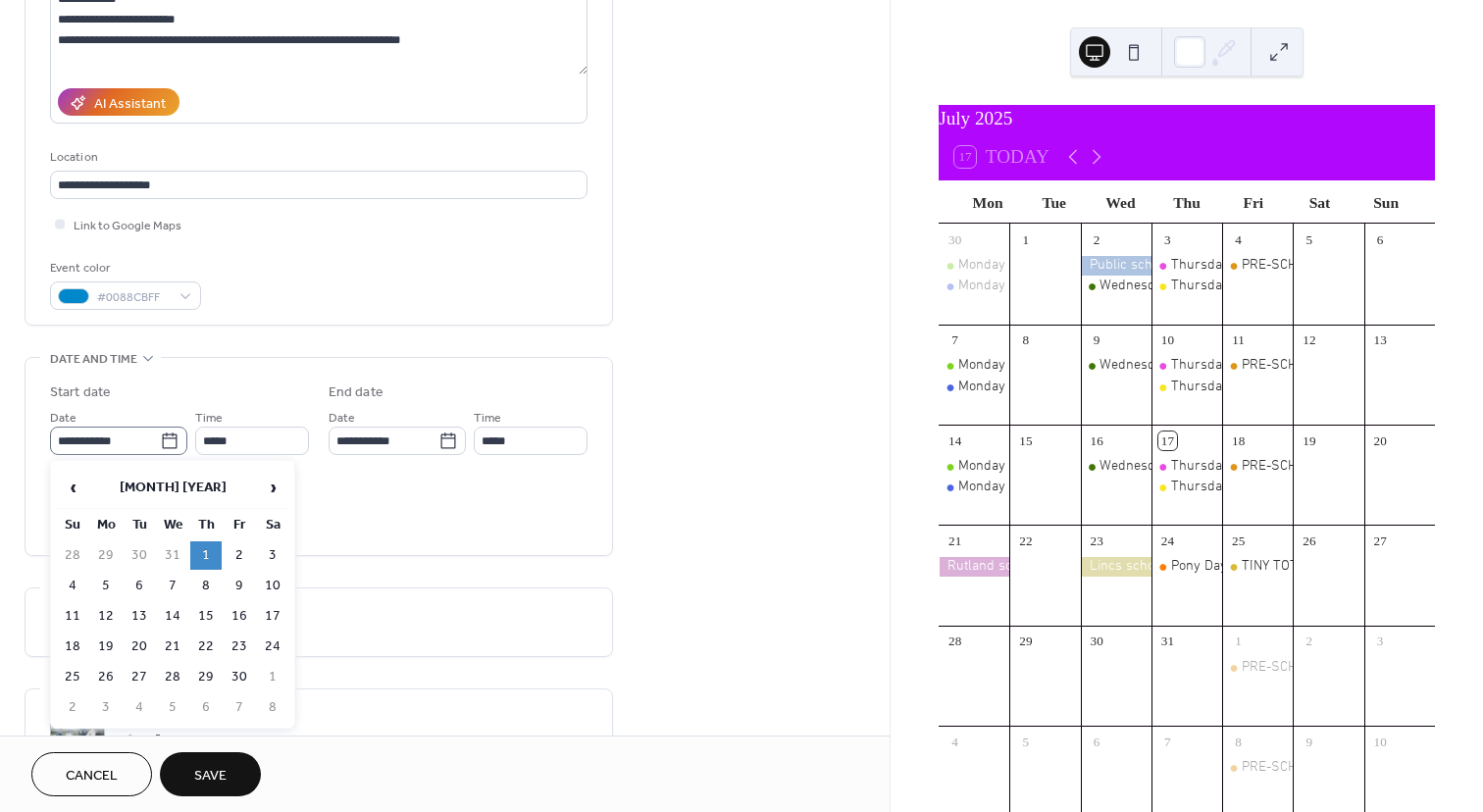 click 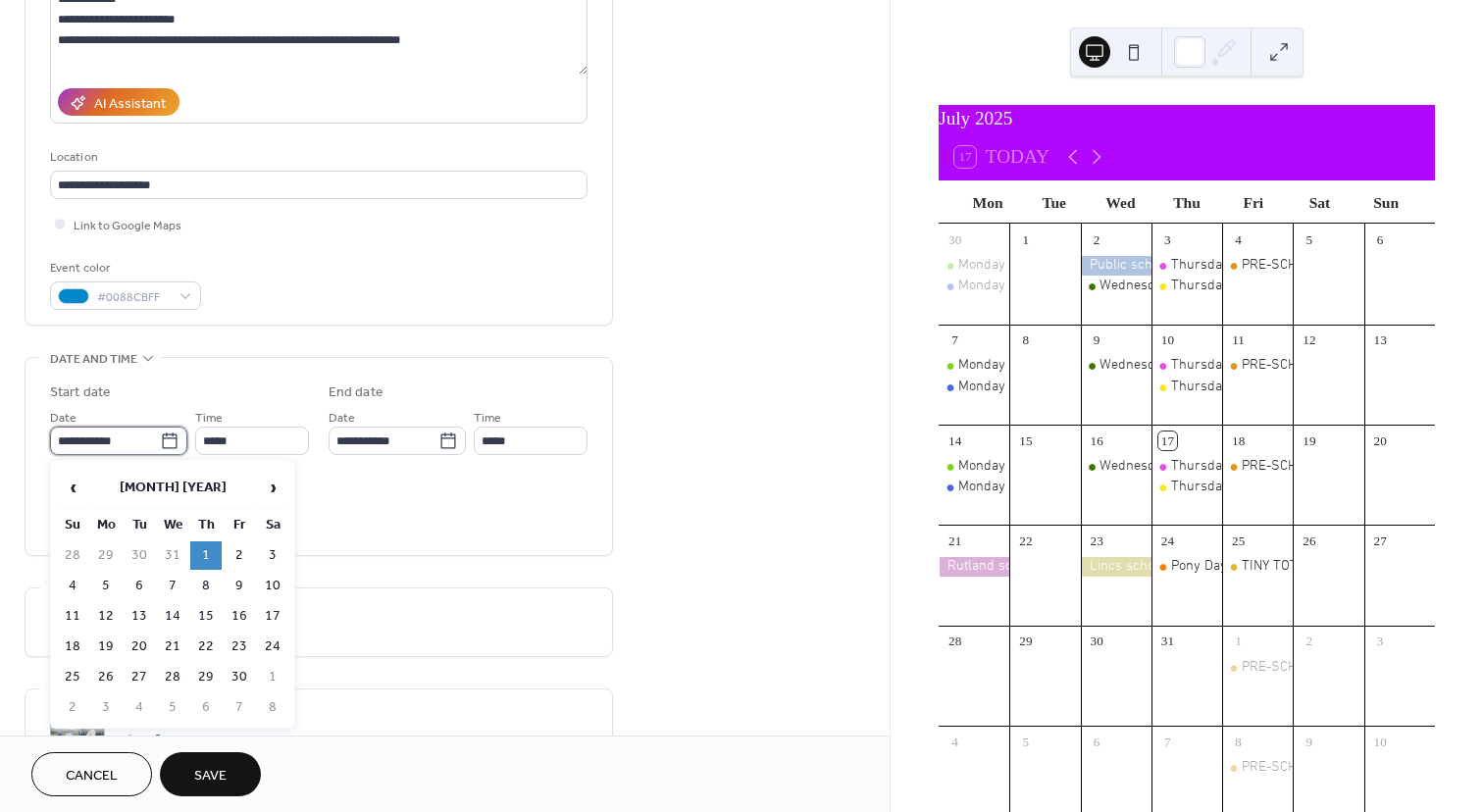 click on "**********" at bounding box center [105, 440] 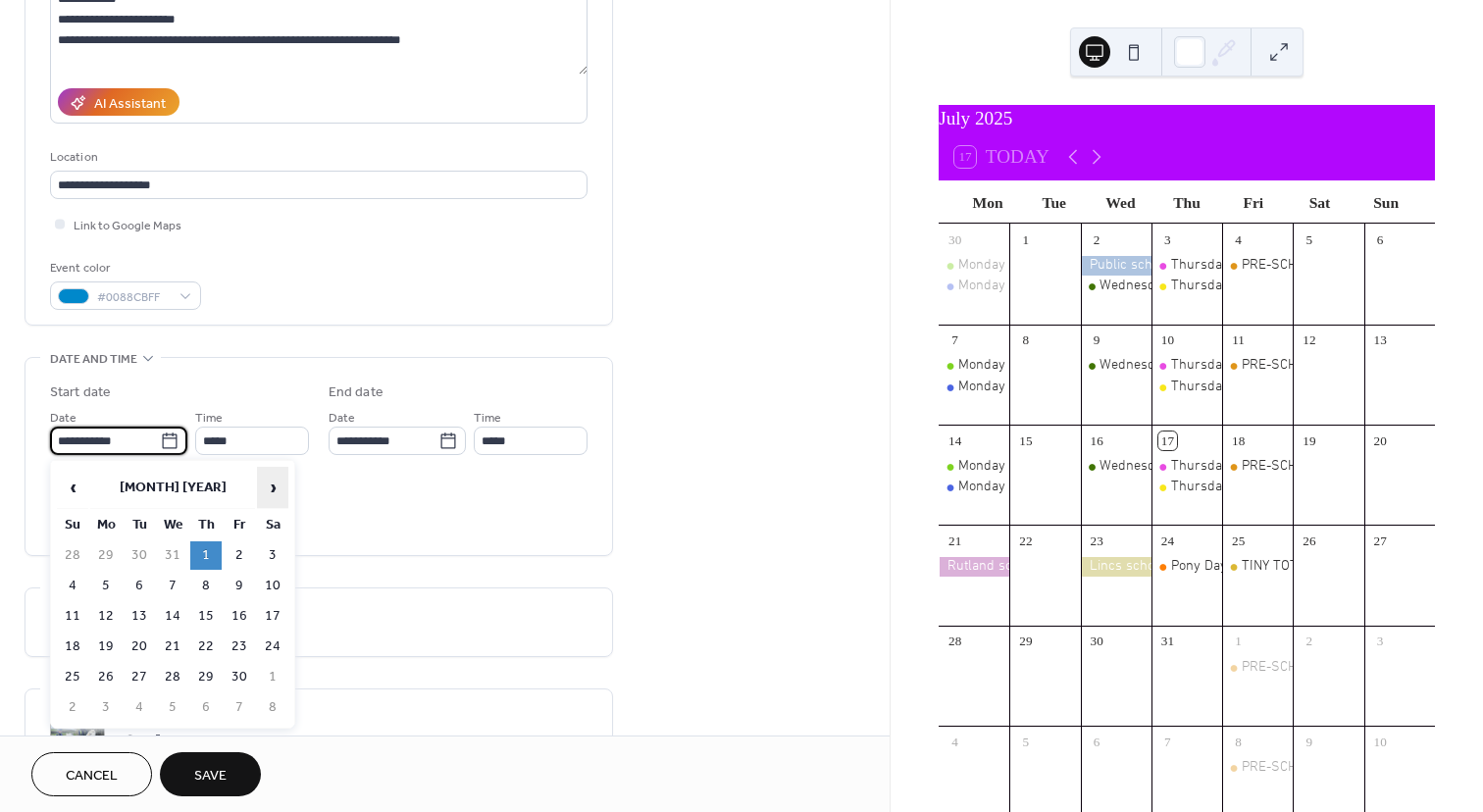 click on "›" at bounding box center (273, 487) 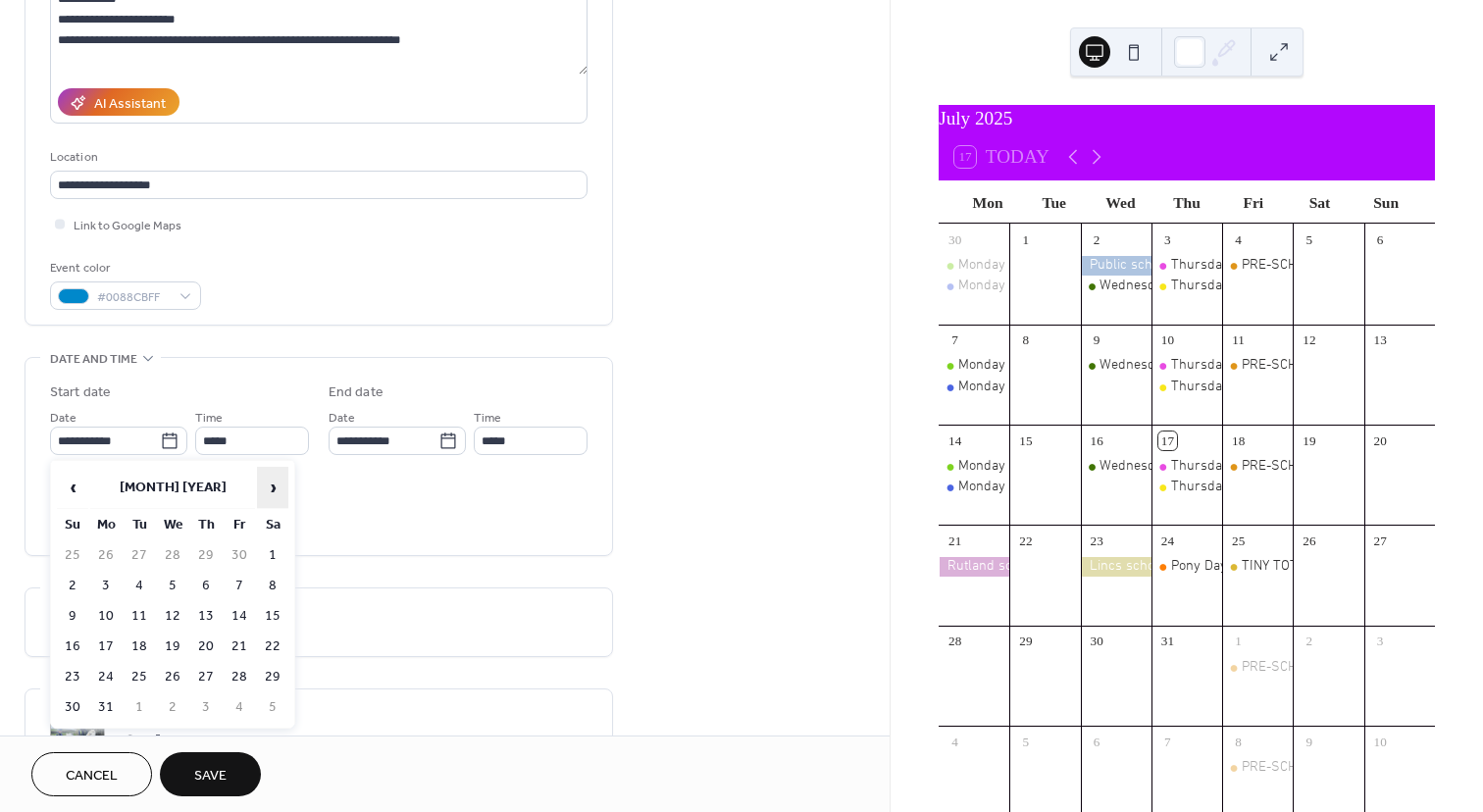 click on "›" at bounding box center (273, 487) 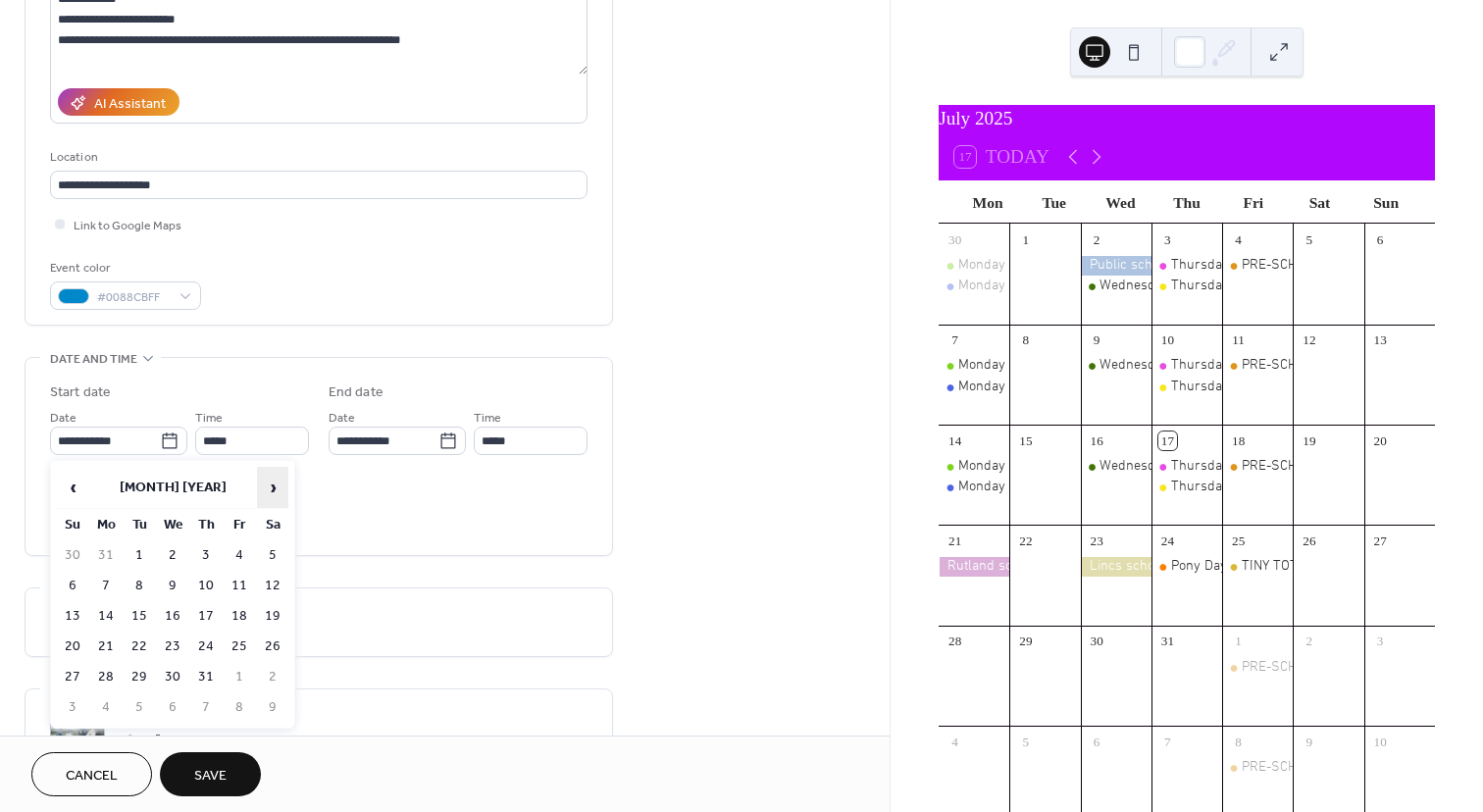 click on "›" at bounding box center (273, 487) 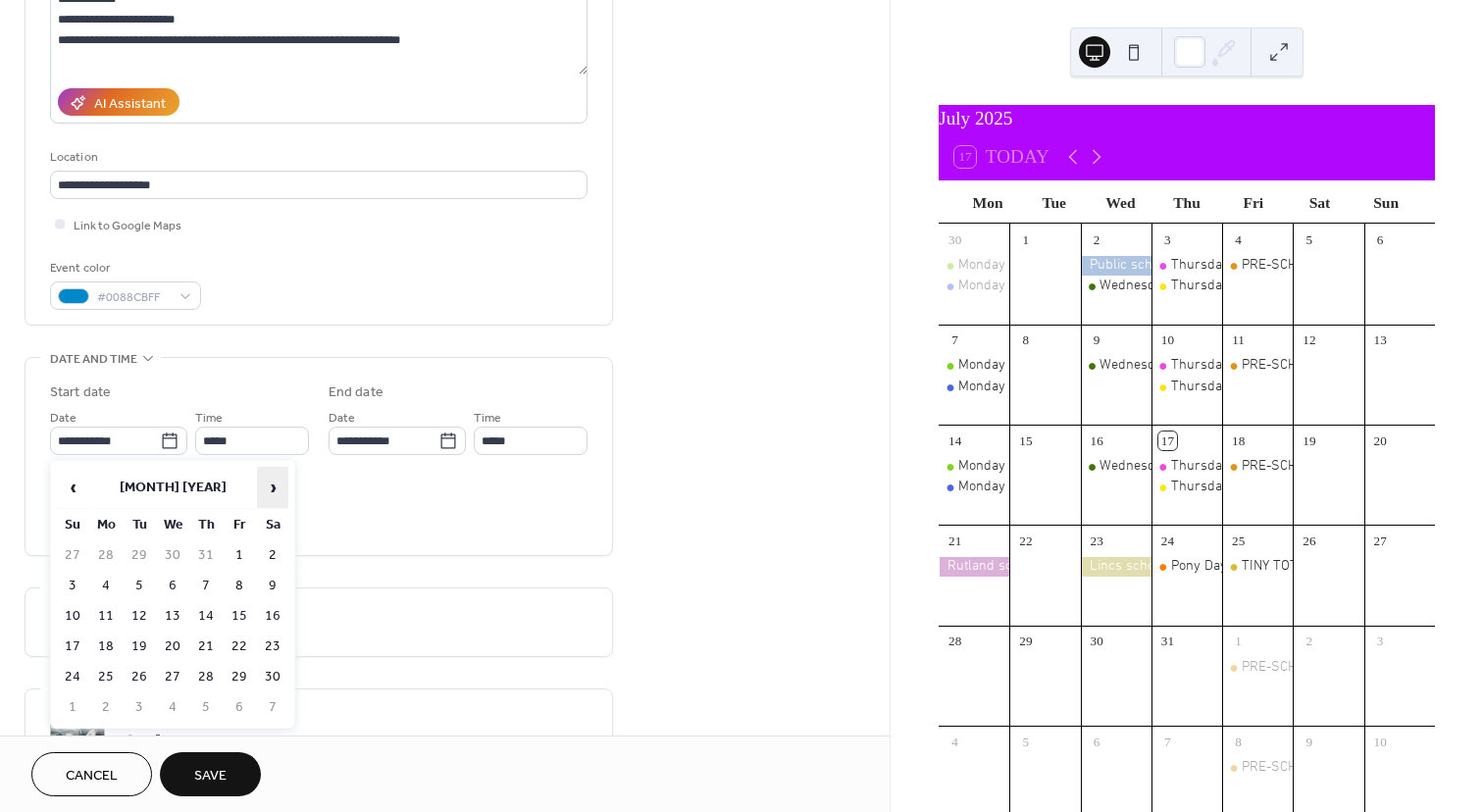 click on "›" at bounding box center [273, 487] 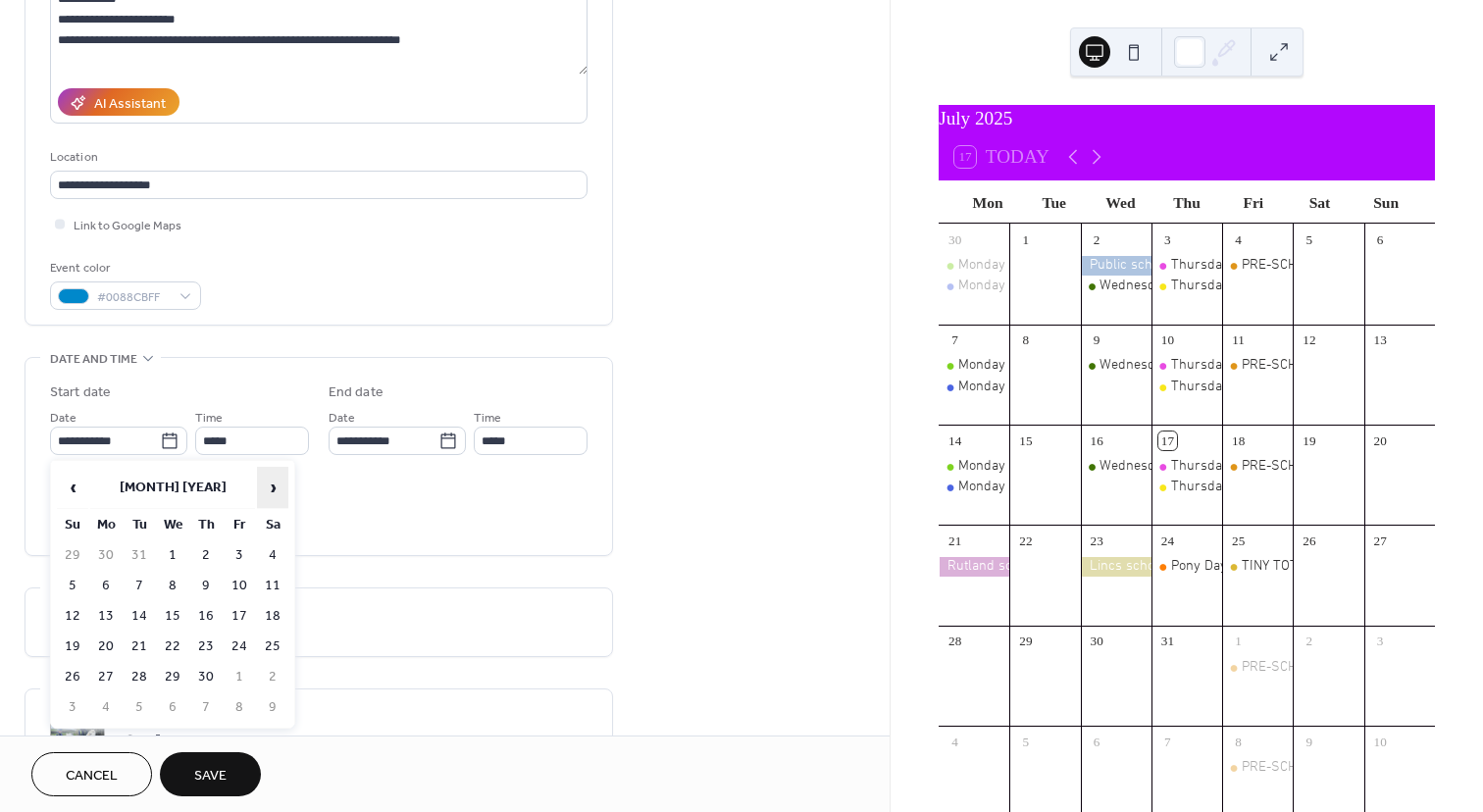 click on "›" at bounding box center (273, 487) 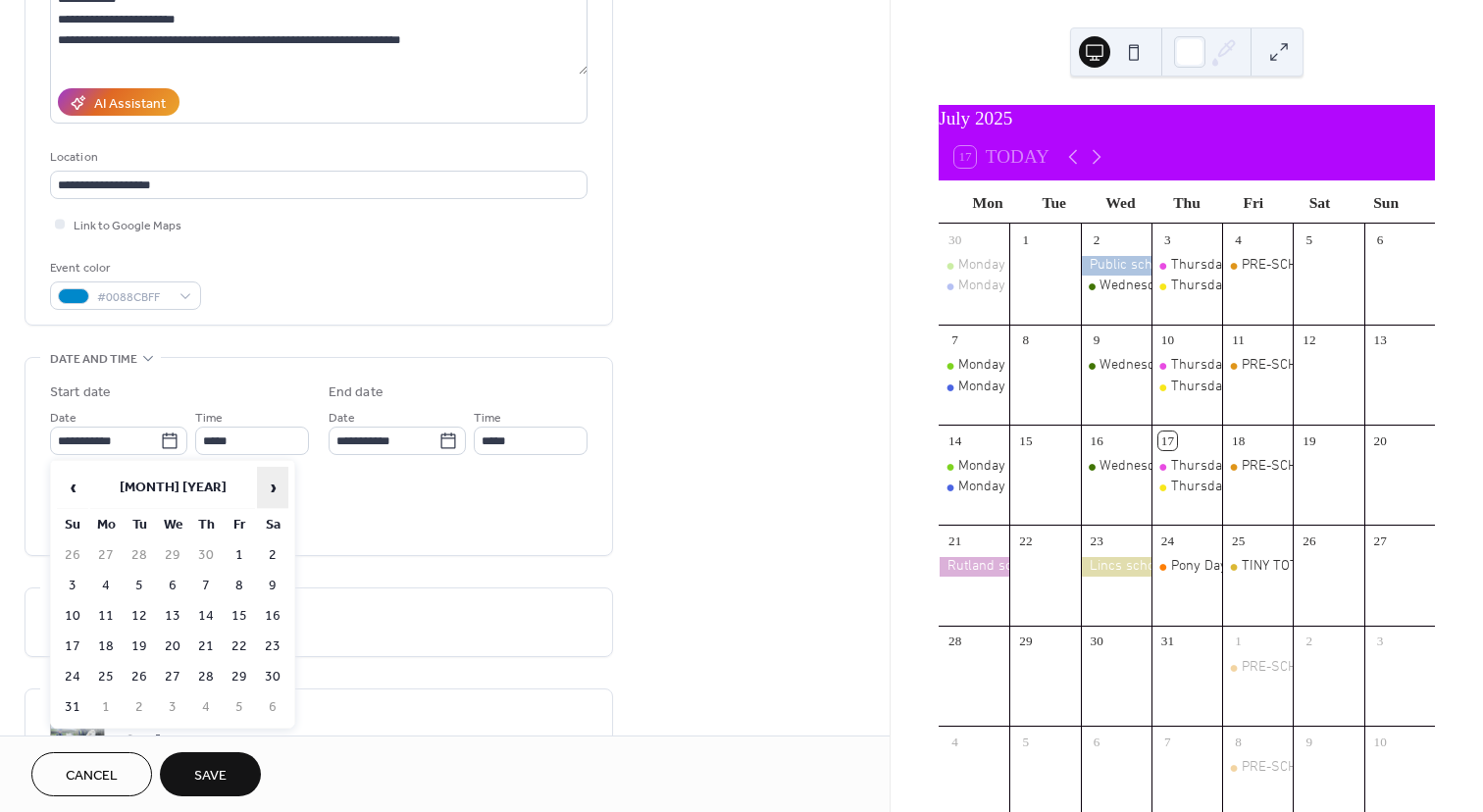 click on "›" at bounding box center [273, 487] 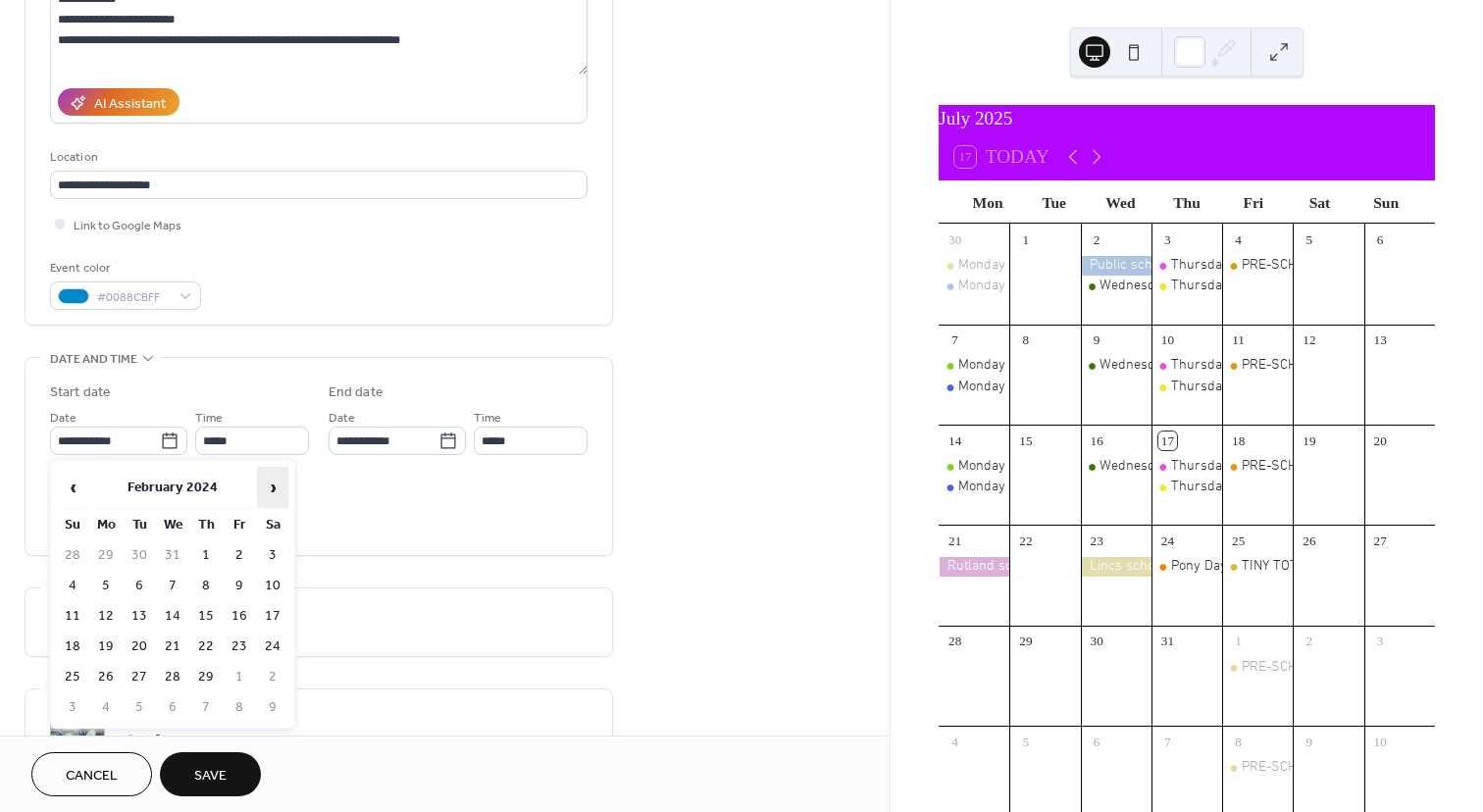 click on "›" at bounding box center (273, 487) 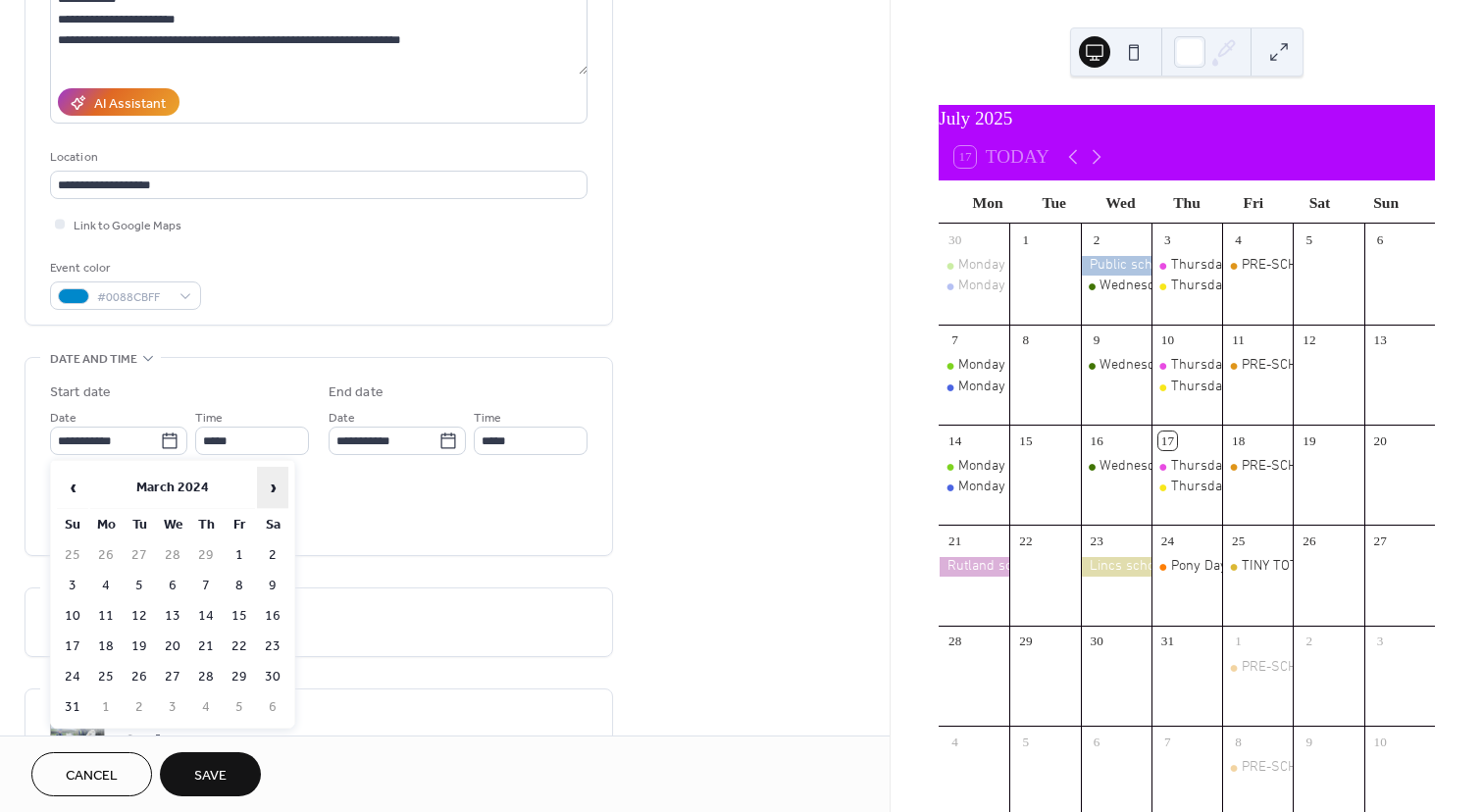 click on "›" at bounding box center (273, 487) 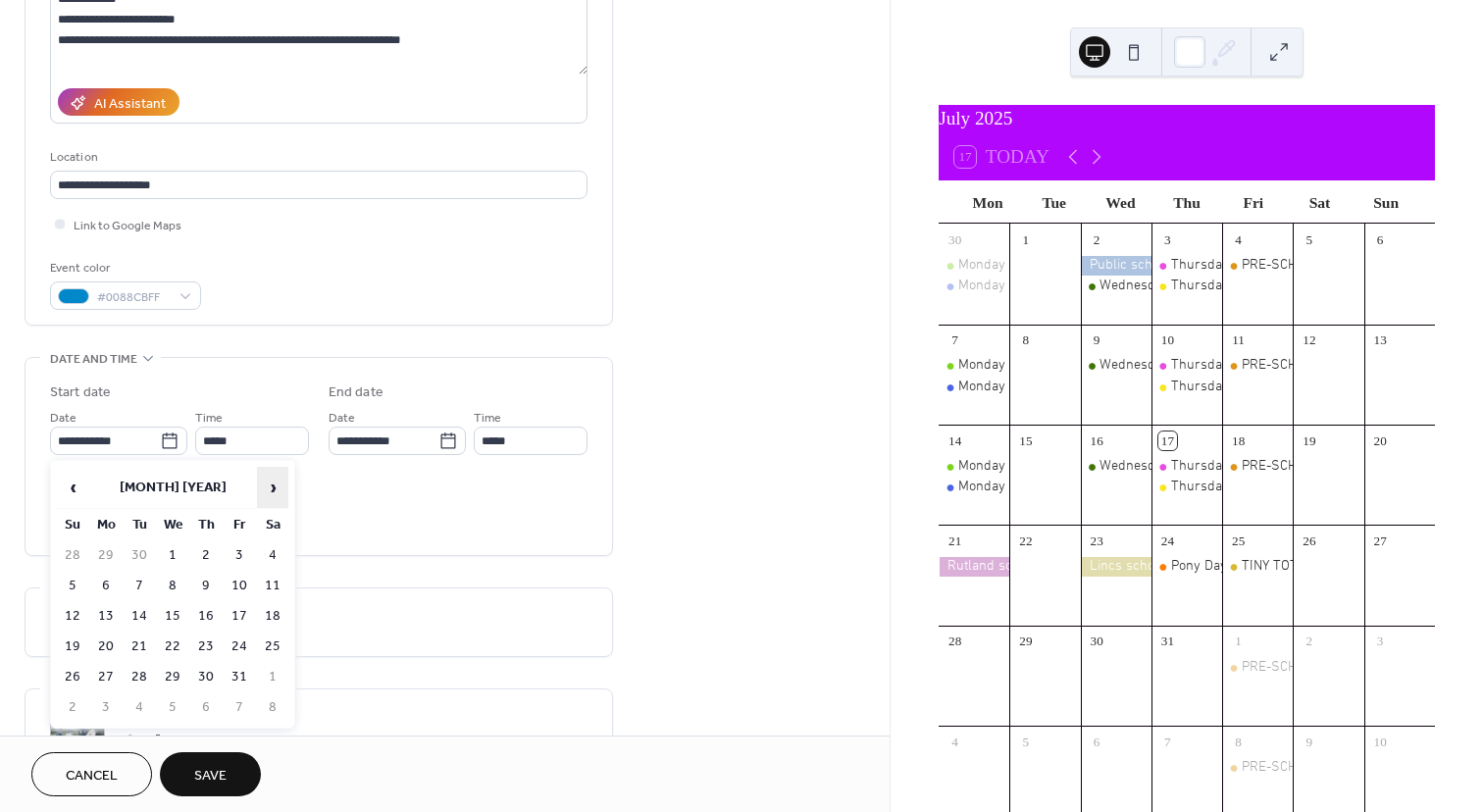 click on "›" at bounding box center (273, 487) 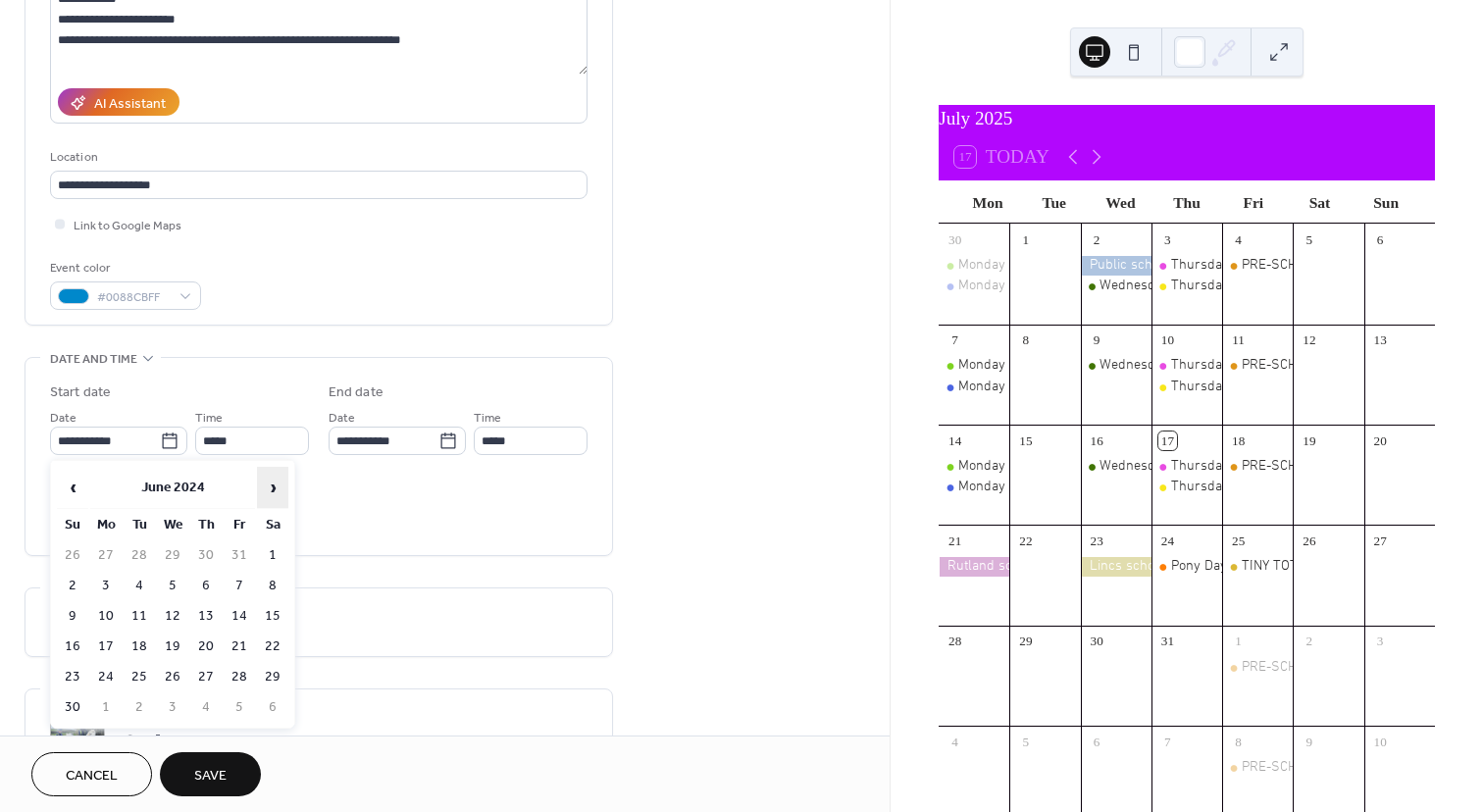 click on "›" at bounding box center [273, 487] 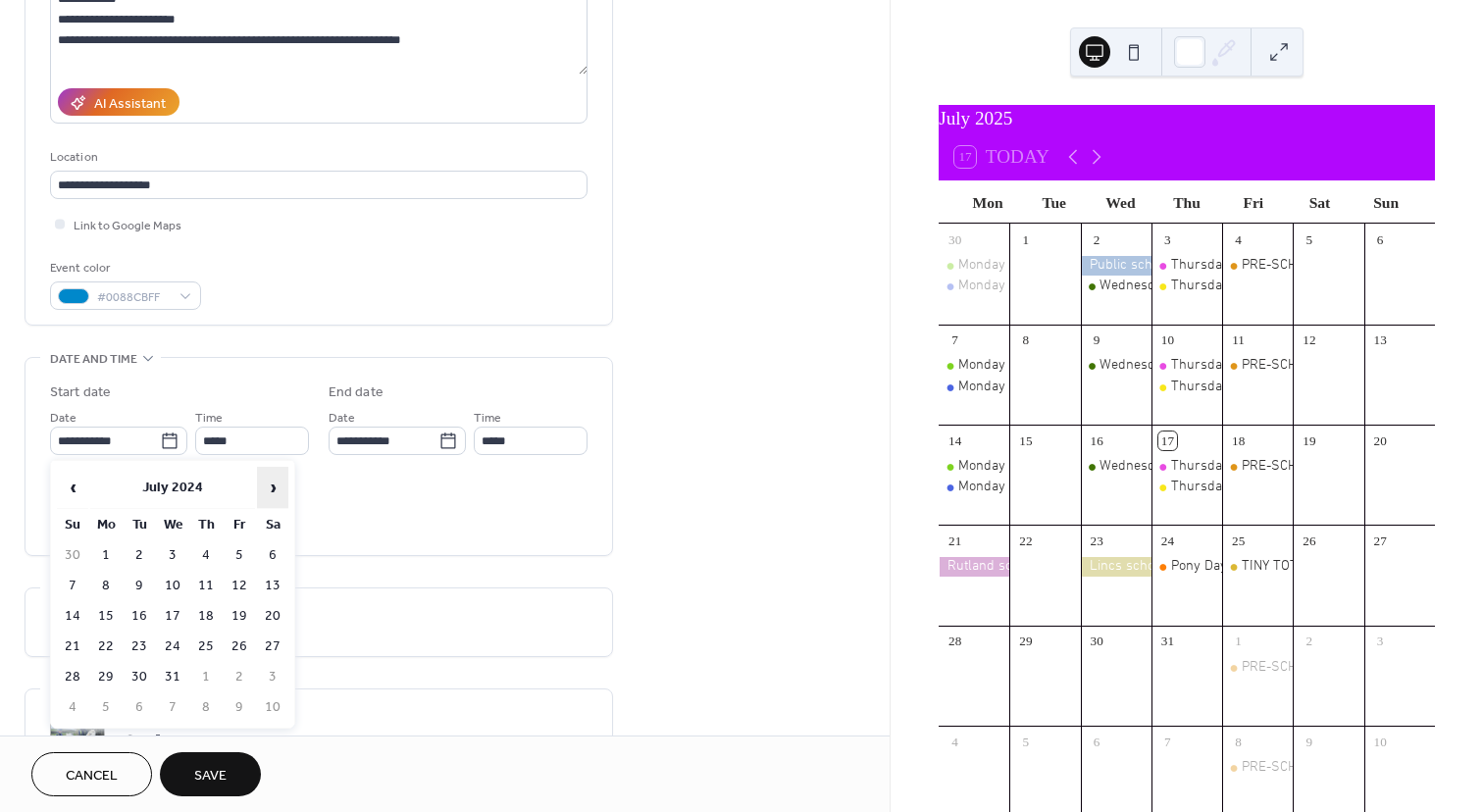 click on "›" at bounding box center [273, 487] 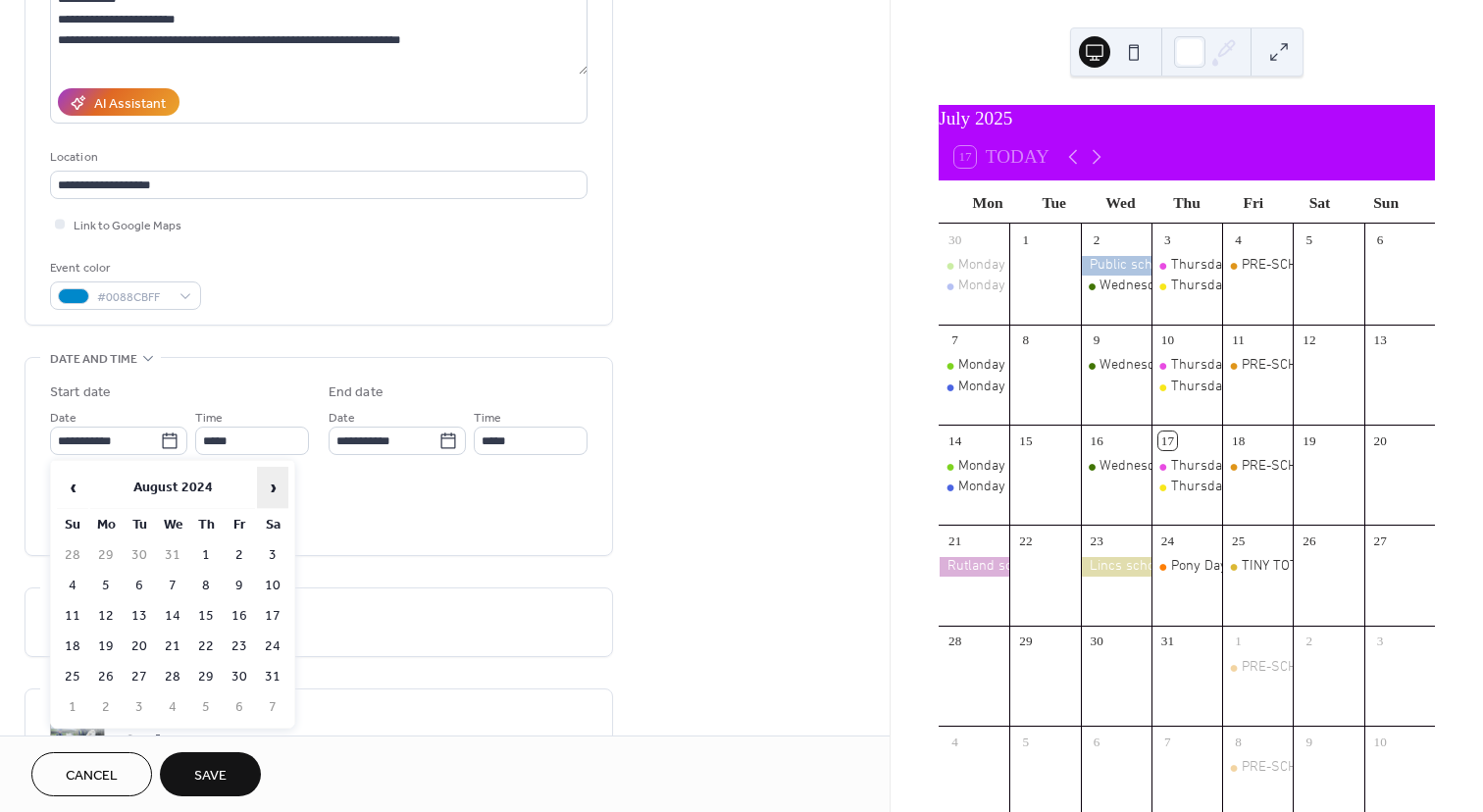 click on "›" at bounding box center [273, 487] 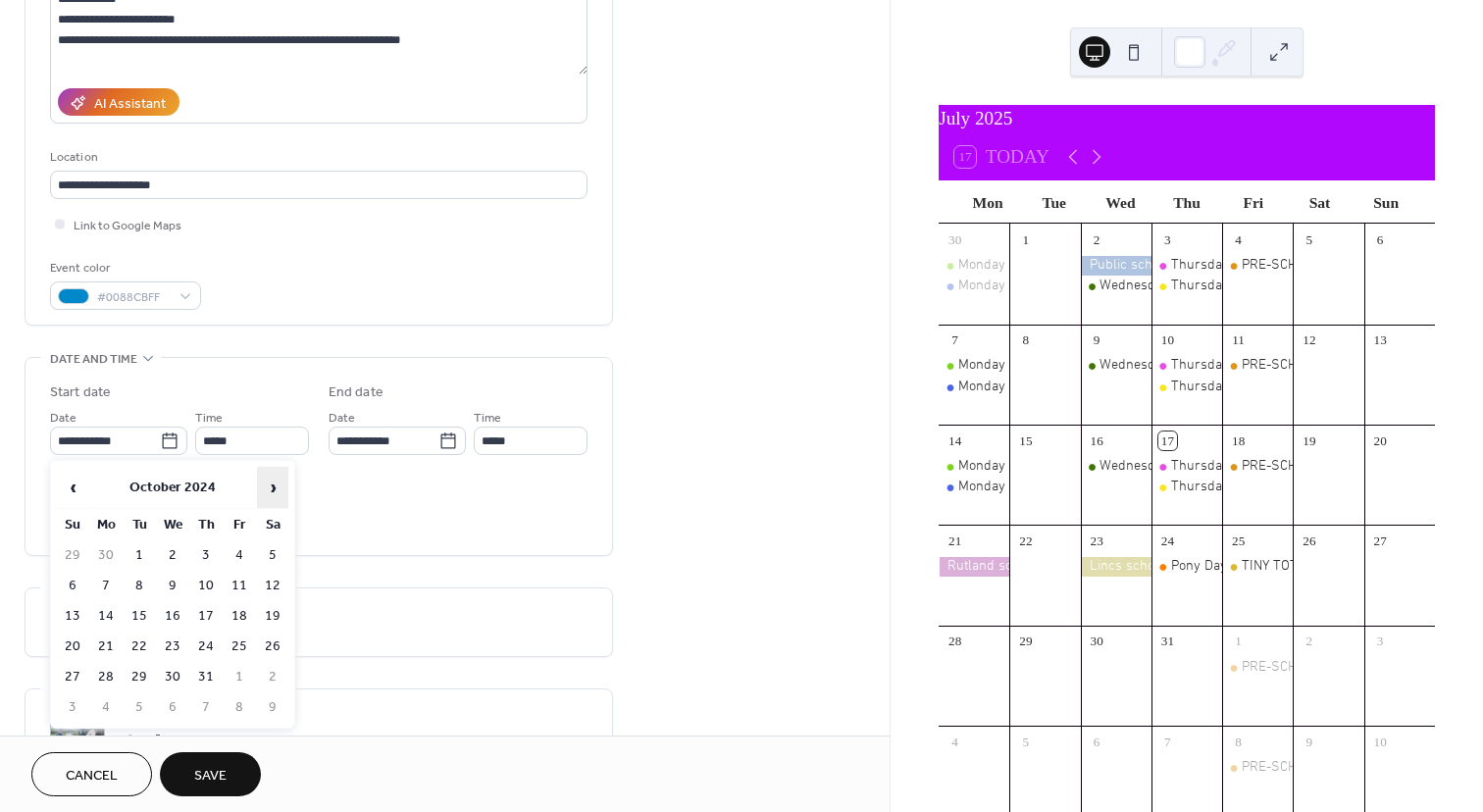 click on "›" at bounding box center [273, 487] 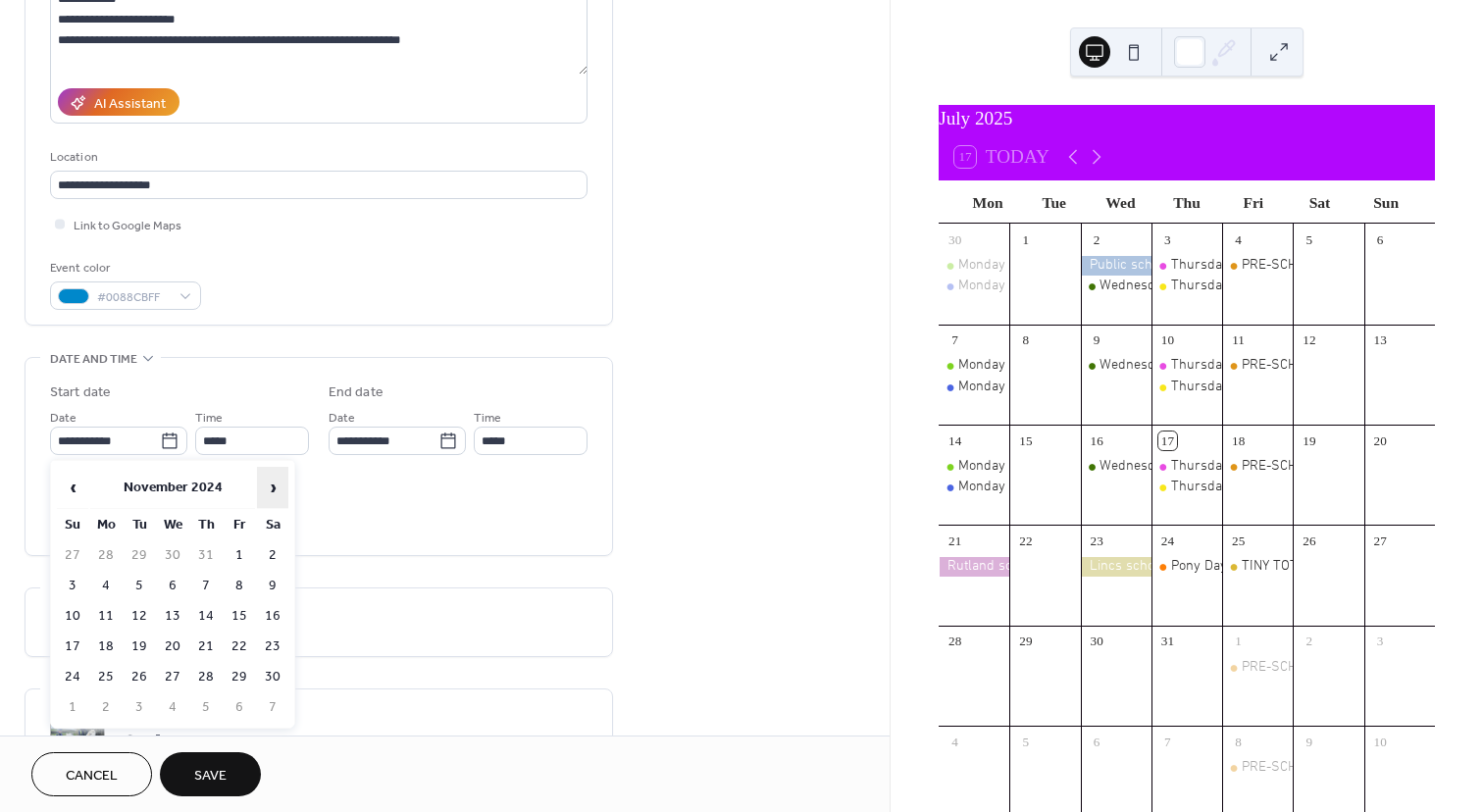 click on "›" at bounding box center (273, 487) 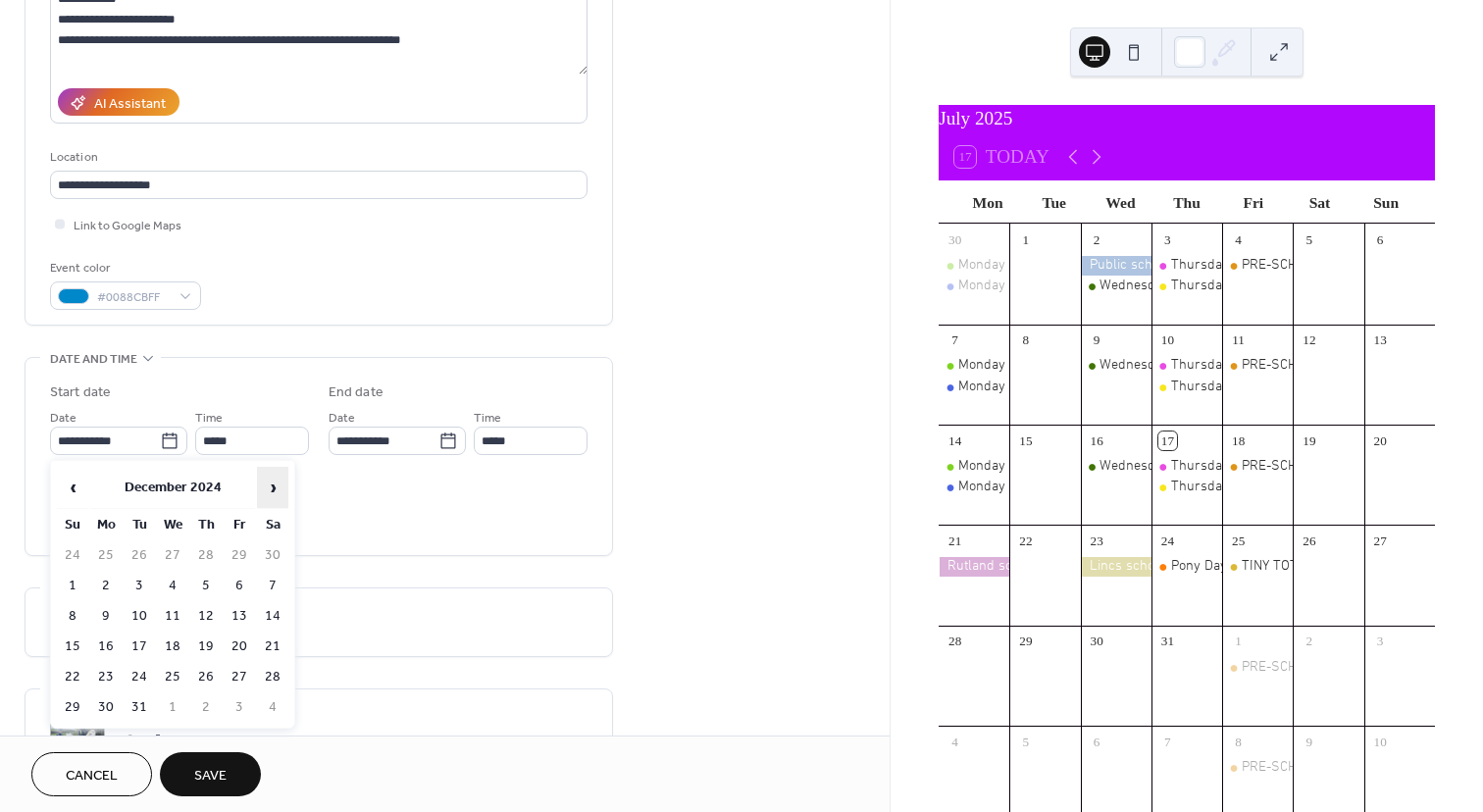 click on "›" at bounding box center (273, 487) 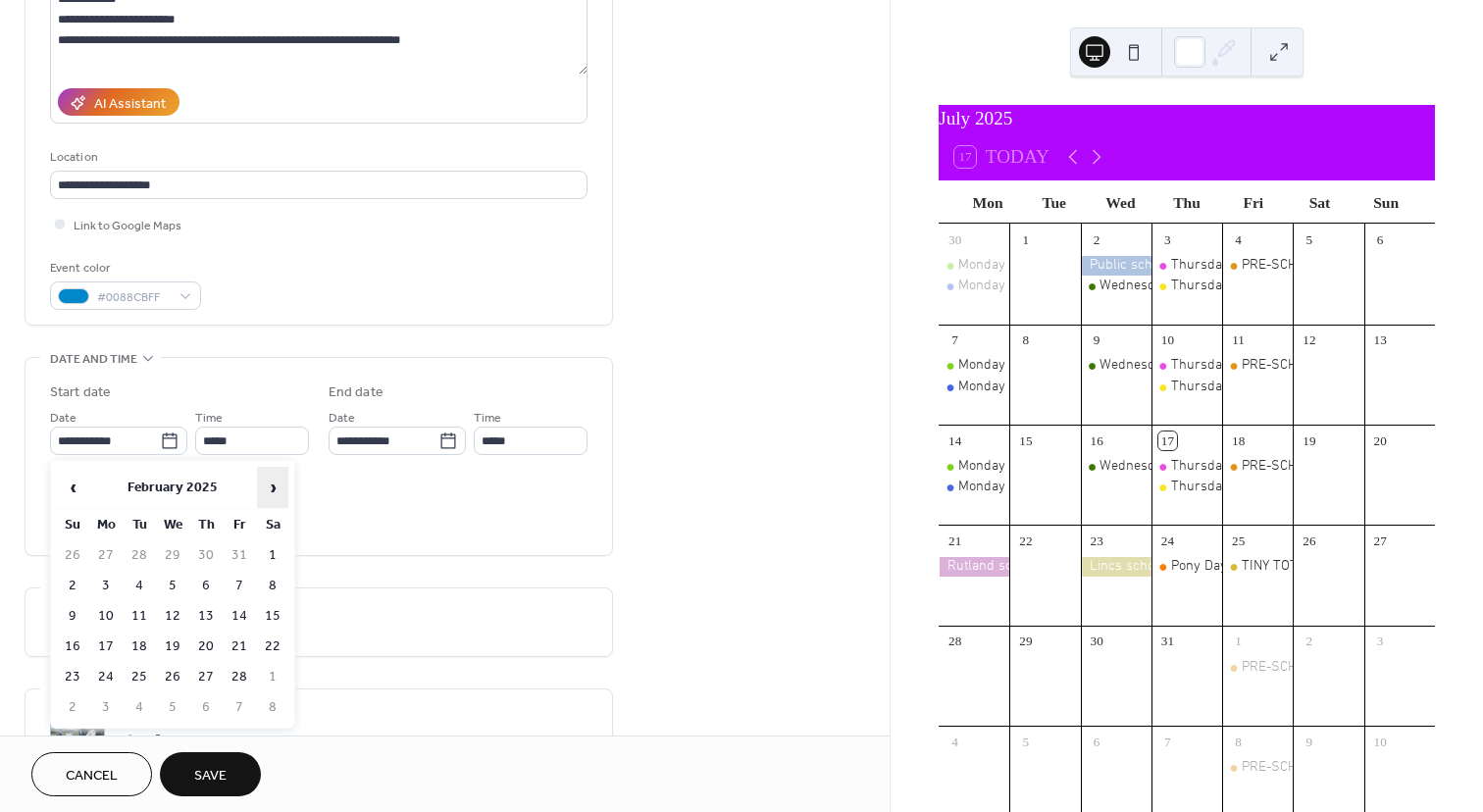 click on "›" at bounding box center [273, 487] 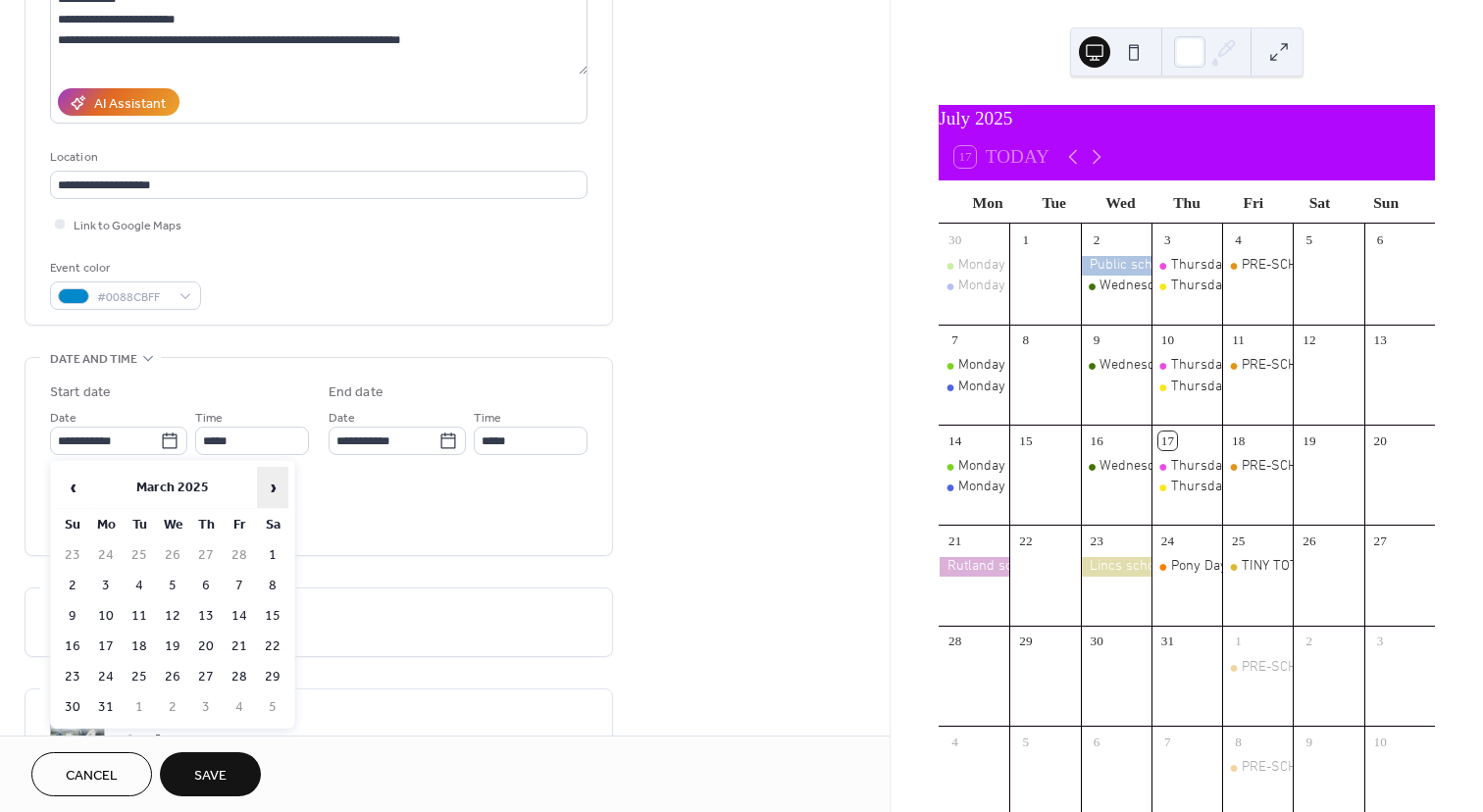 click on "›" at bounding box center (273, 487) 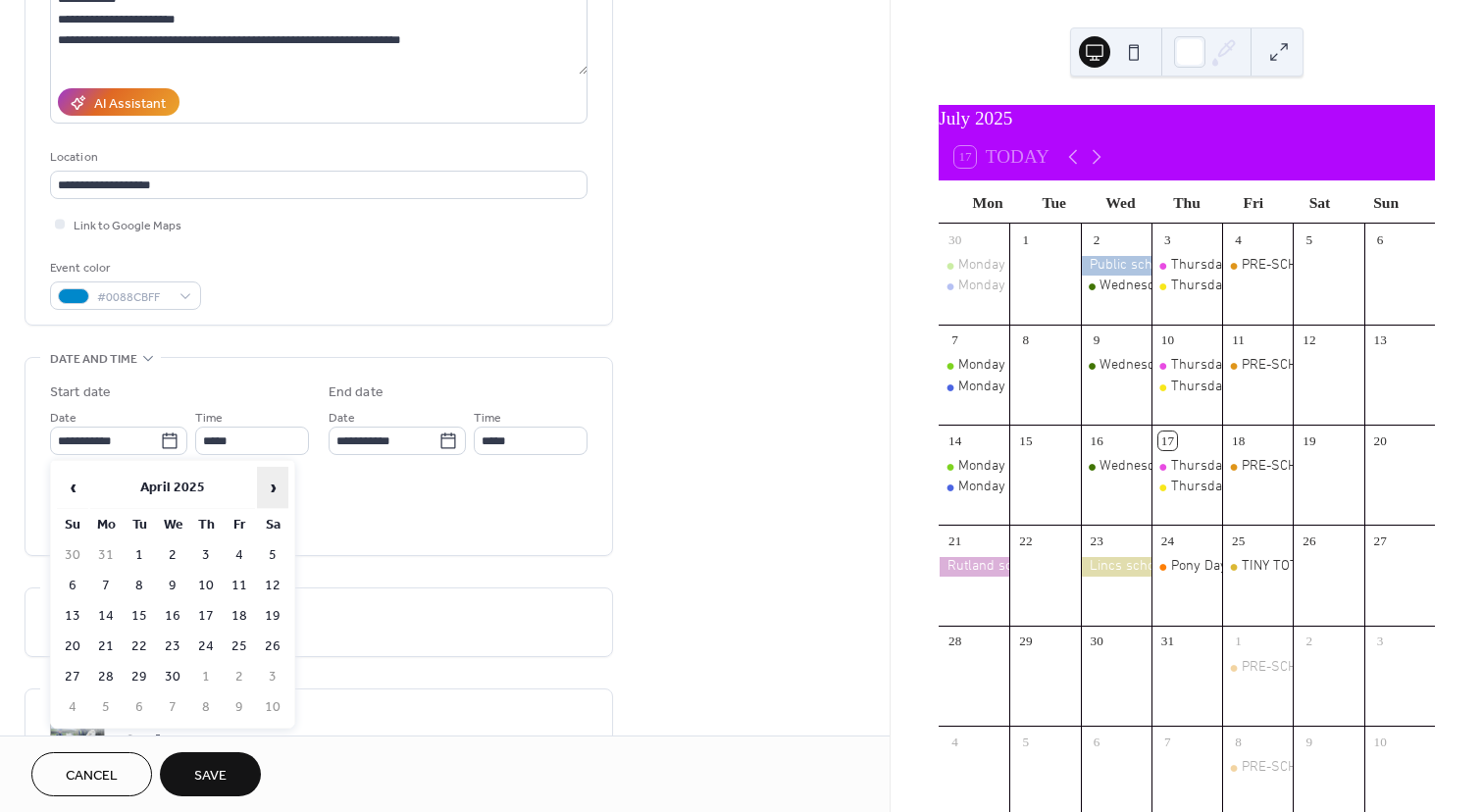 click on "›" at bounding box center (273, 487) 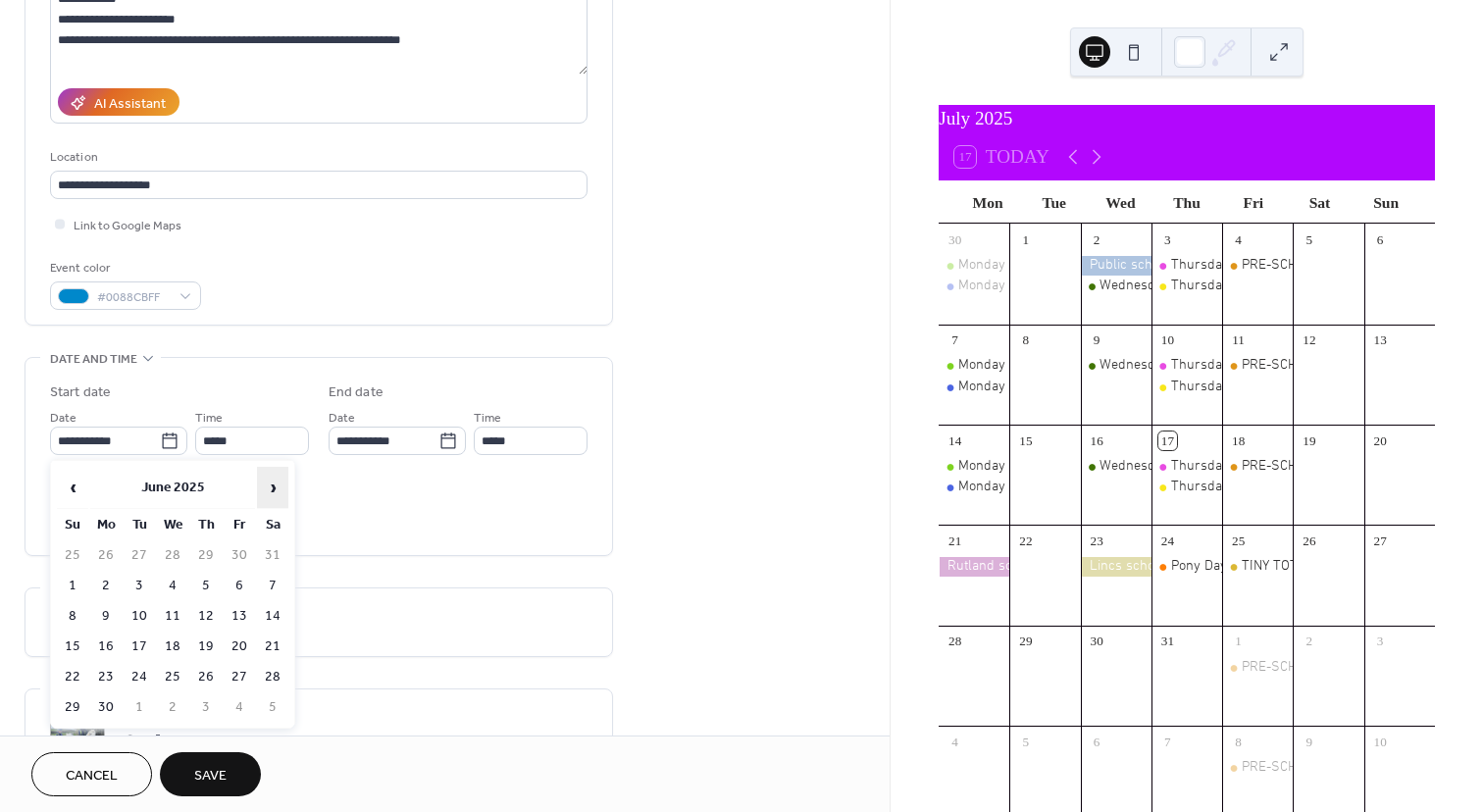click on "›" at bounding box center (273, 487) 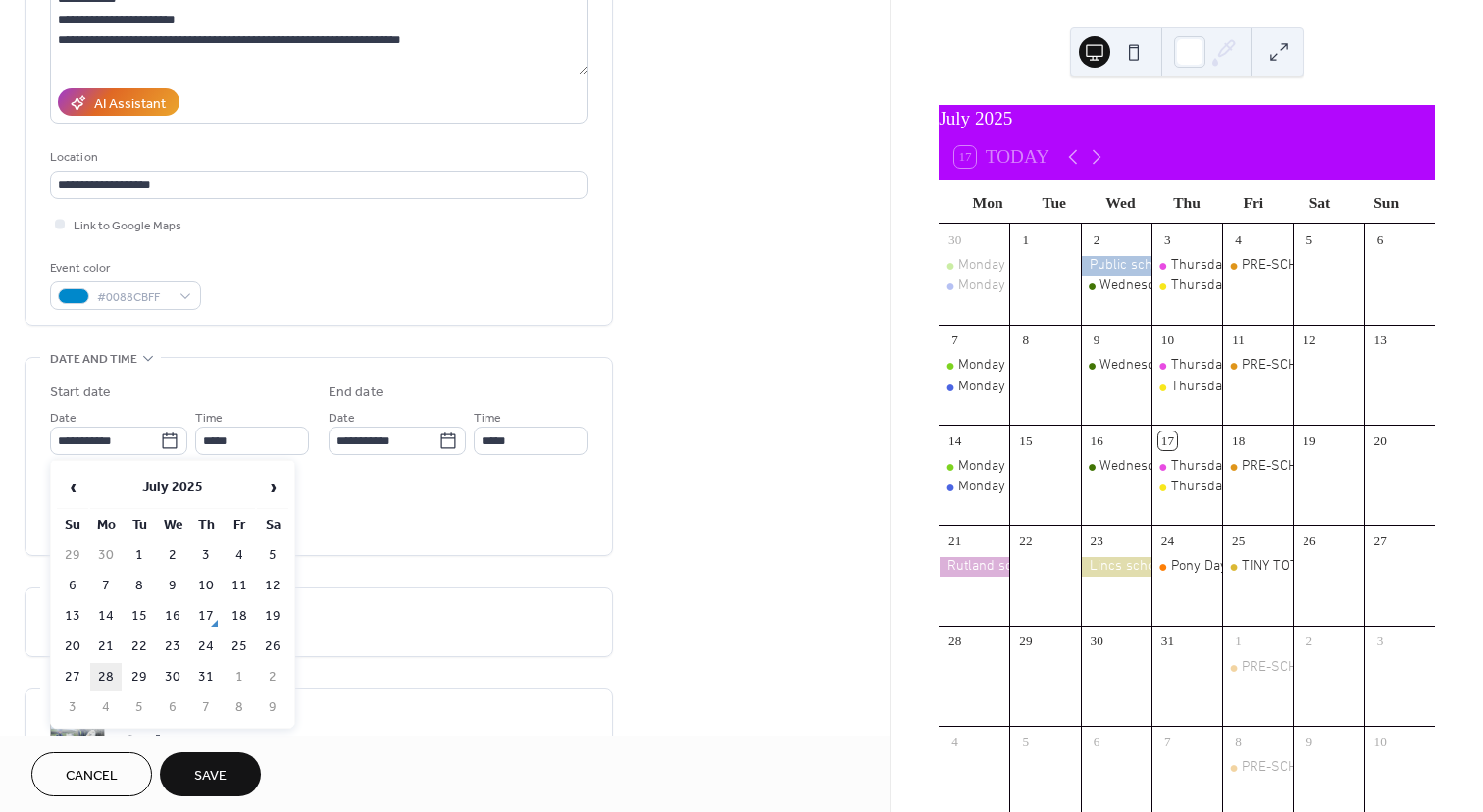 click on "28" at bounding box center (106, 677) 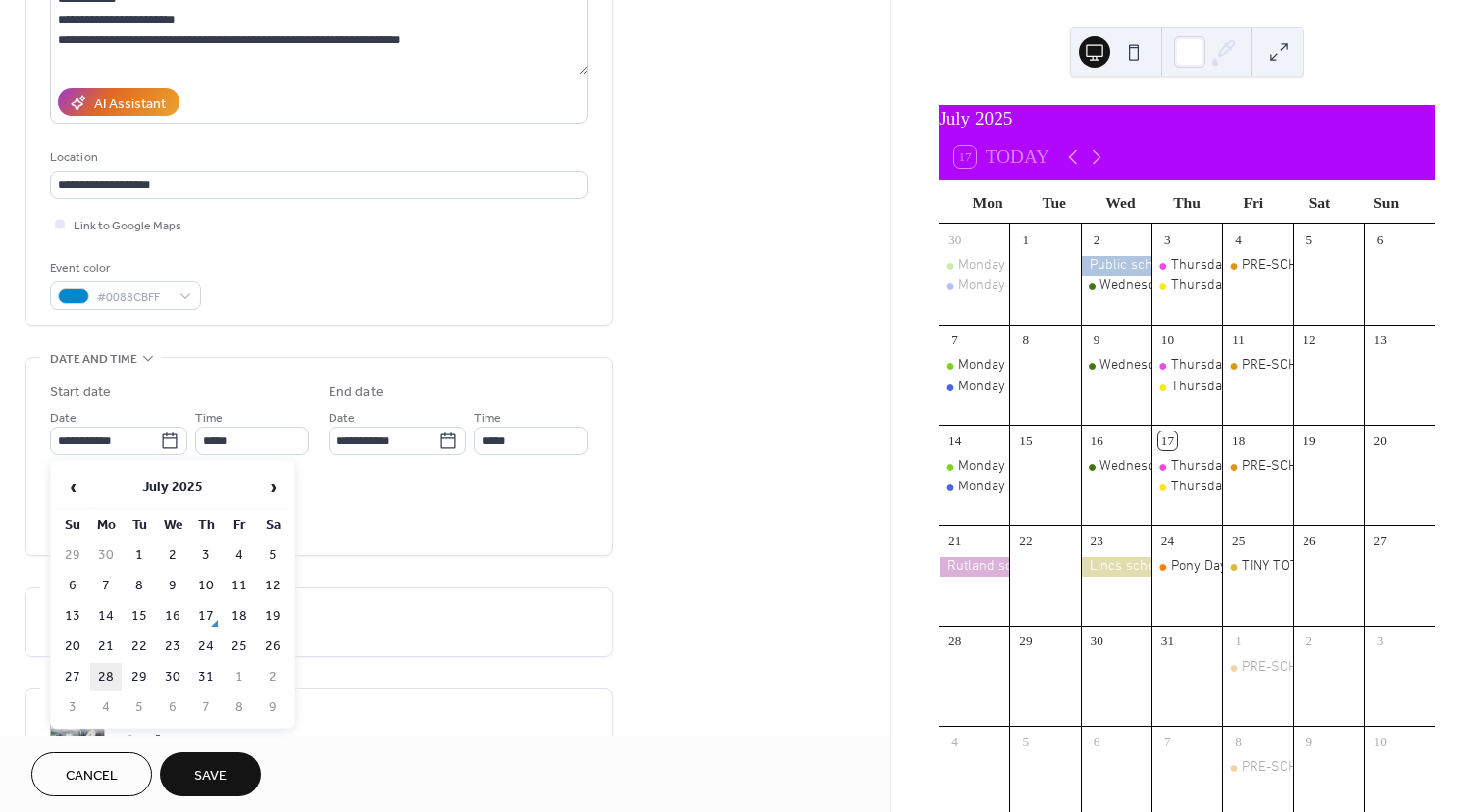 type on "**********" 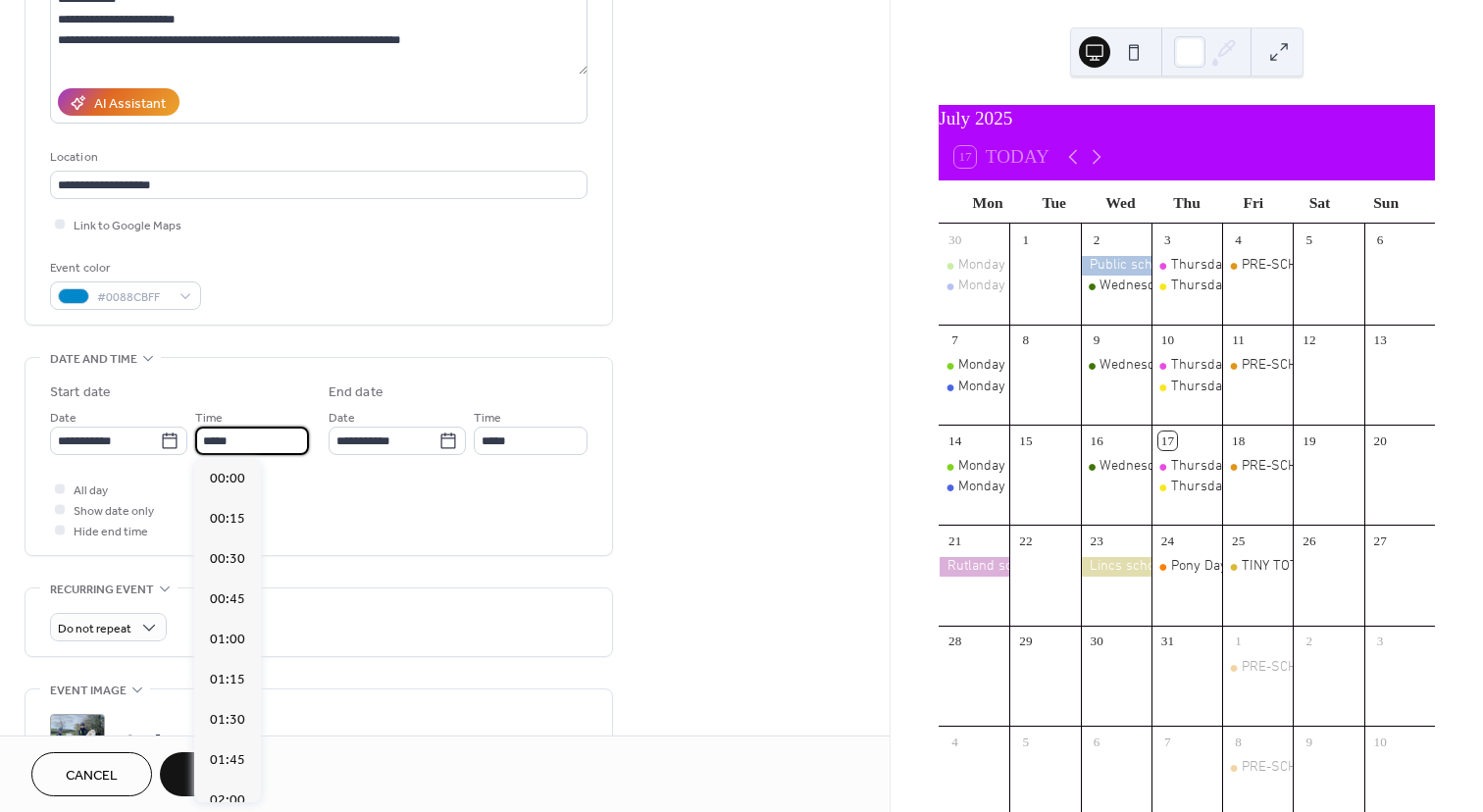 click on "*****" at bounding box center [252, 440] 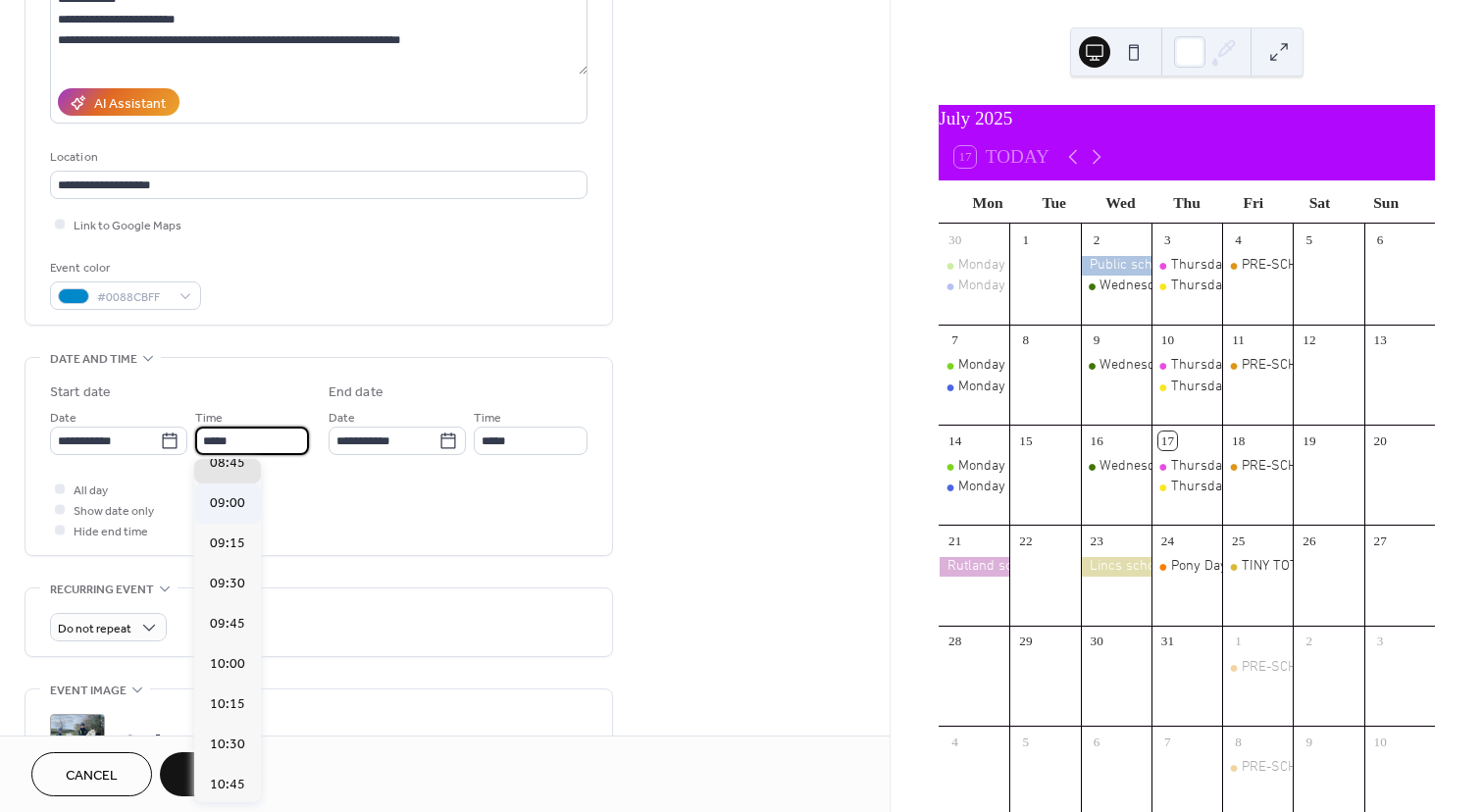 scroll, scrollTop: 1436, scrollLeft: 0, axis: vertical 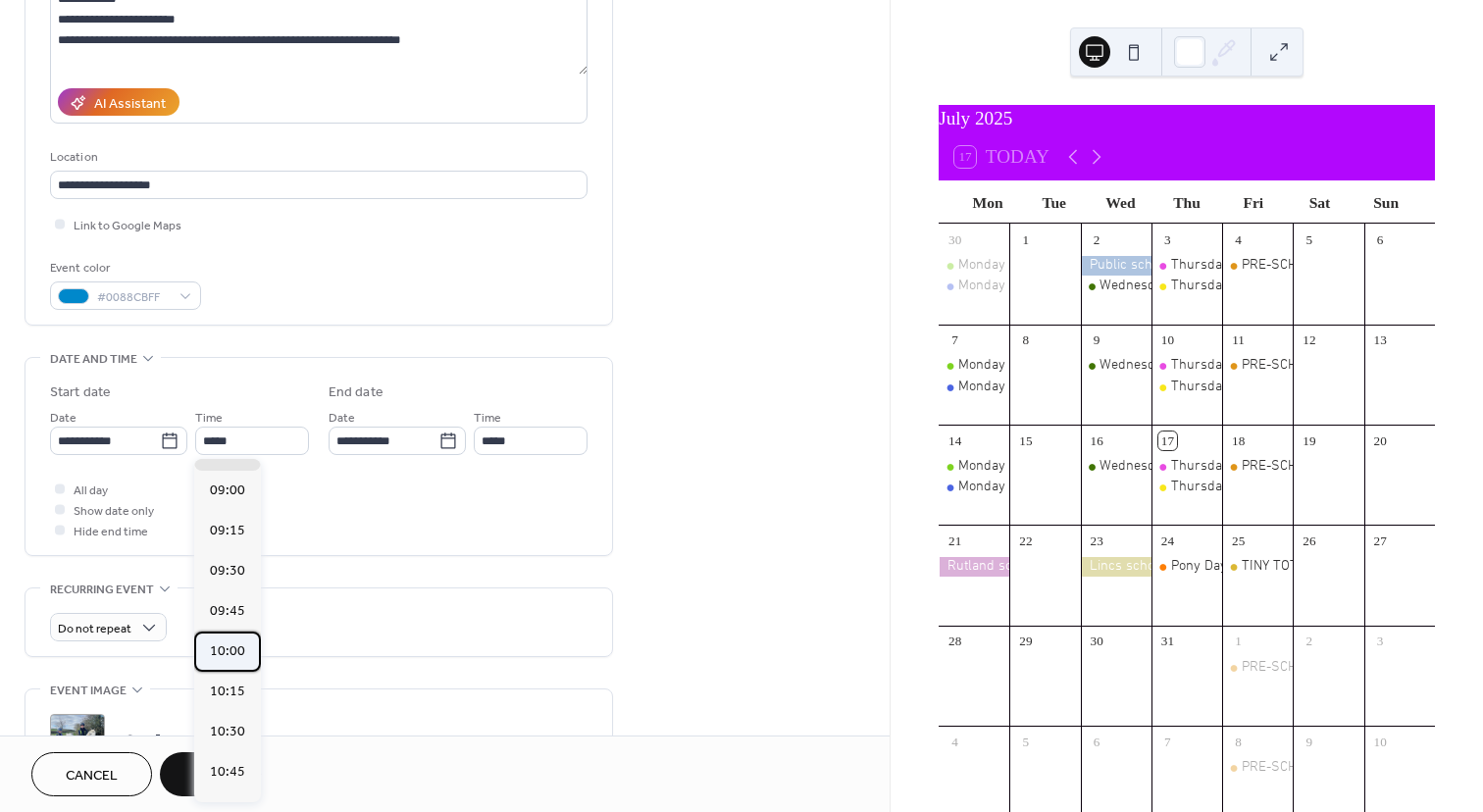 click on "10:00" at bounding box center (228, 651) 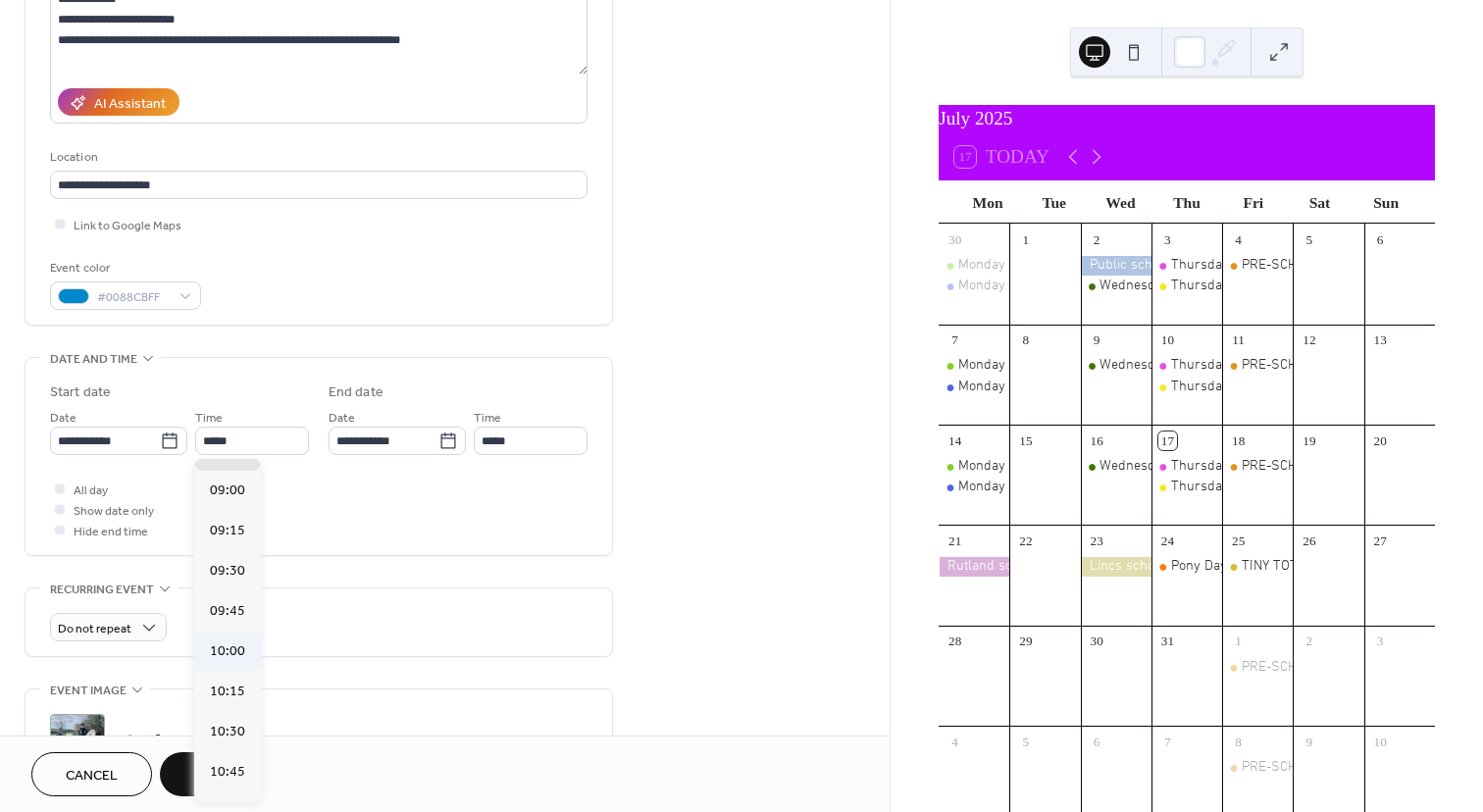 type on "*****" 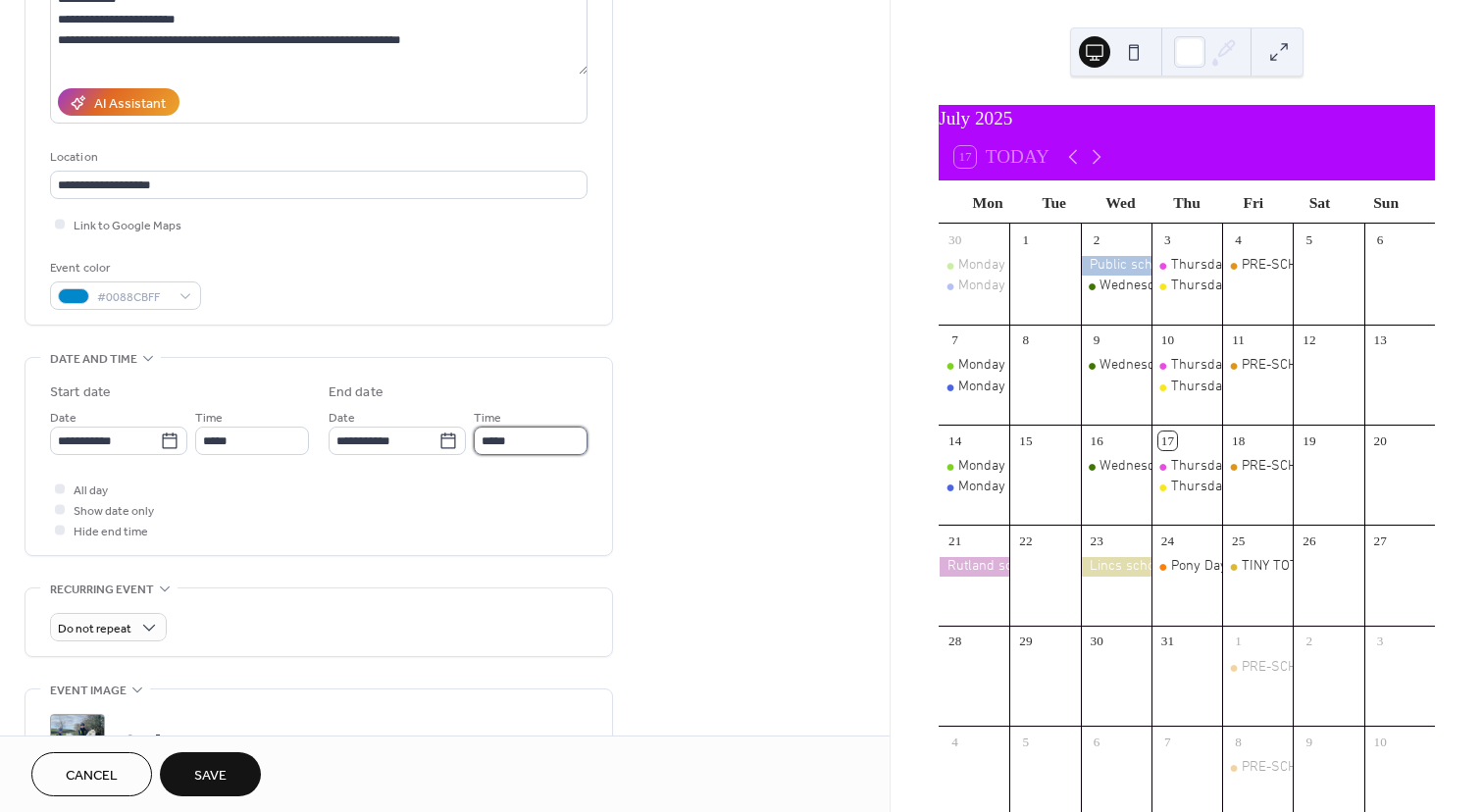click on "*****" at bounding box center [531, 440] 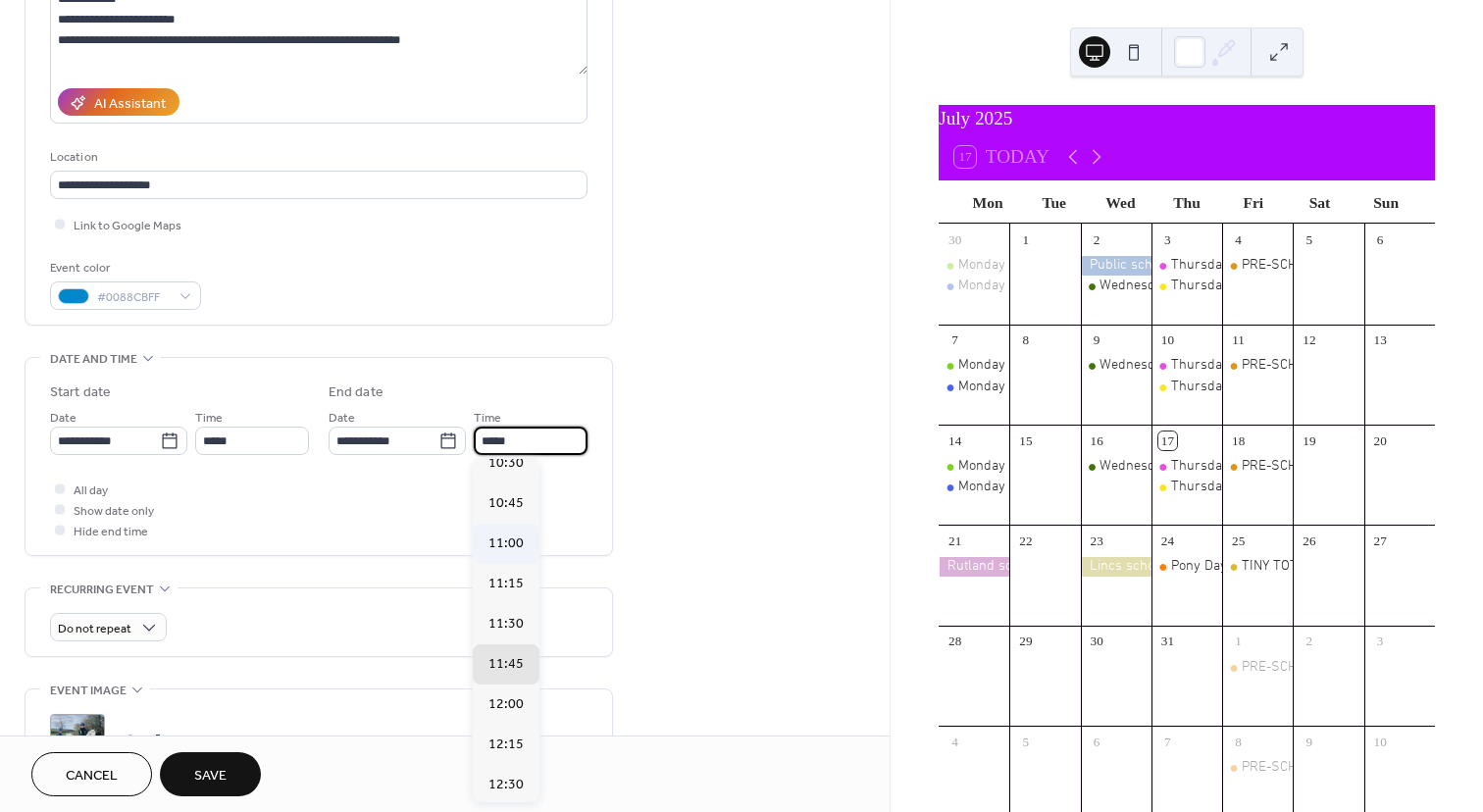scroll, scrollTop: 62, scrollLeft: 0, axis: vertical 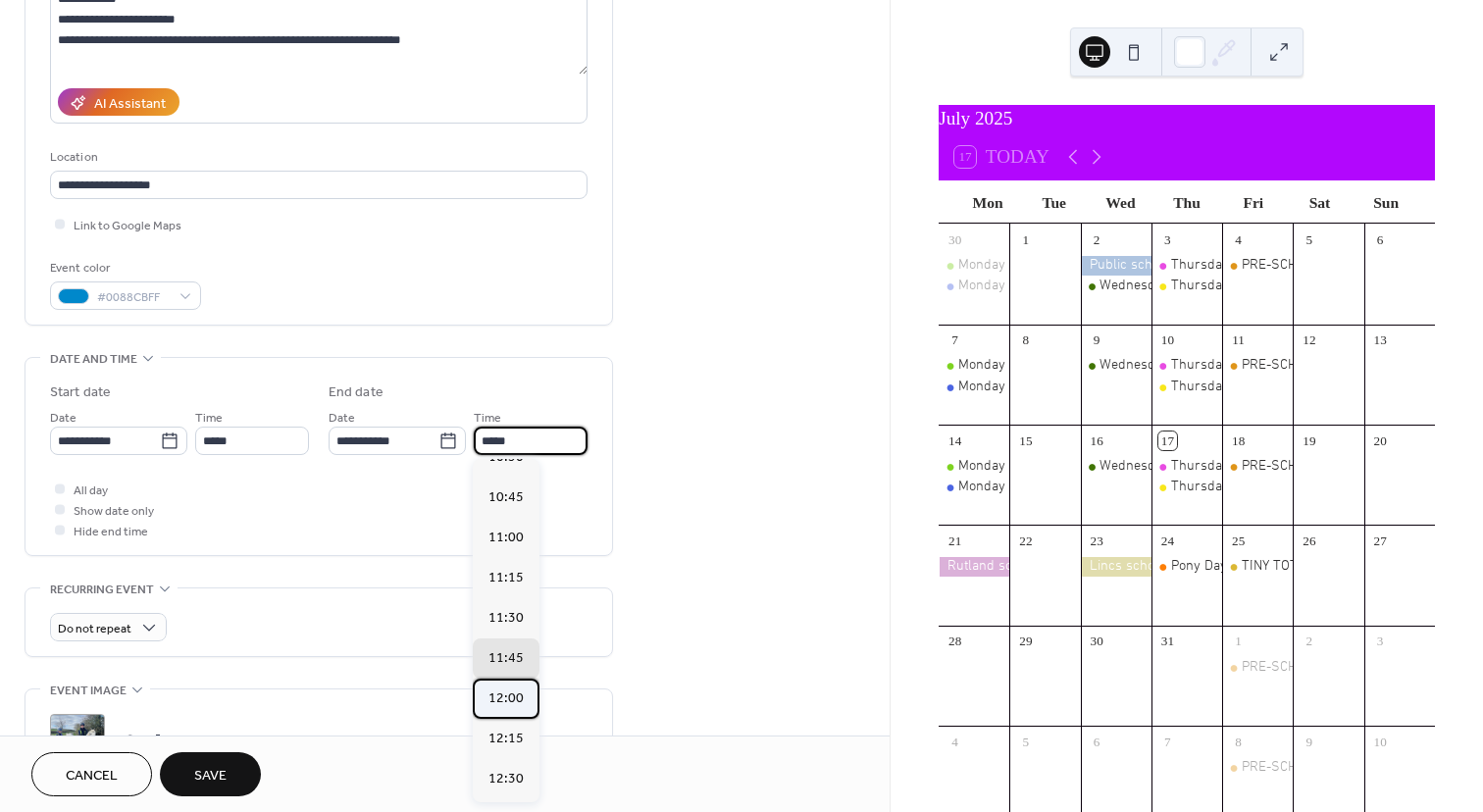 click on "12:00" at bounding box center [506, 698] 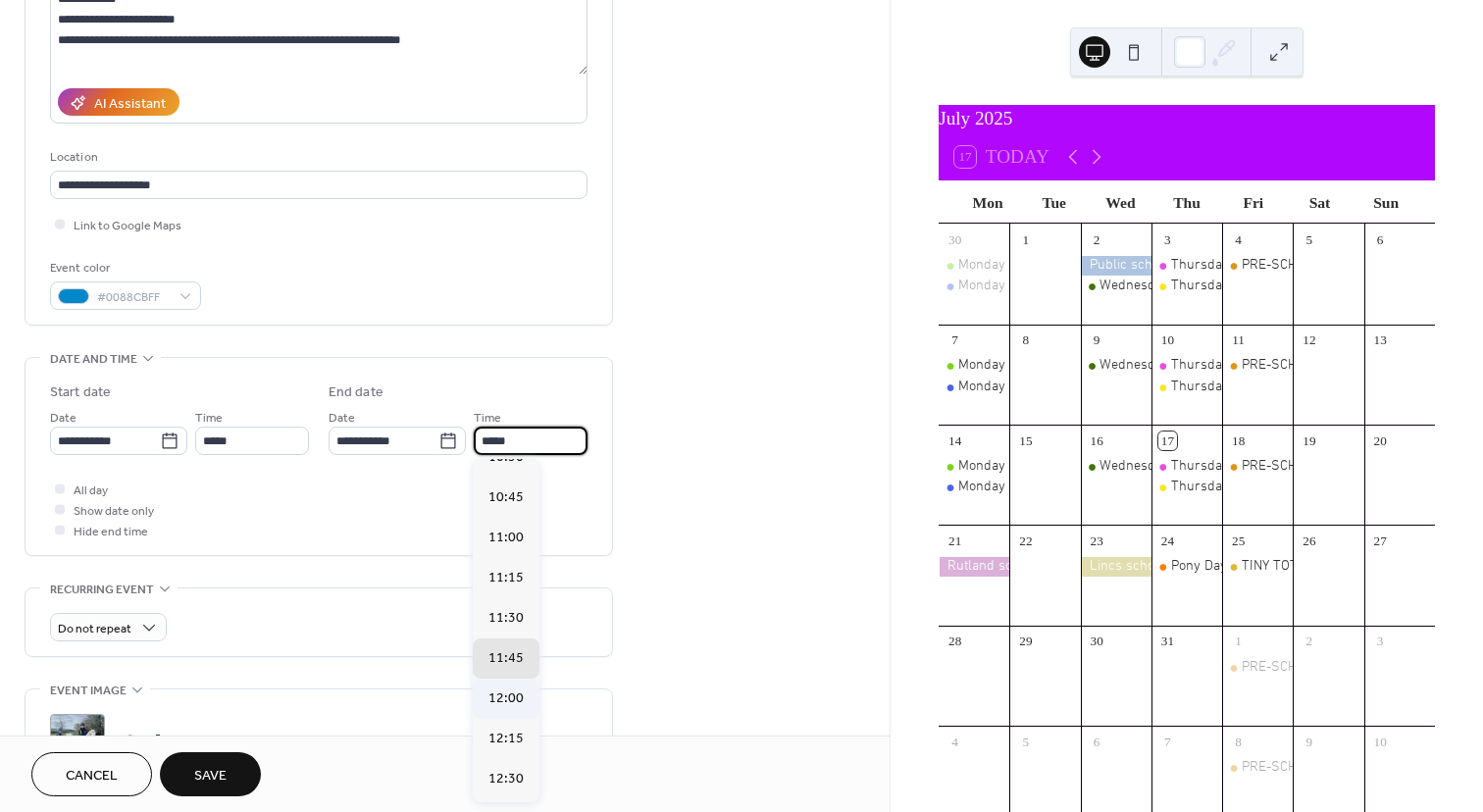 type on "*****" 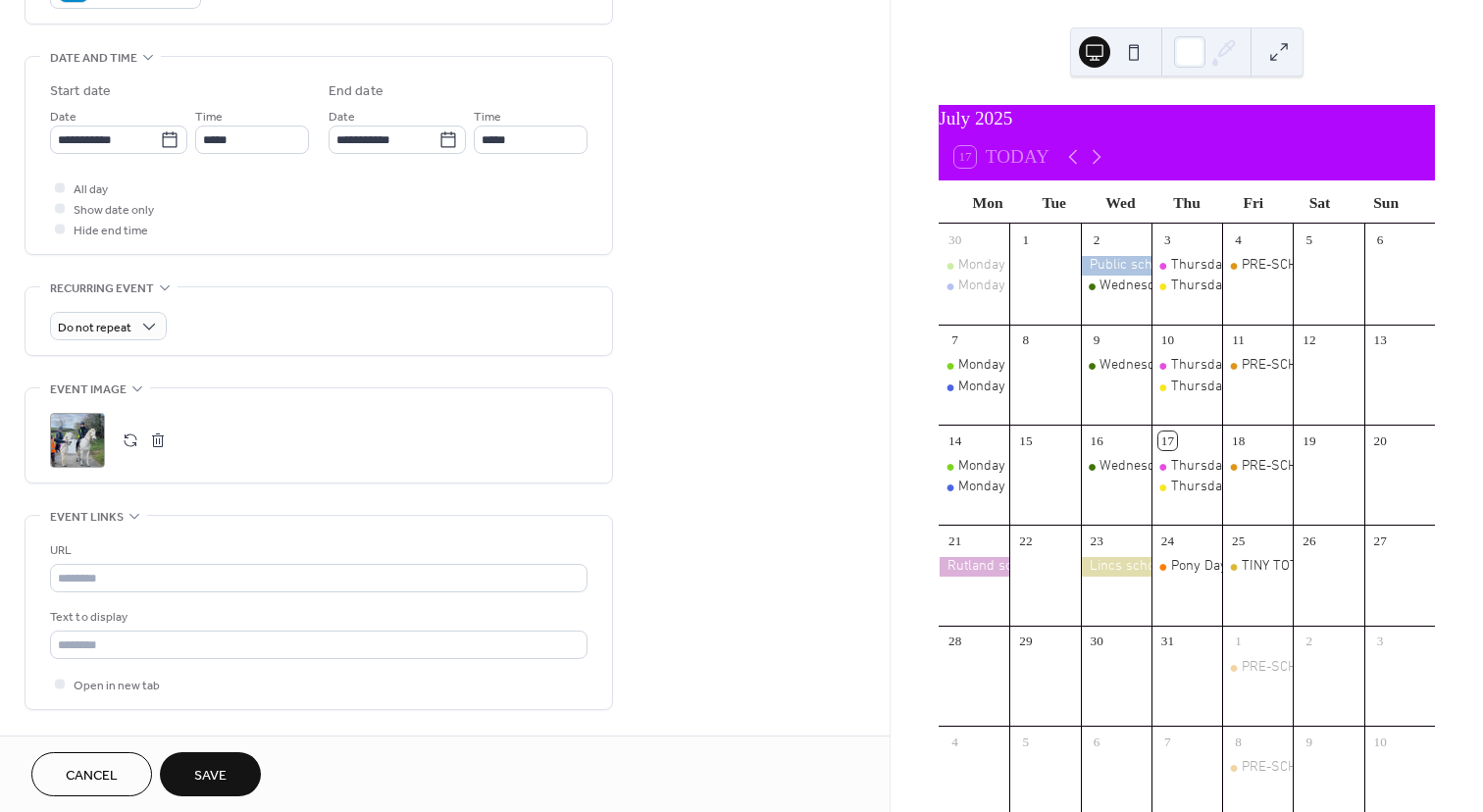 scroll, scrollTop: 584, scrollLeft: 0, axis: vertical 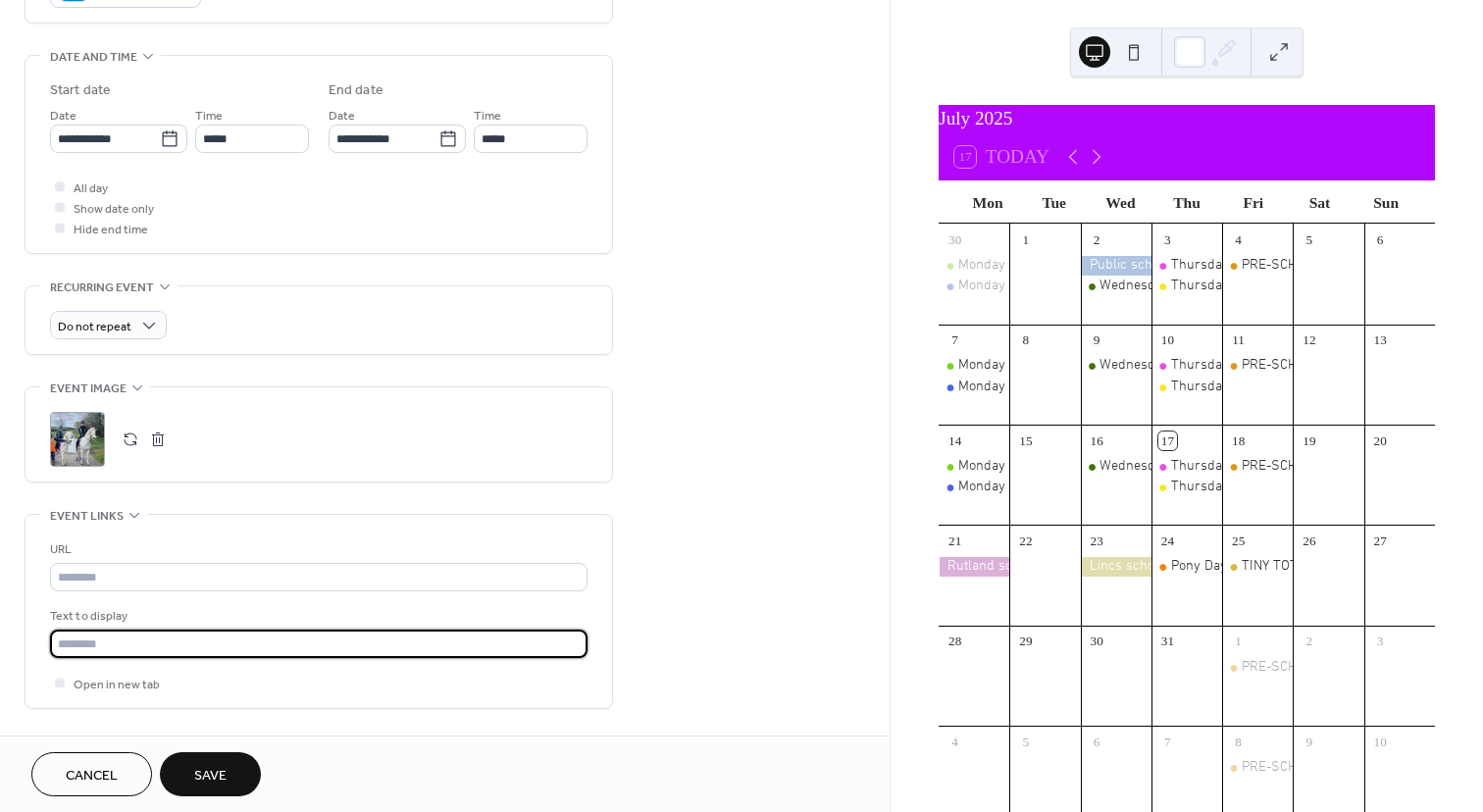 click at bounding box center [319, 643] 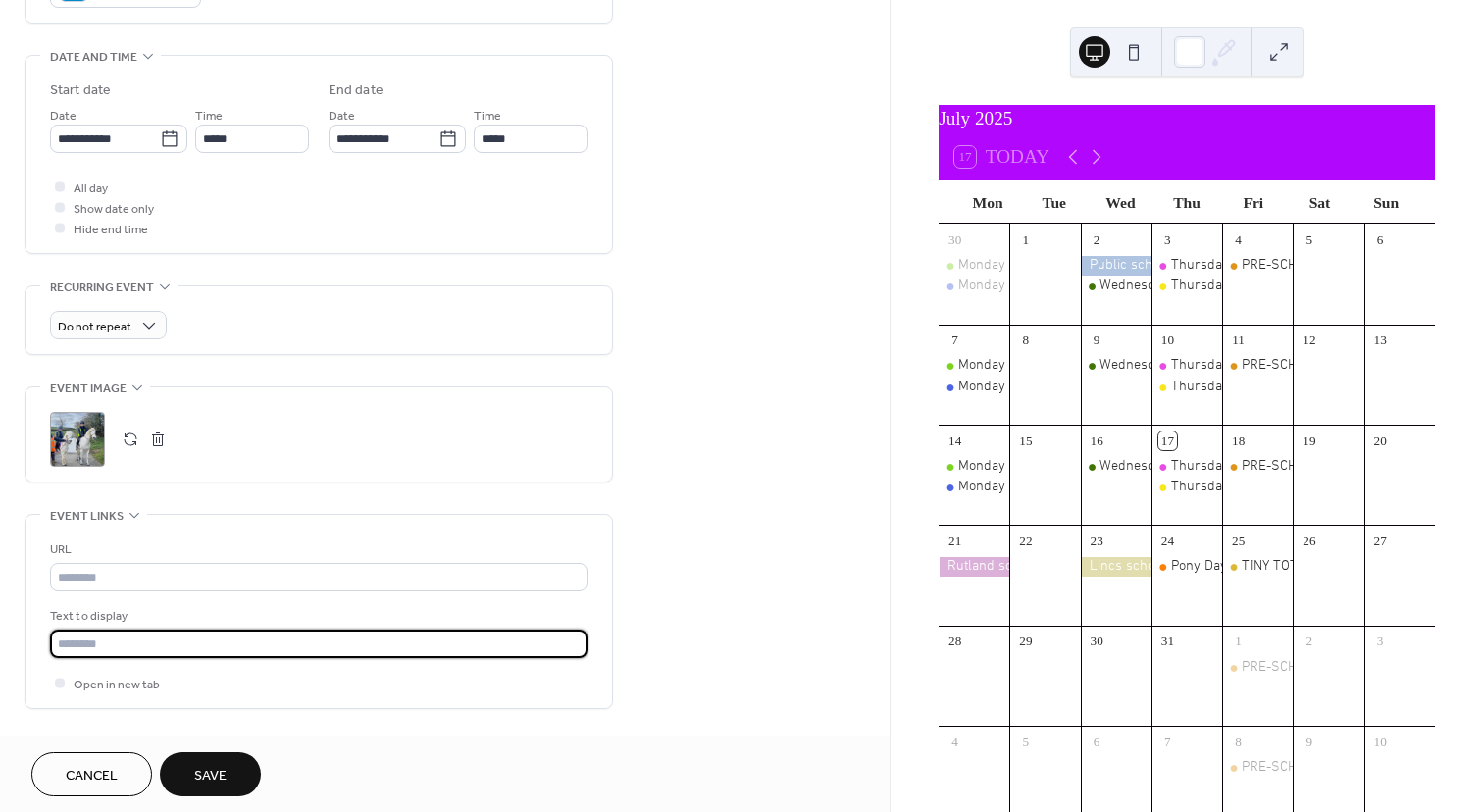 paste on "**********" 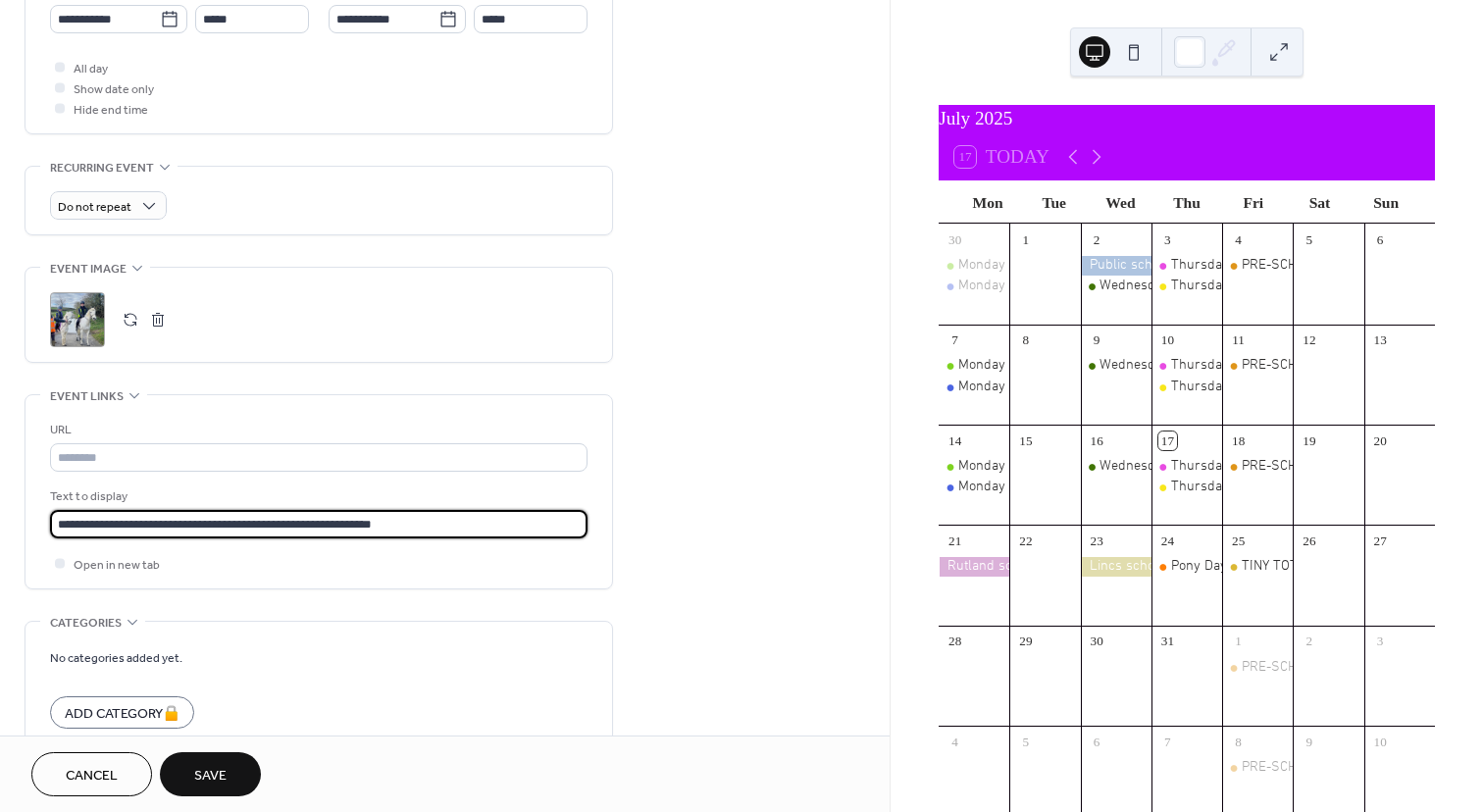 scroll, scrollTop: 804, scrollLeft: 0, axis: vertical 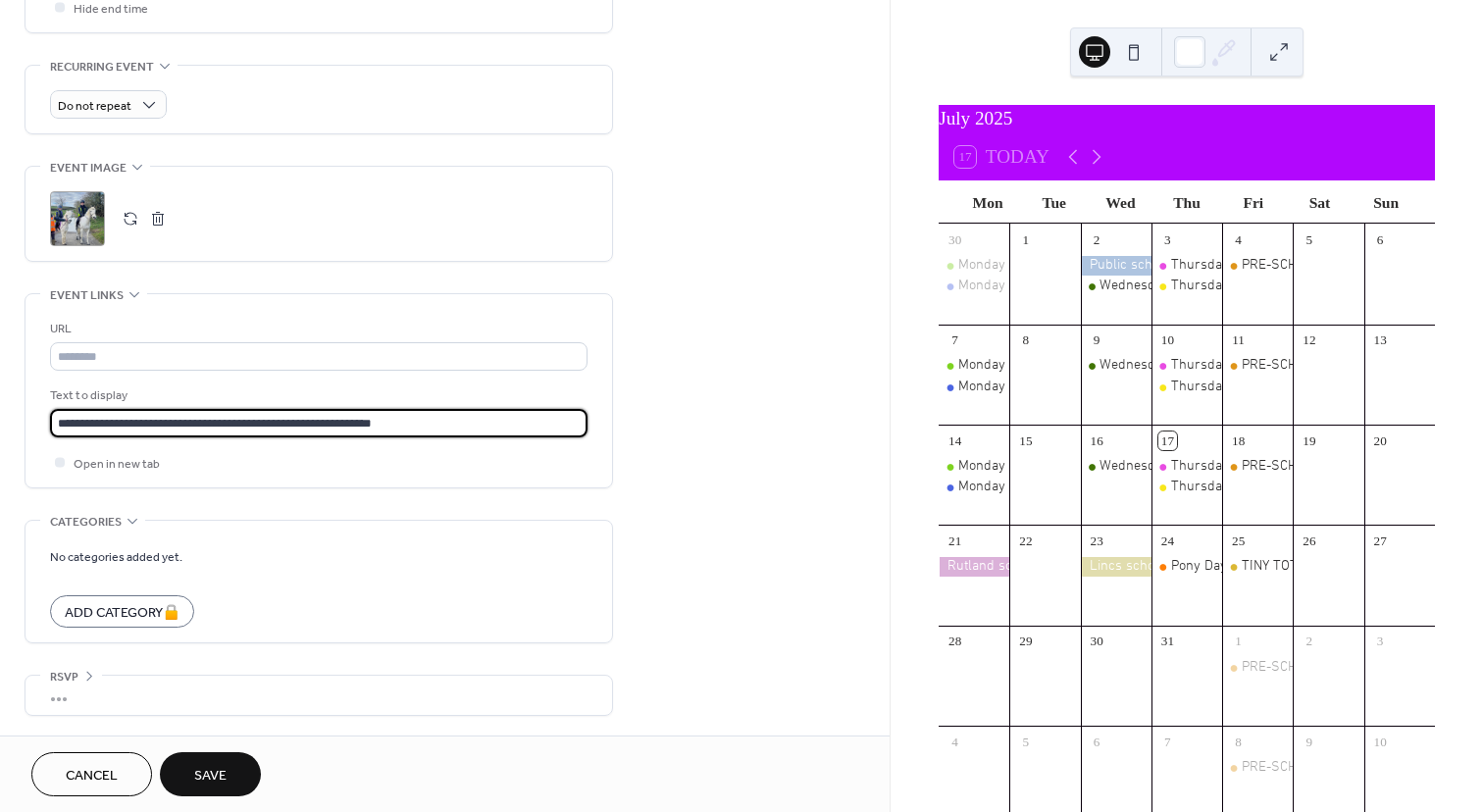 type on "**********" 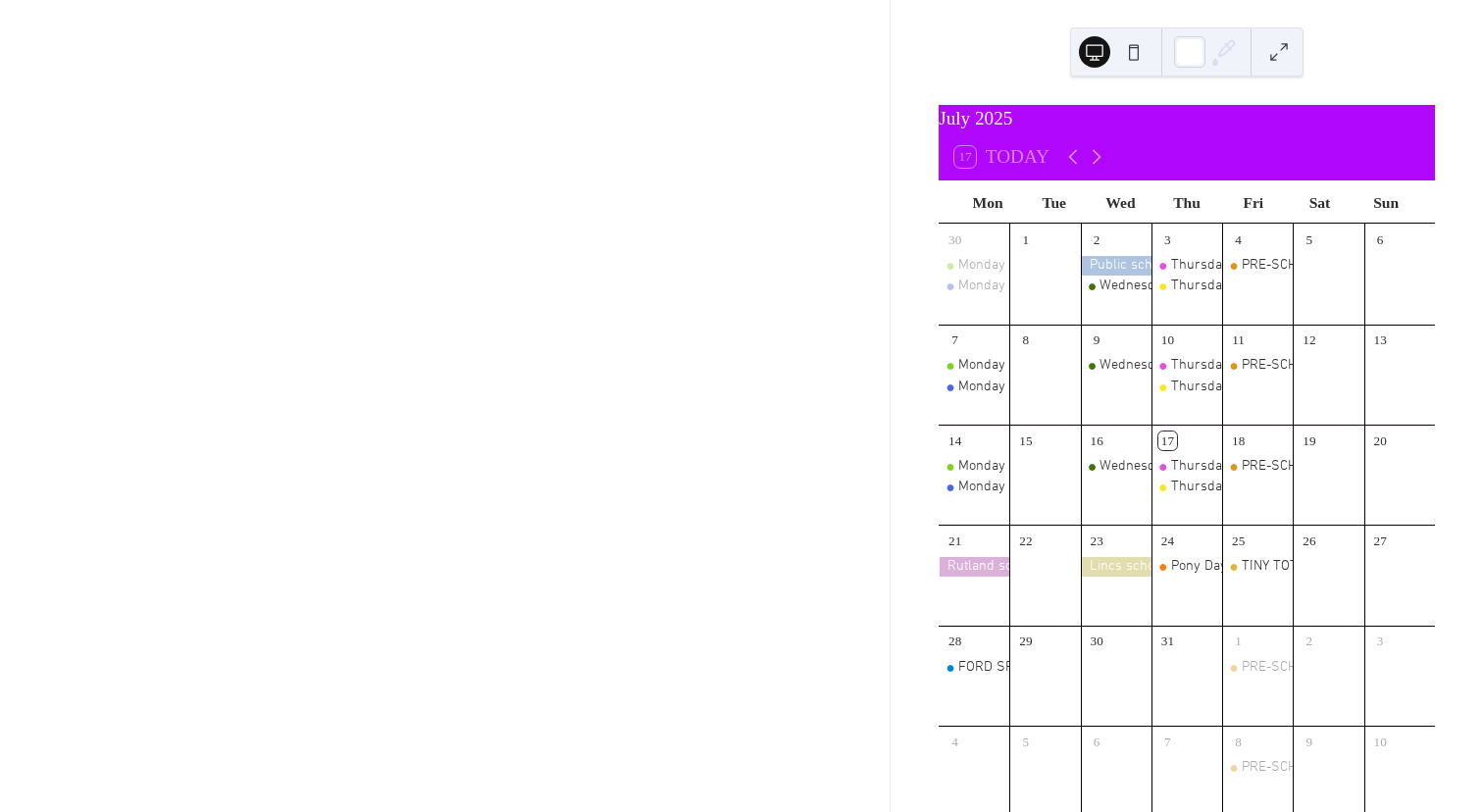 click at bounding box center (444, 406) 